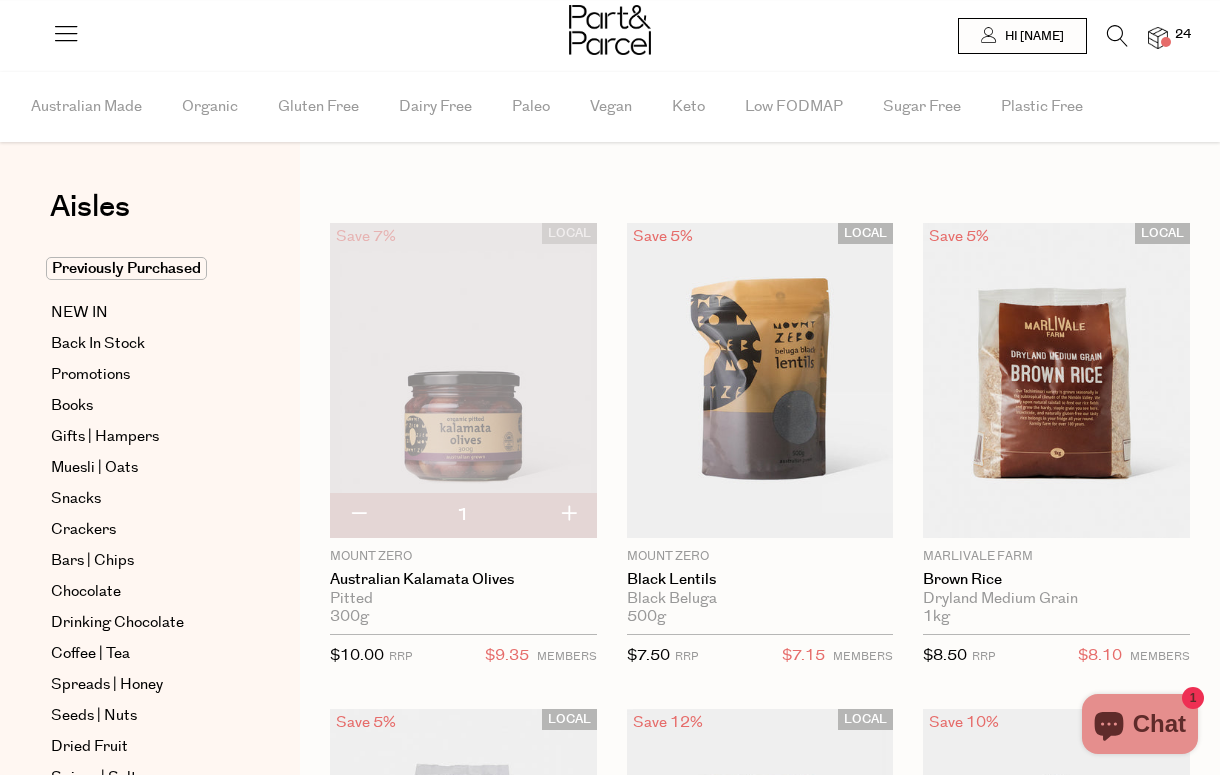 scroll, scrollTop: 0, scrollLeft: 0, axis: both 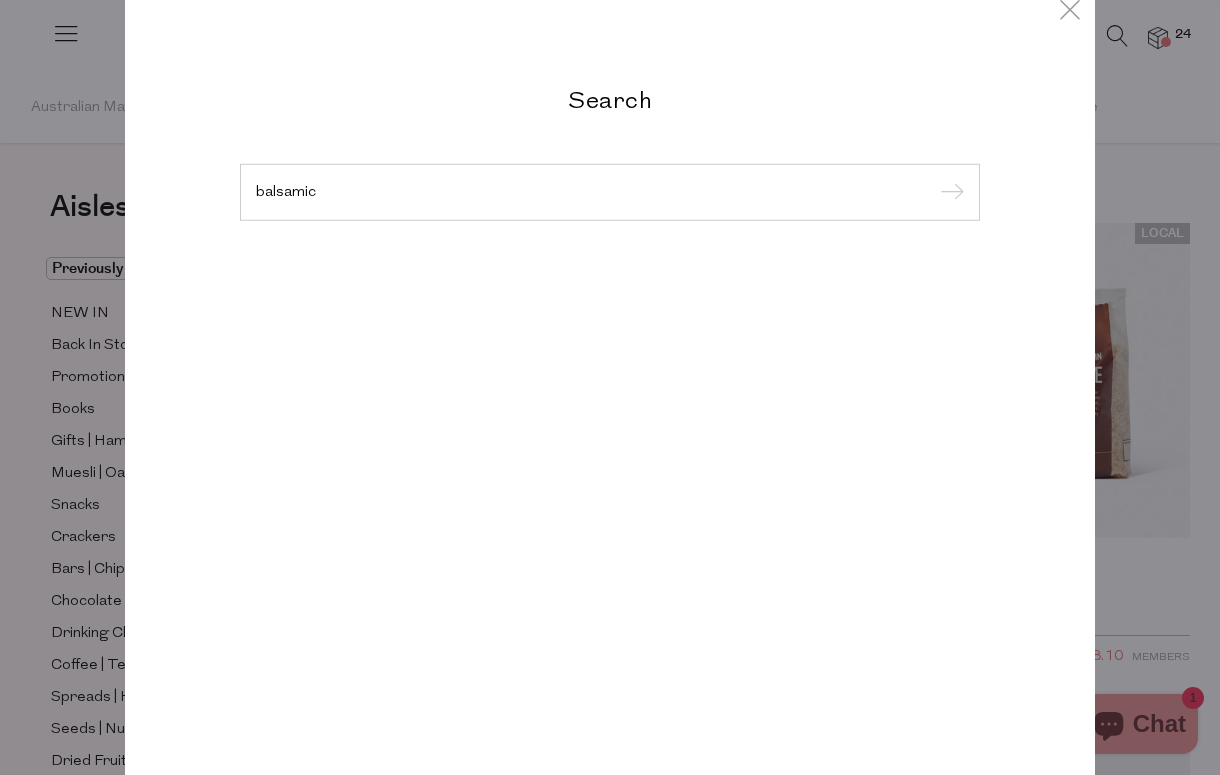 type on "balsamic" 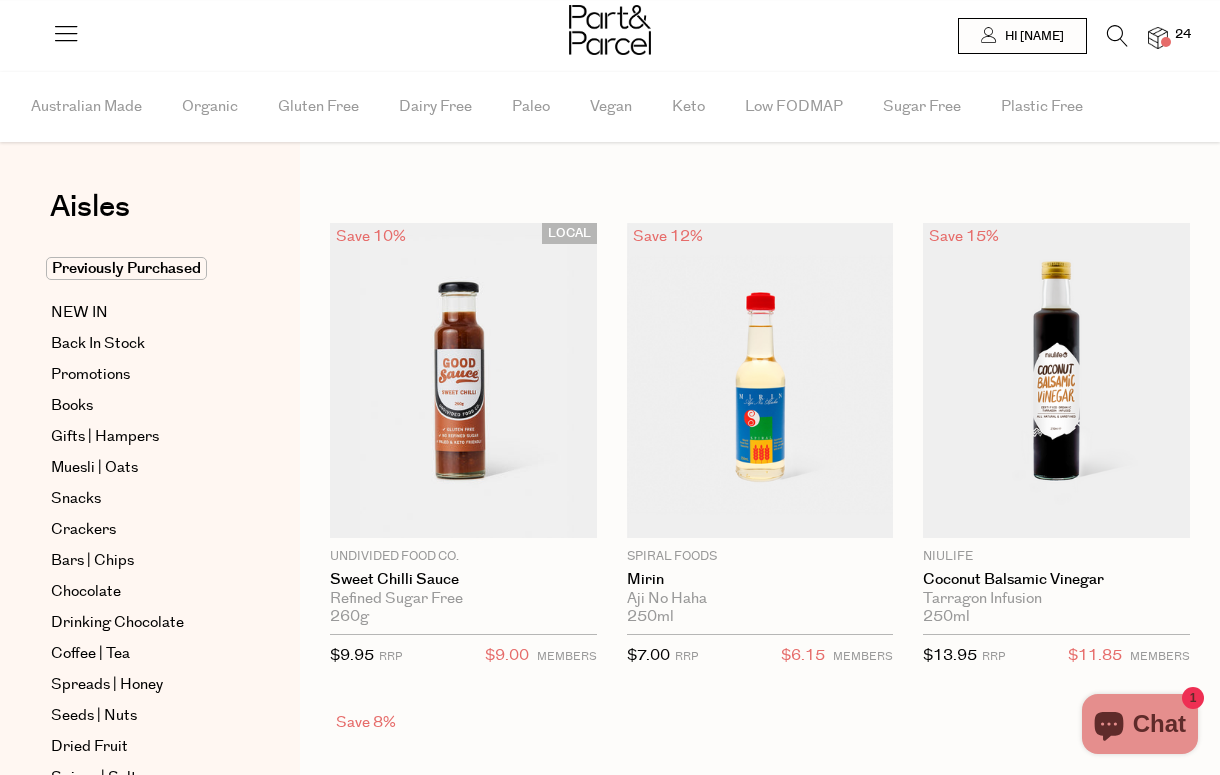 scroll, scrollTop: 0, scrollLeft: 0, axis: both 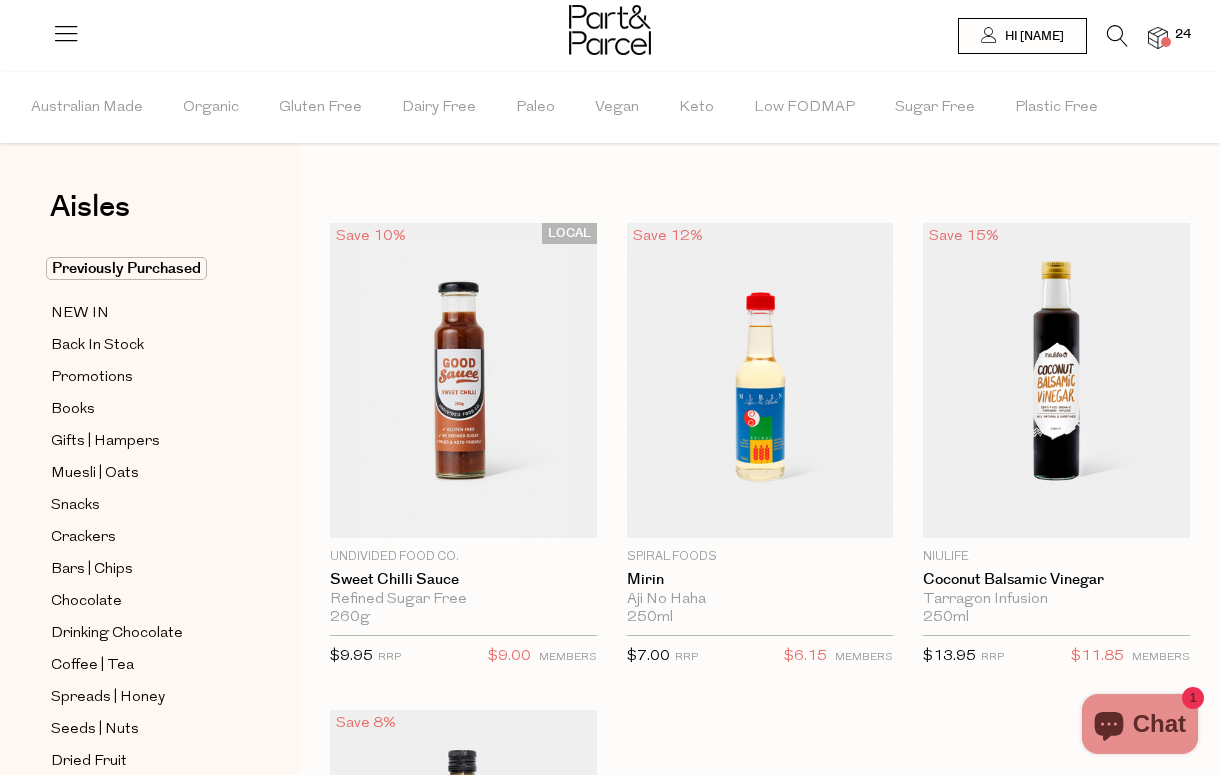 click at bounding box center (1117, 36) 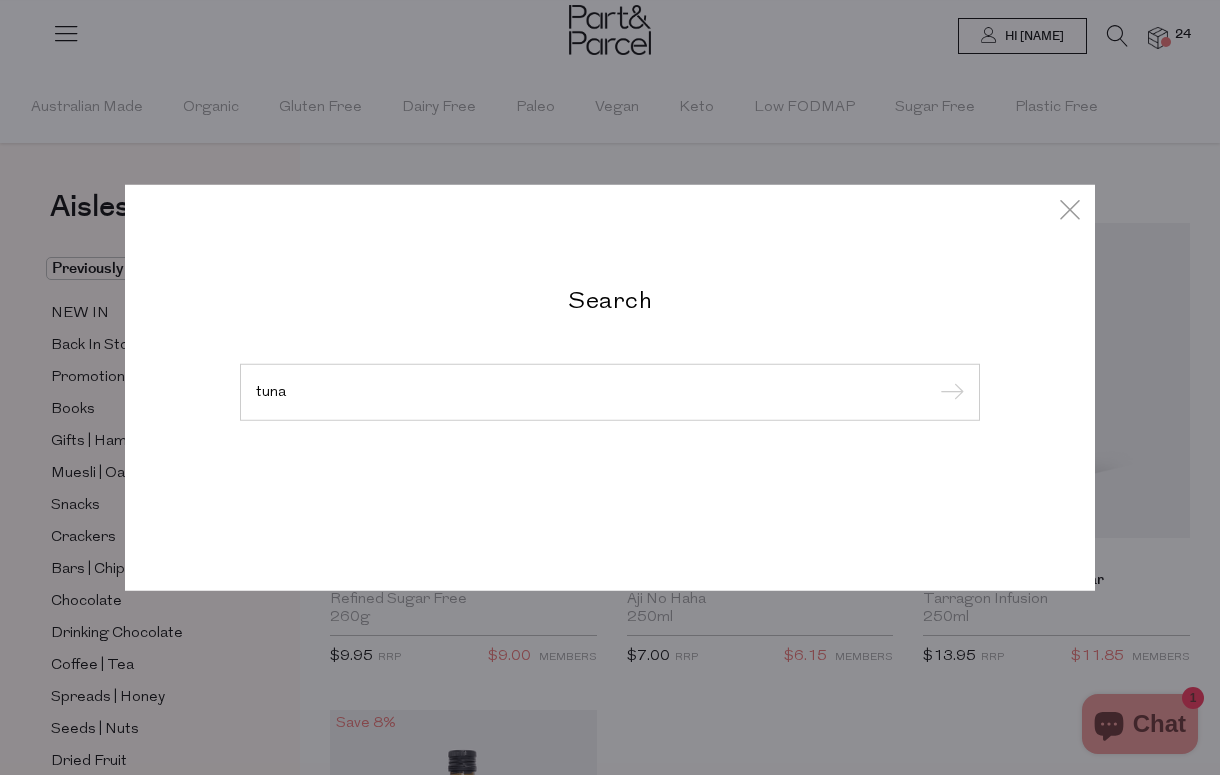 type on "tuna" 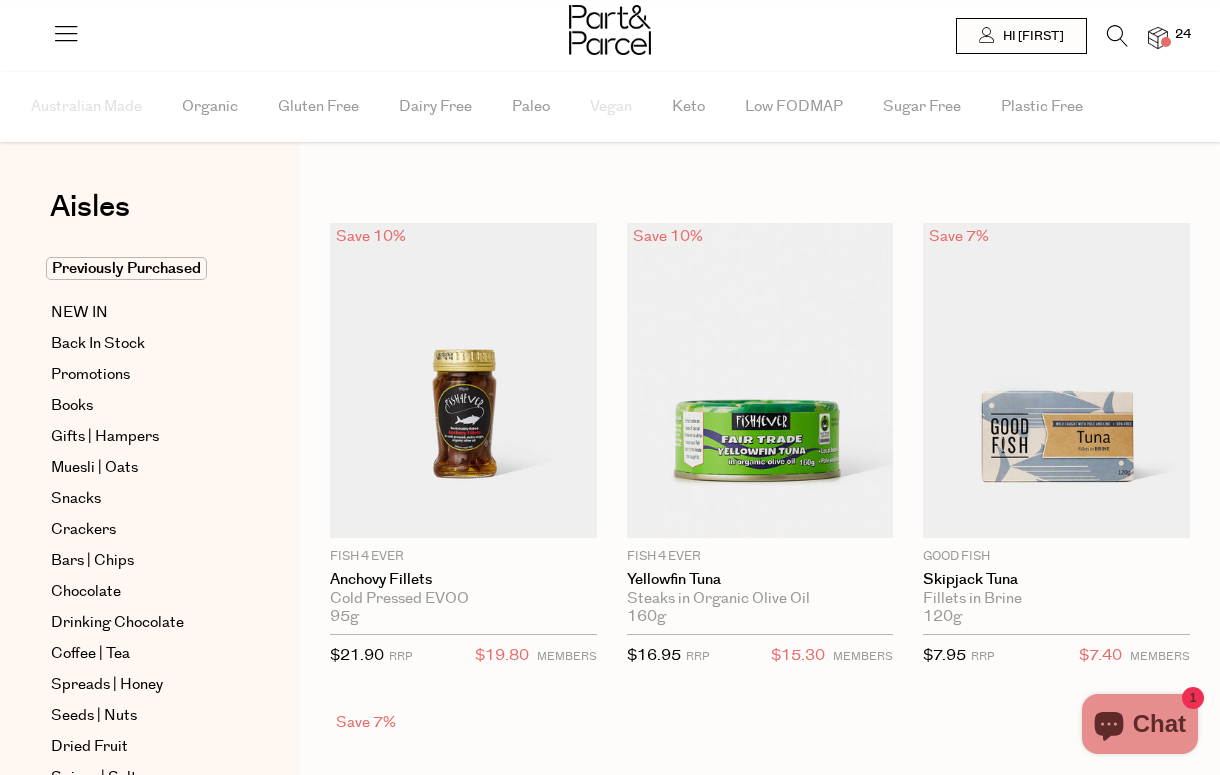 scroll, scrollTop: 0, scrollLeft: 0, axis: both 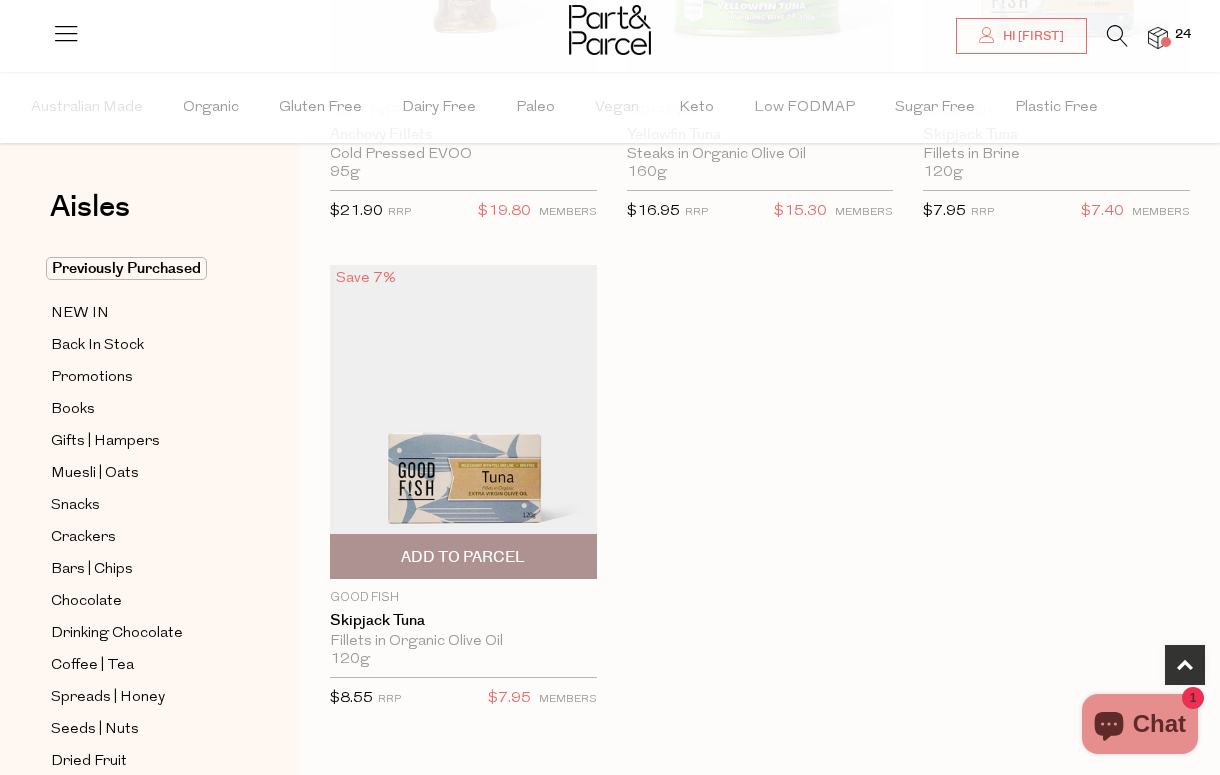 click on "Add To Parcel" at bounding box center [463, 557] 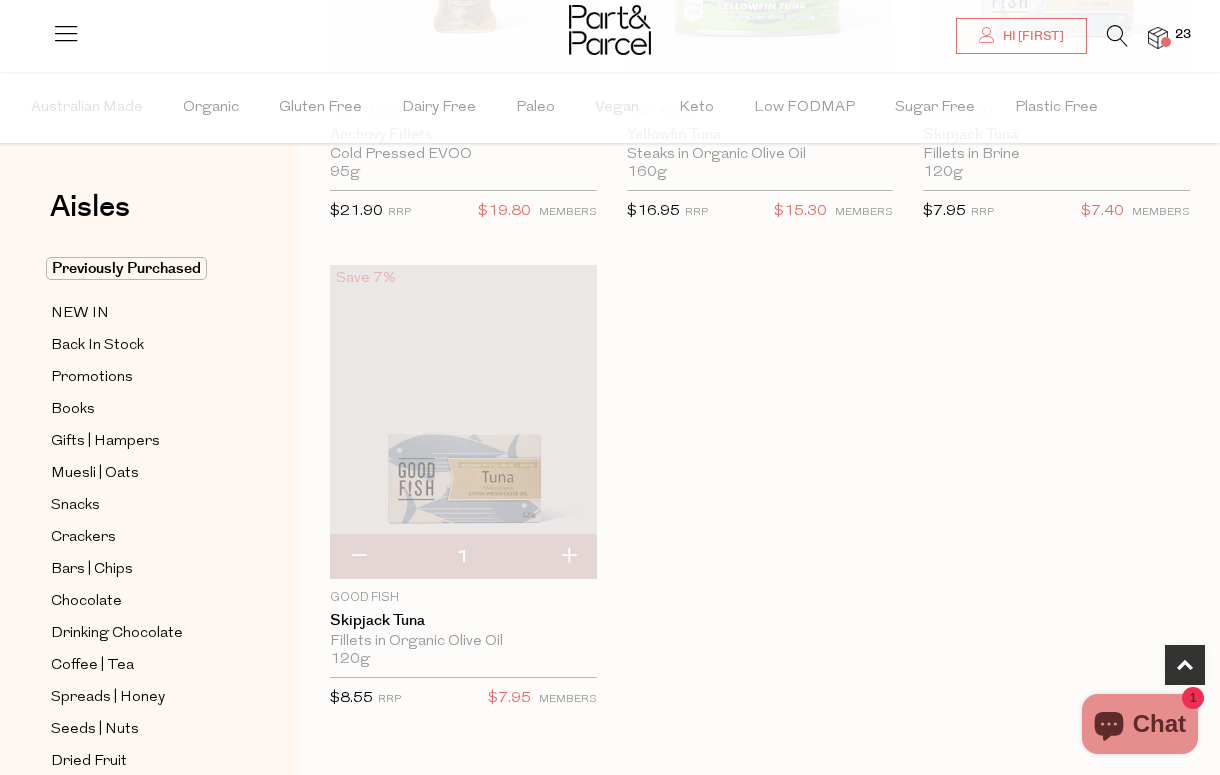 click at bounding box center (568, 557) 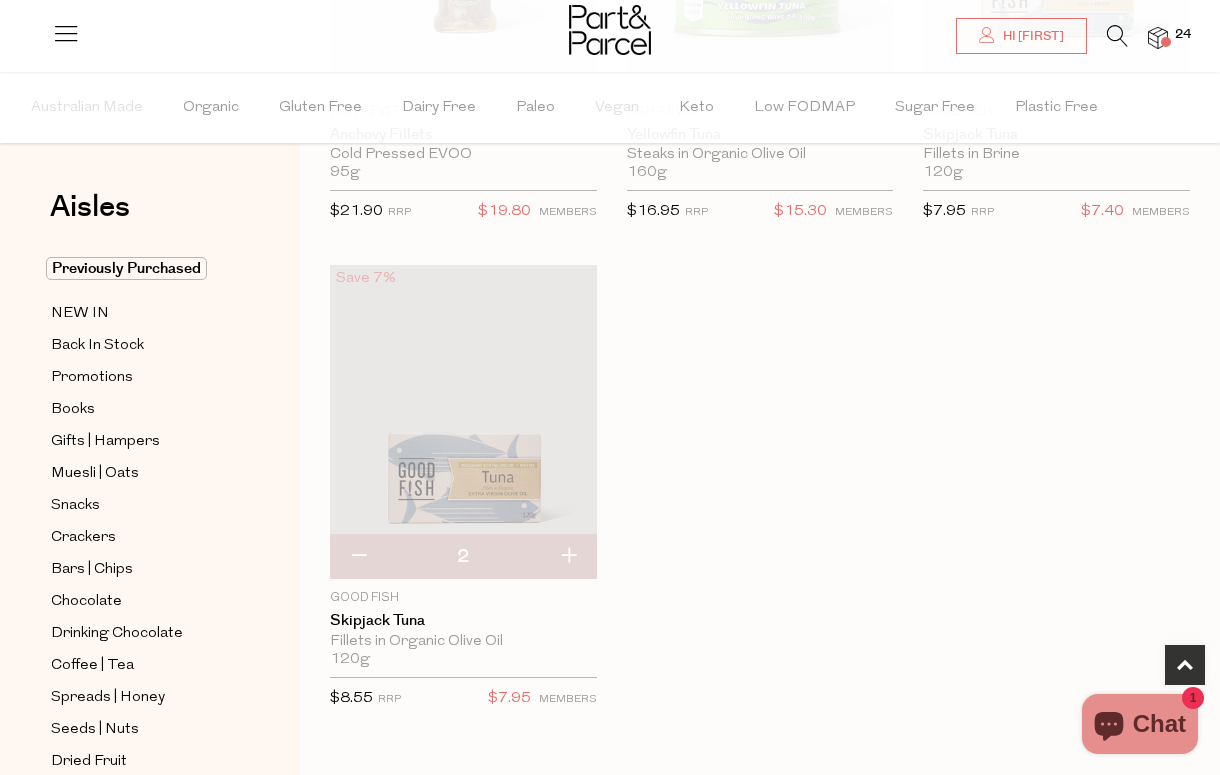 click at bounding box center [568, 557] 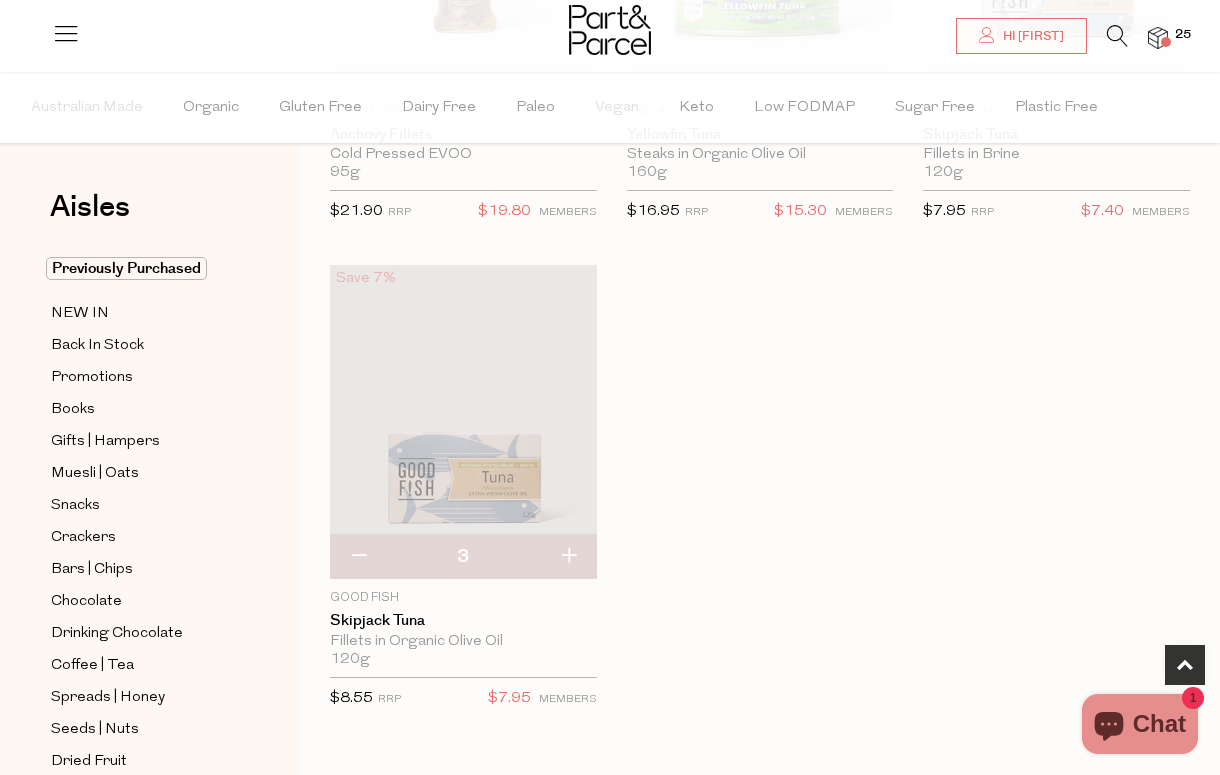 click at bounding box center (1117, 36) 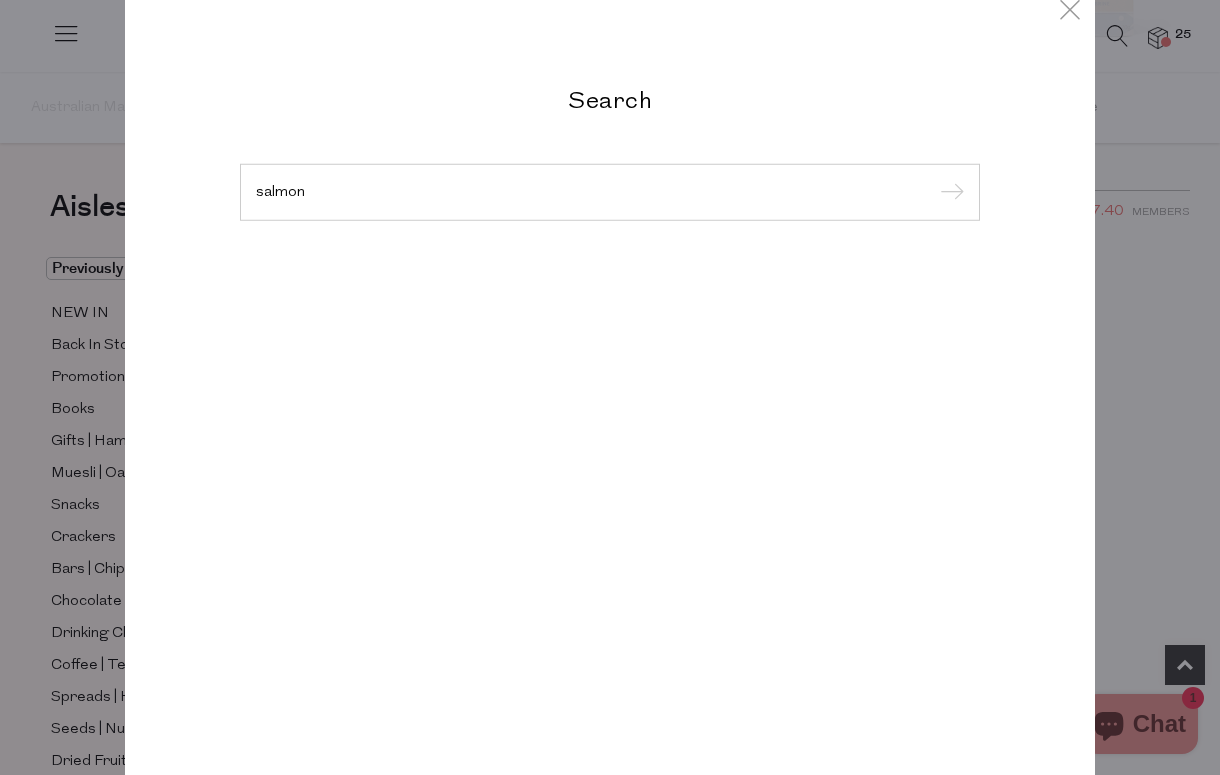type on "salmon" 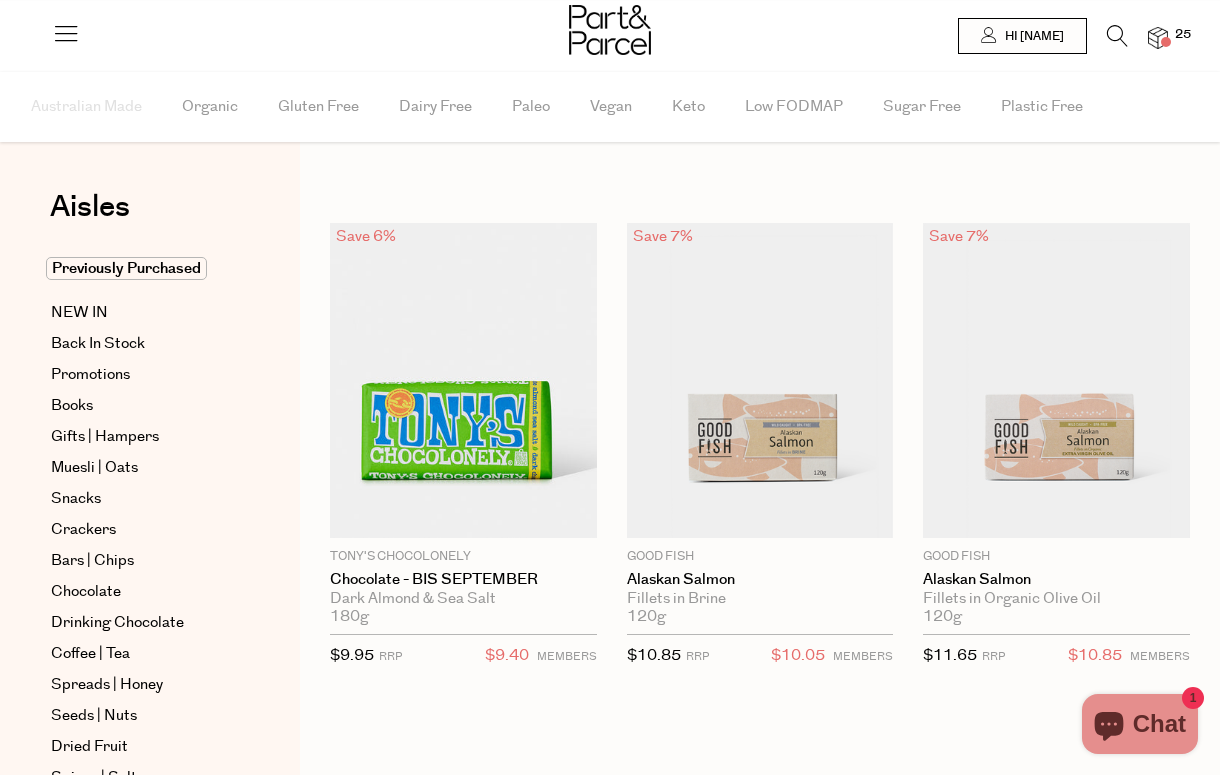 scroll, scrollTop: 0, scrollLeft: 0, axis: both 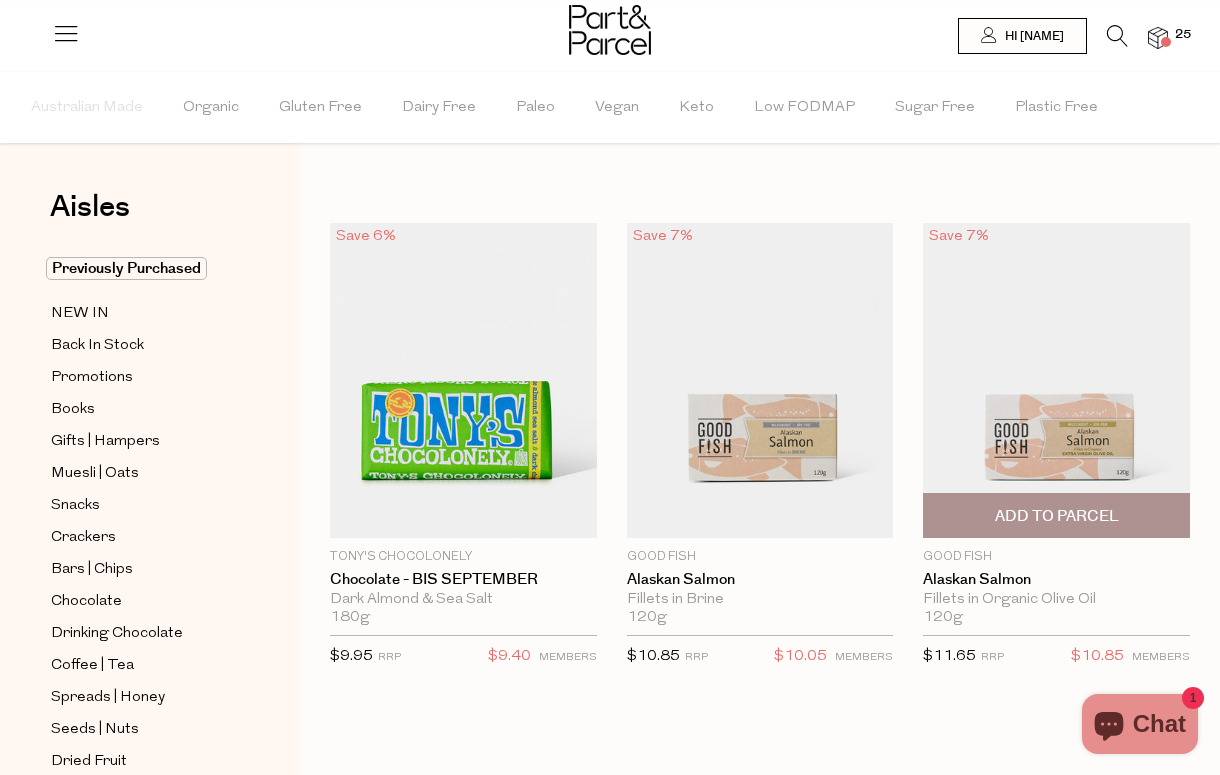 click on "Add To Parcel" at bounding box center (1057, 516) 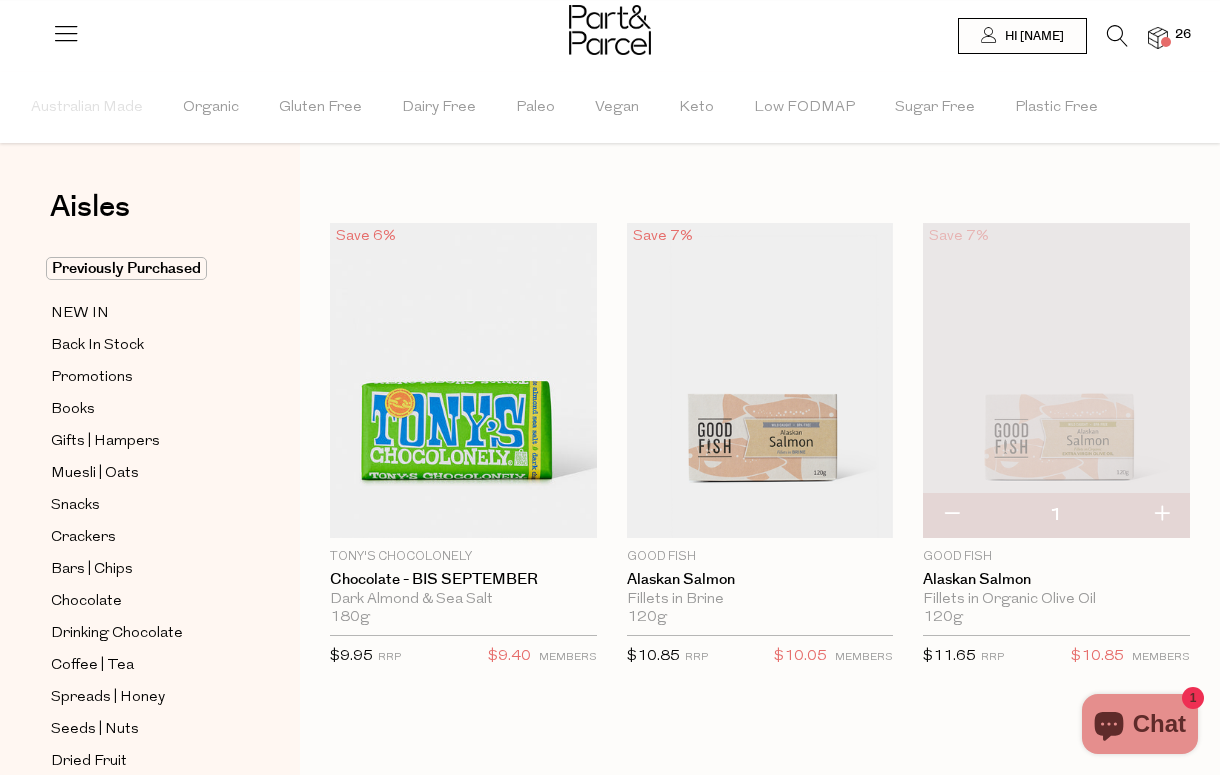 click at bounding box center [1161, 515] 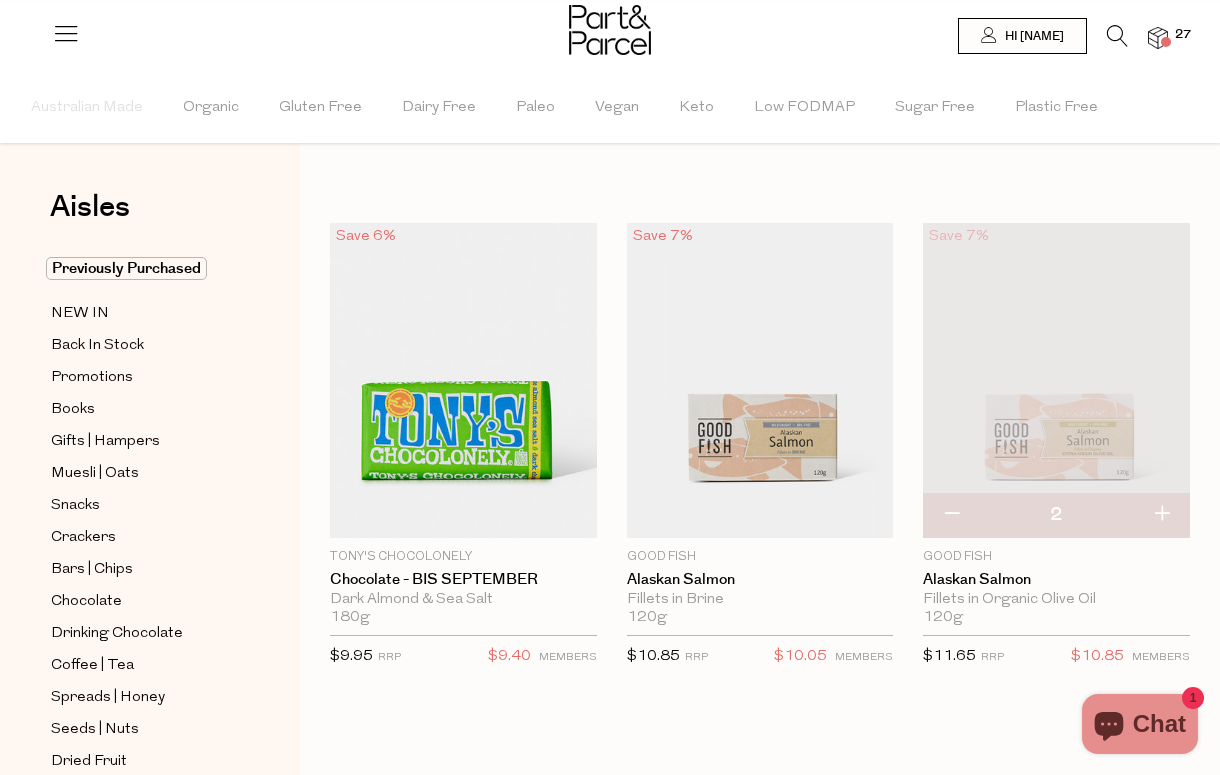 scroll, scrollTop: 0, scrollLeft: 0, axis: both 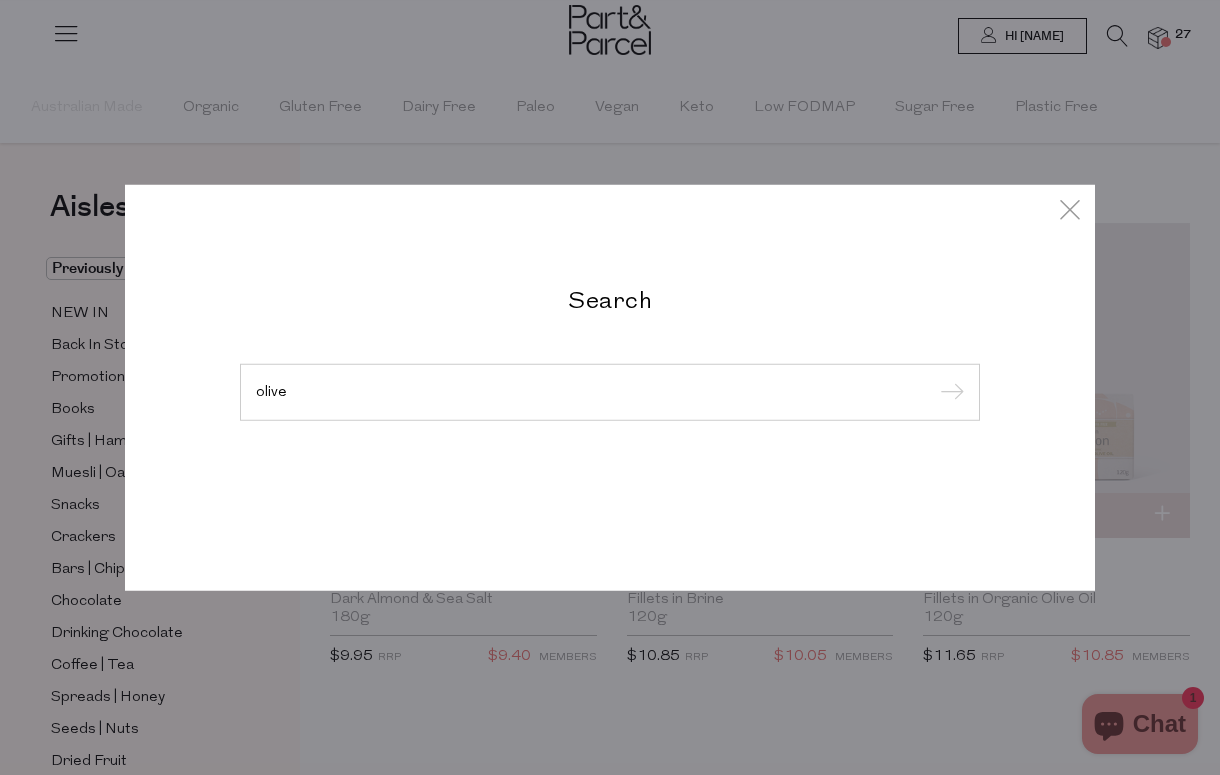 type on "olive" 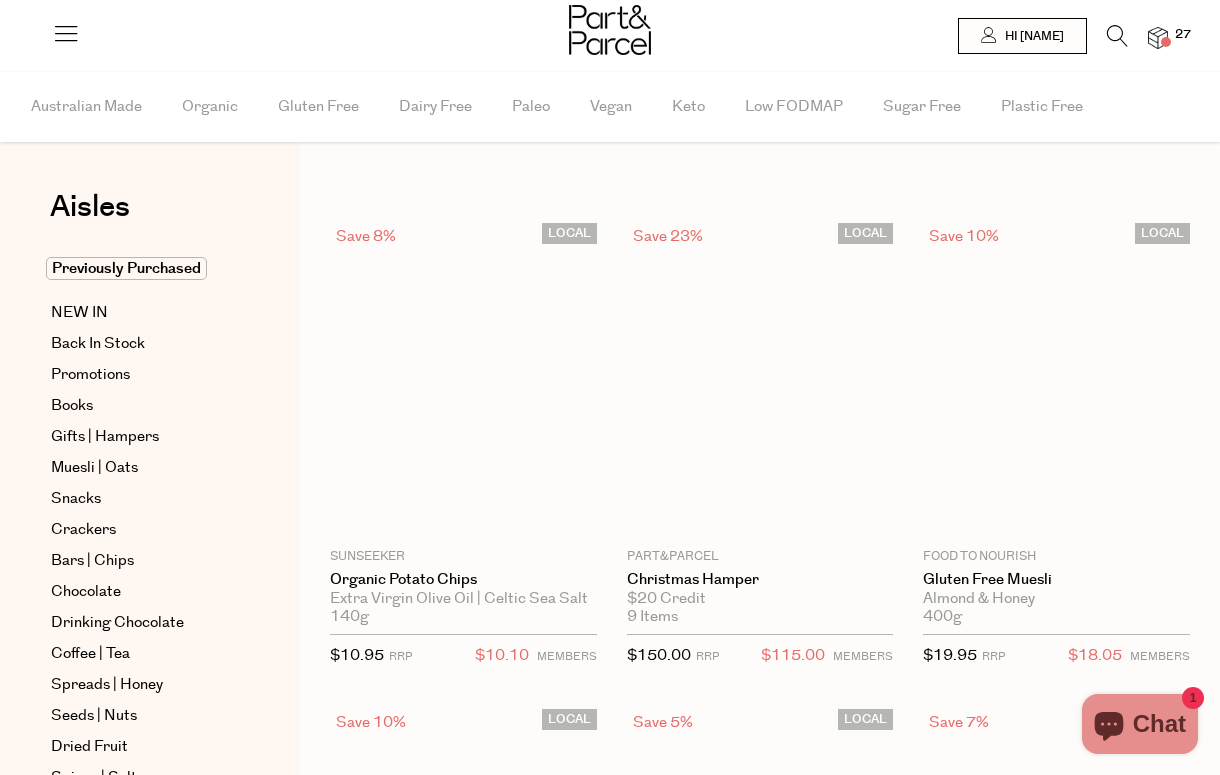 scroll, scrollTop: 0, scrollLeft: 0, axis: both 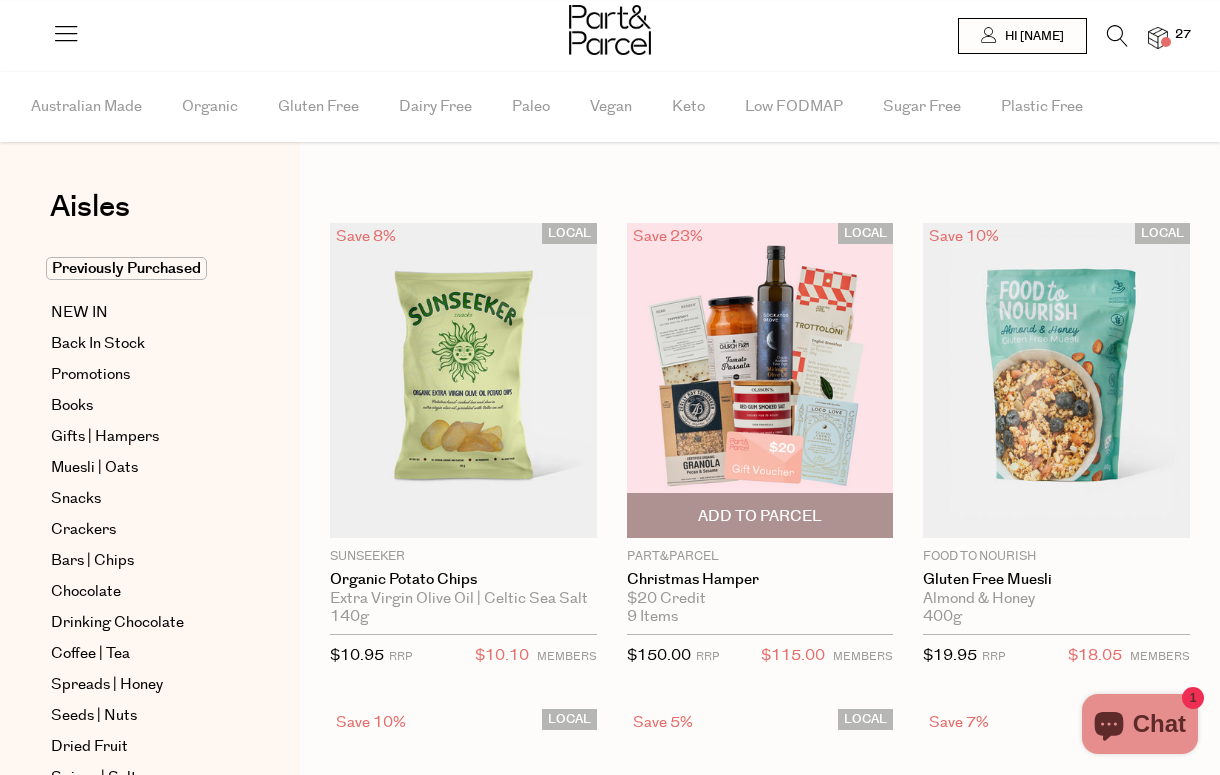 type on "2" 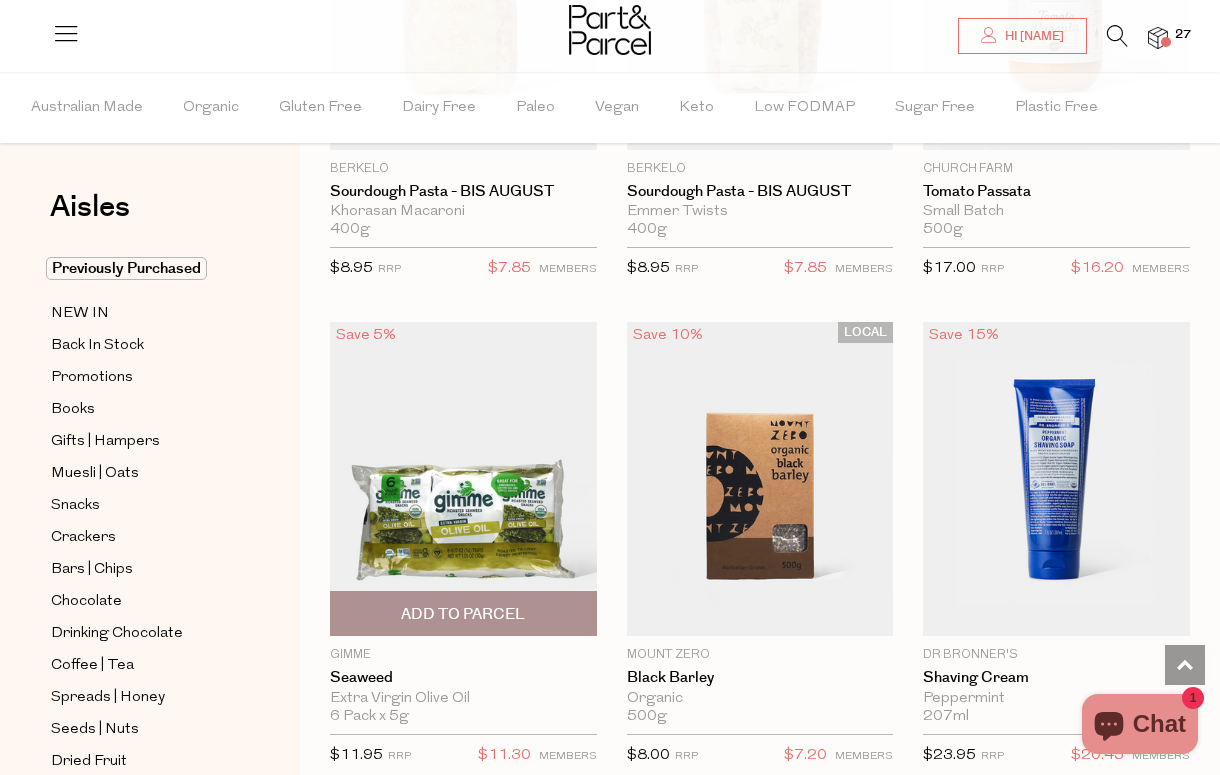 scroll, scrollTop: 3866, scrollLeft: 0, axis: vertical 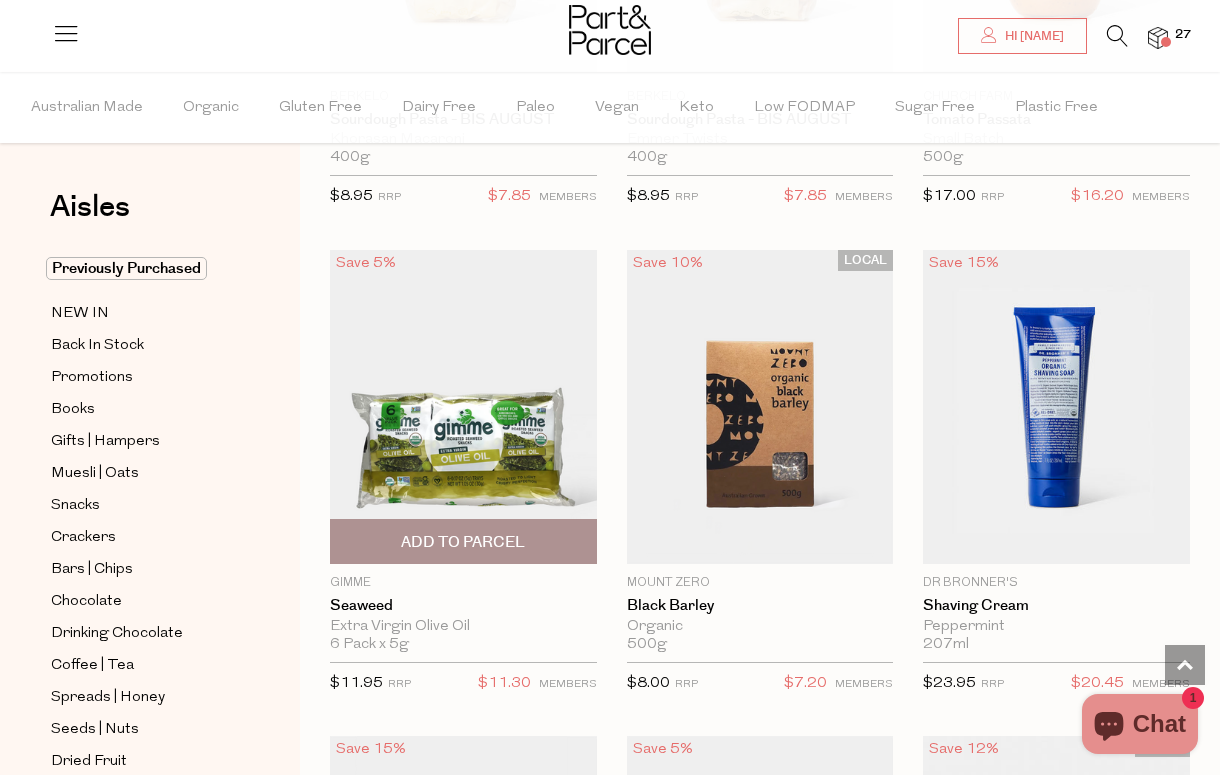 click on "Add To Parcel" at bounding box center [463, 542] 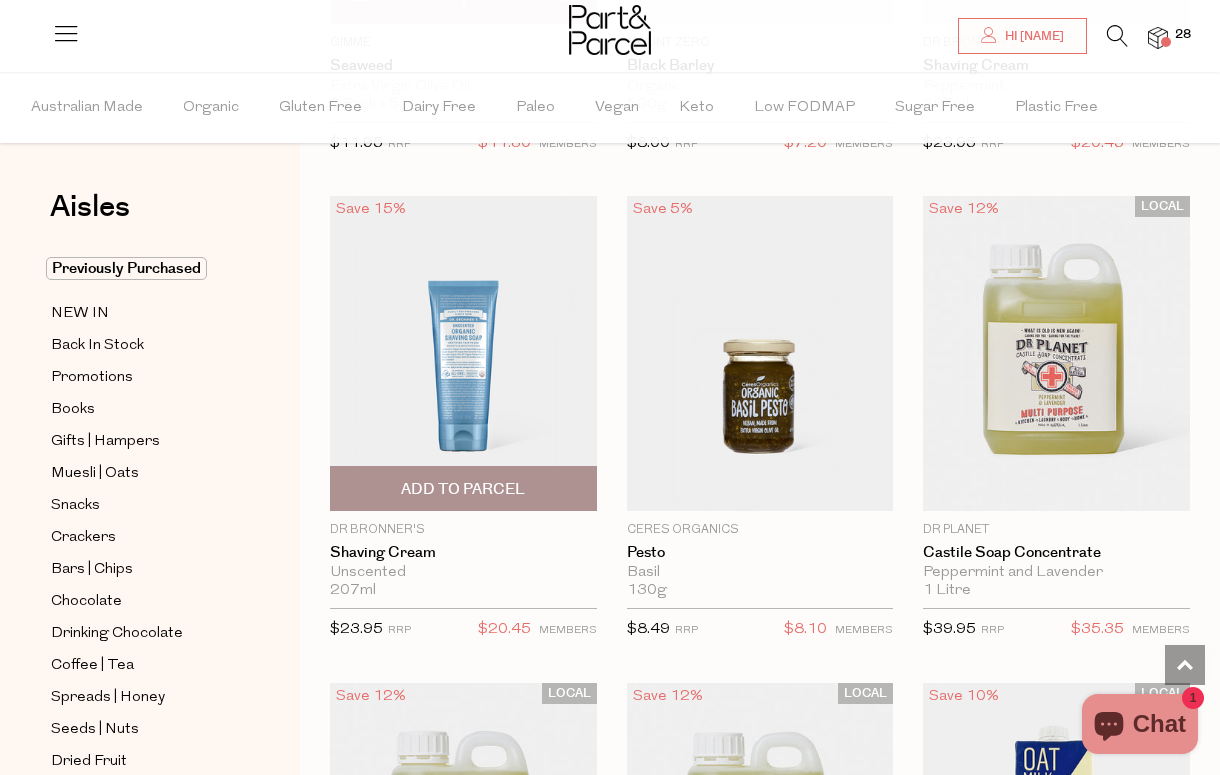 scroll, scrollTop: 4454, scrollLeft: 0, axis: vertical 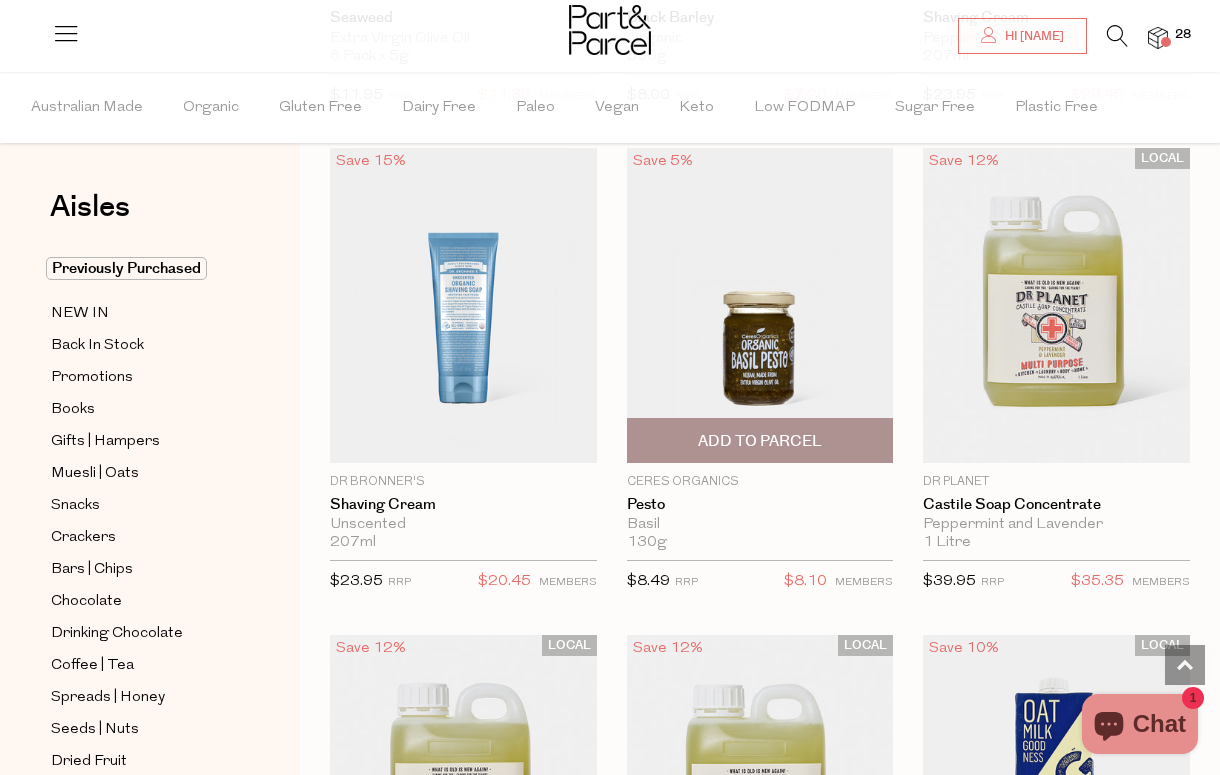 click on "Add To Parcel" at bounding box center (760, 441) 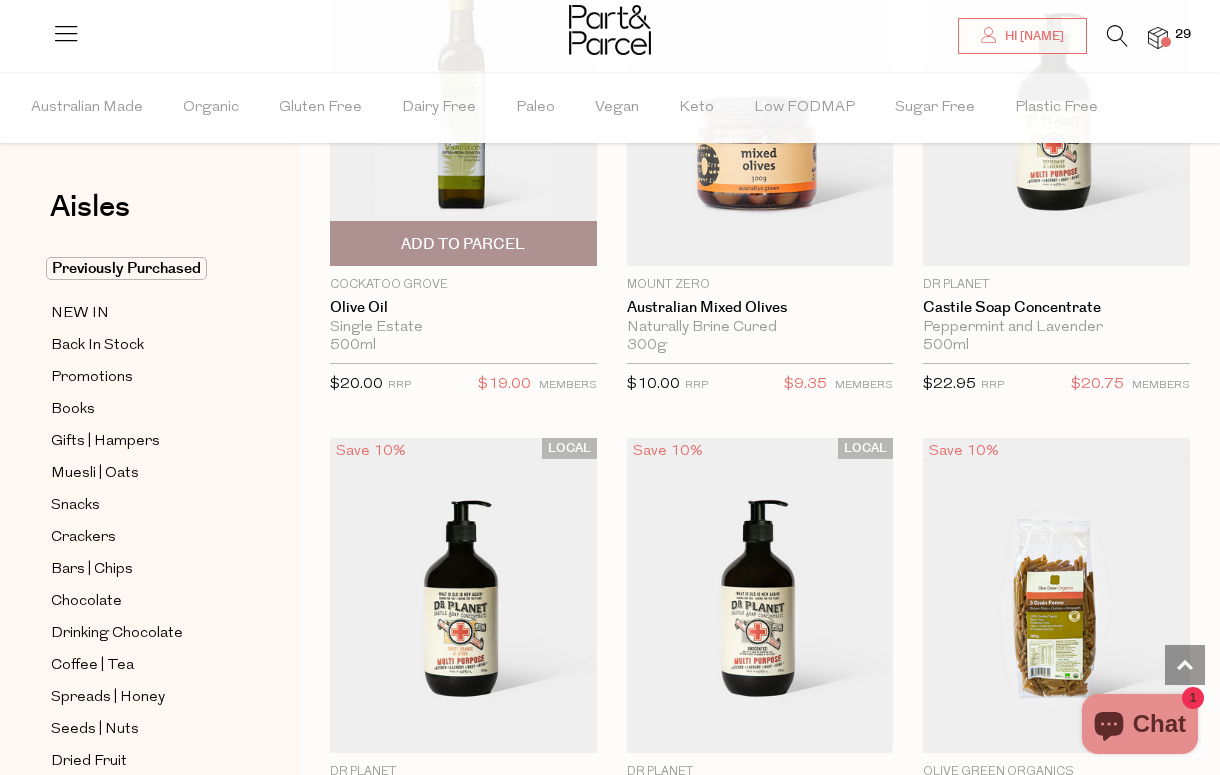 scroll, scrollTop: 7091, scrollLeft: 0, axis: vertical 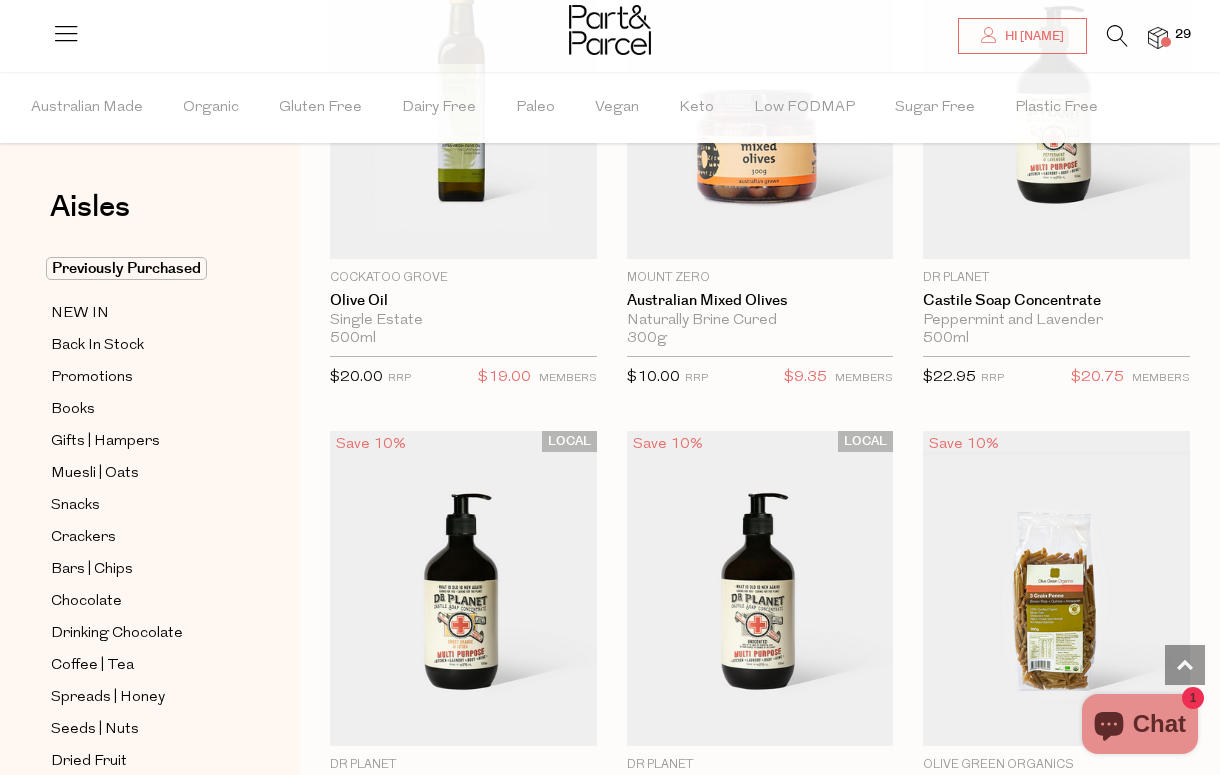 click at bounding box center (1117, 36) 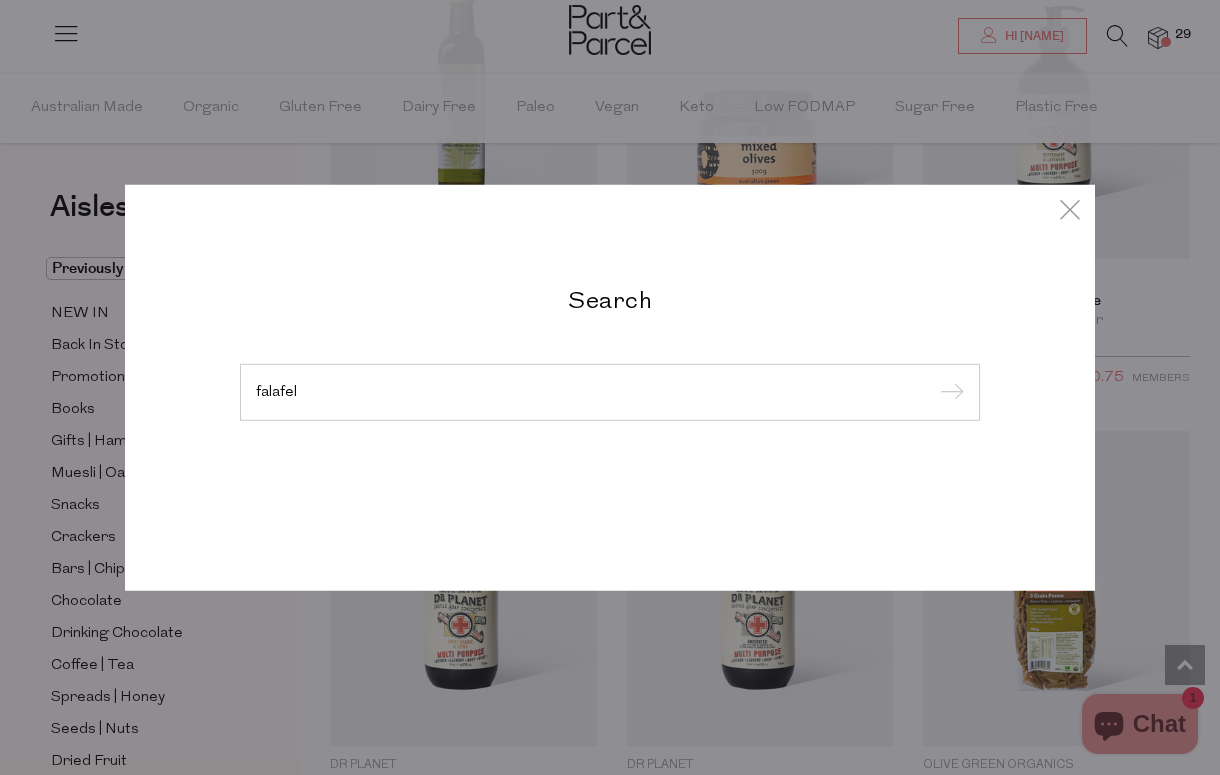 type on "falafel" 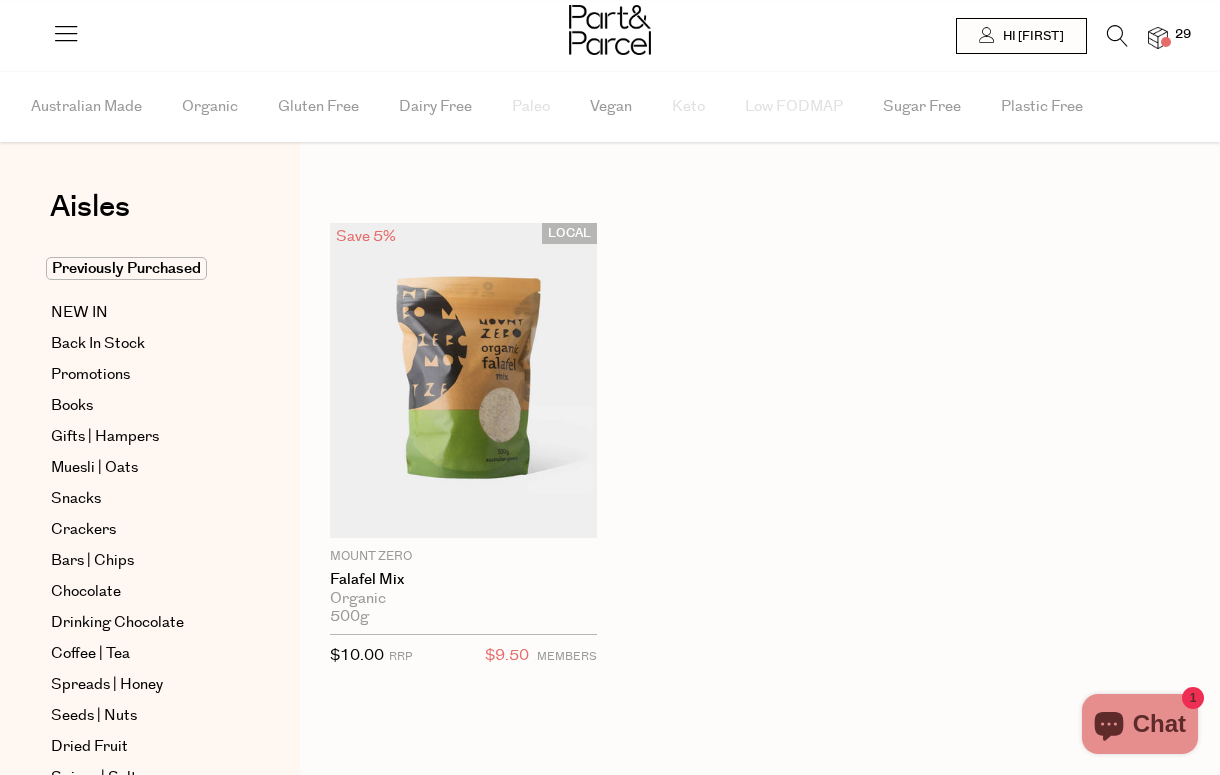 scroll, scrollTop: 0, scrollLeft: 0, axis: both 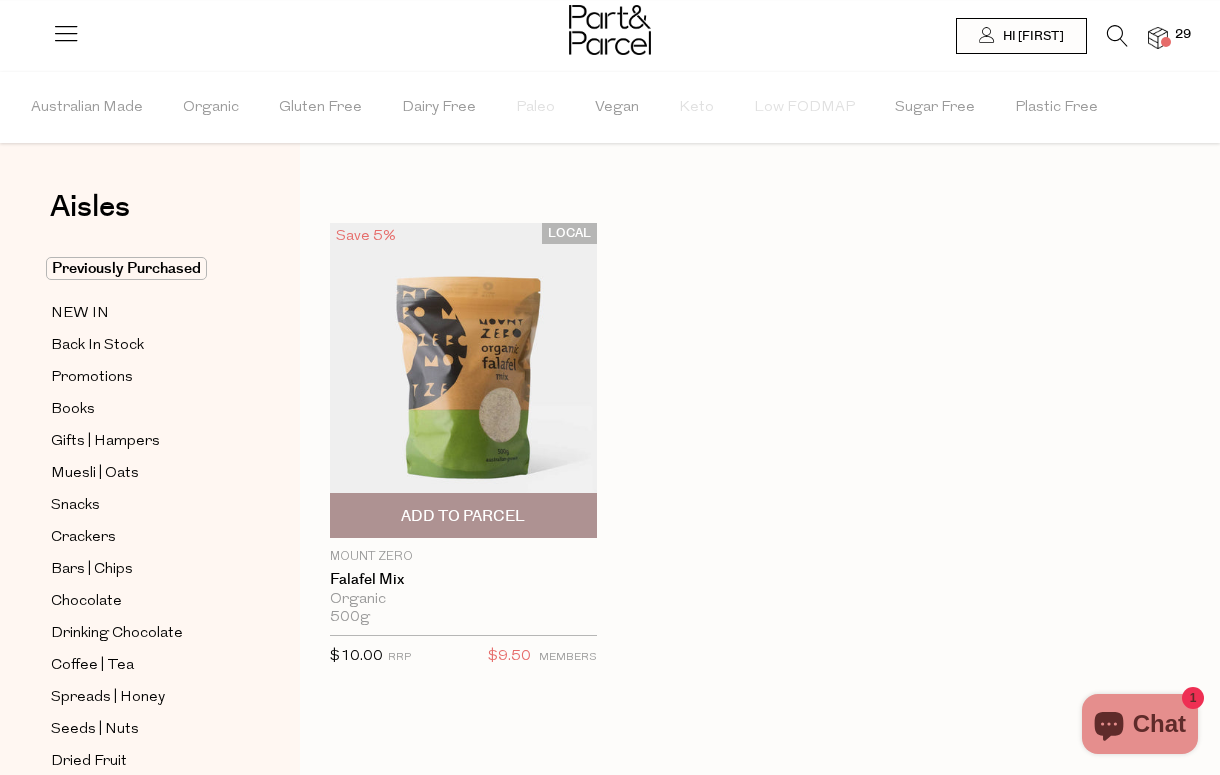 click on "Add To Parcel" at bounding box center (463, 516) 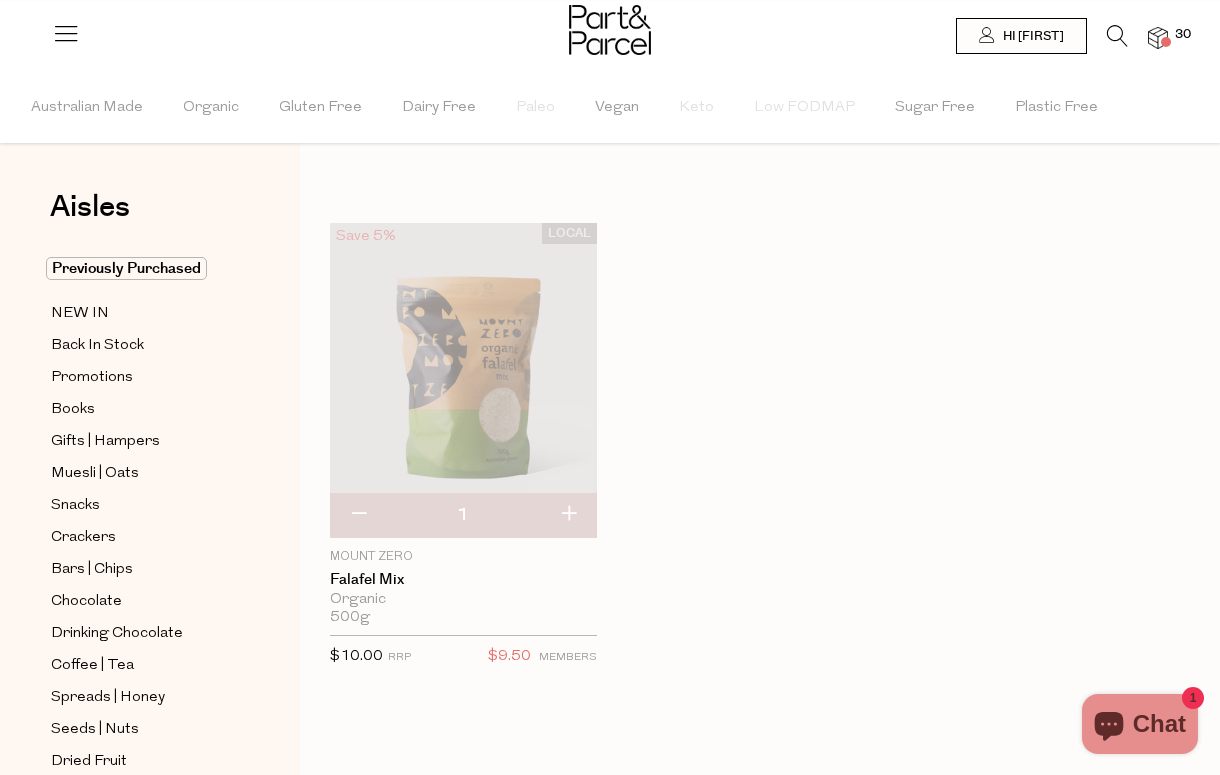 click at bounding box center [1117, 36] 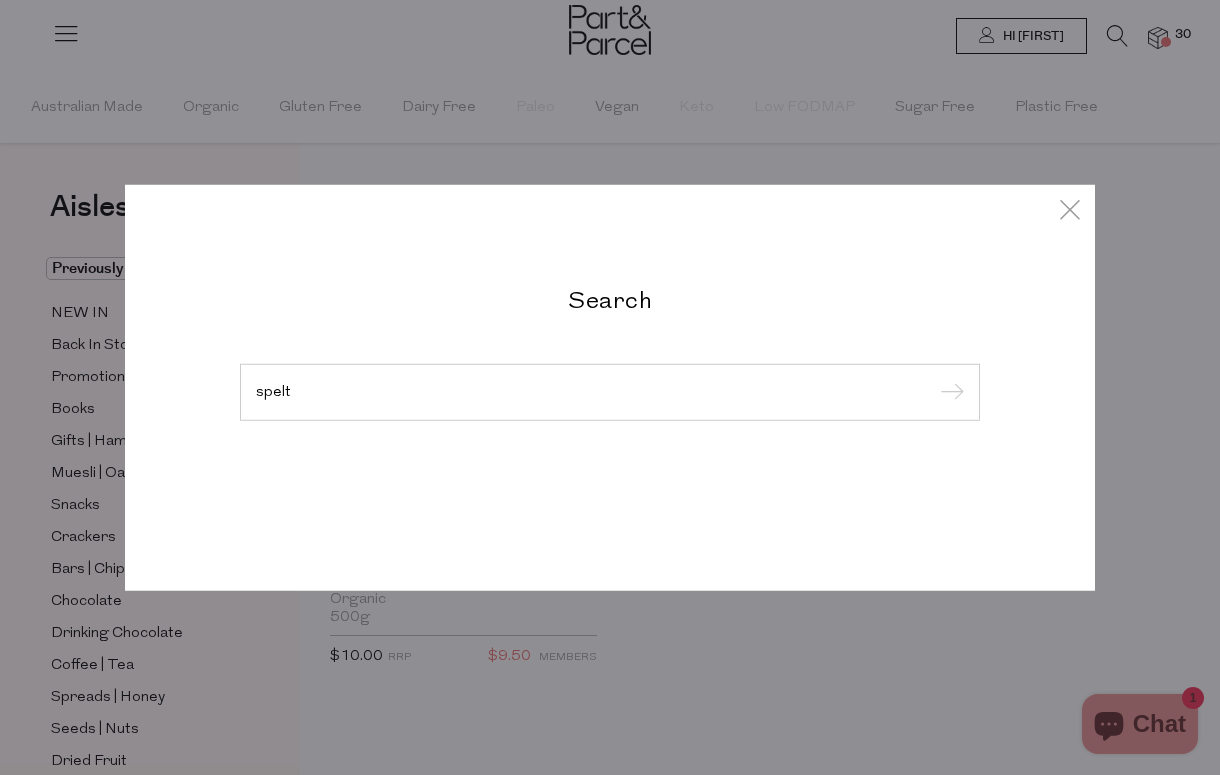 type on "spelt" 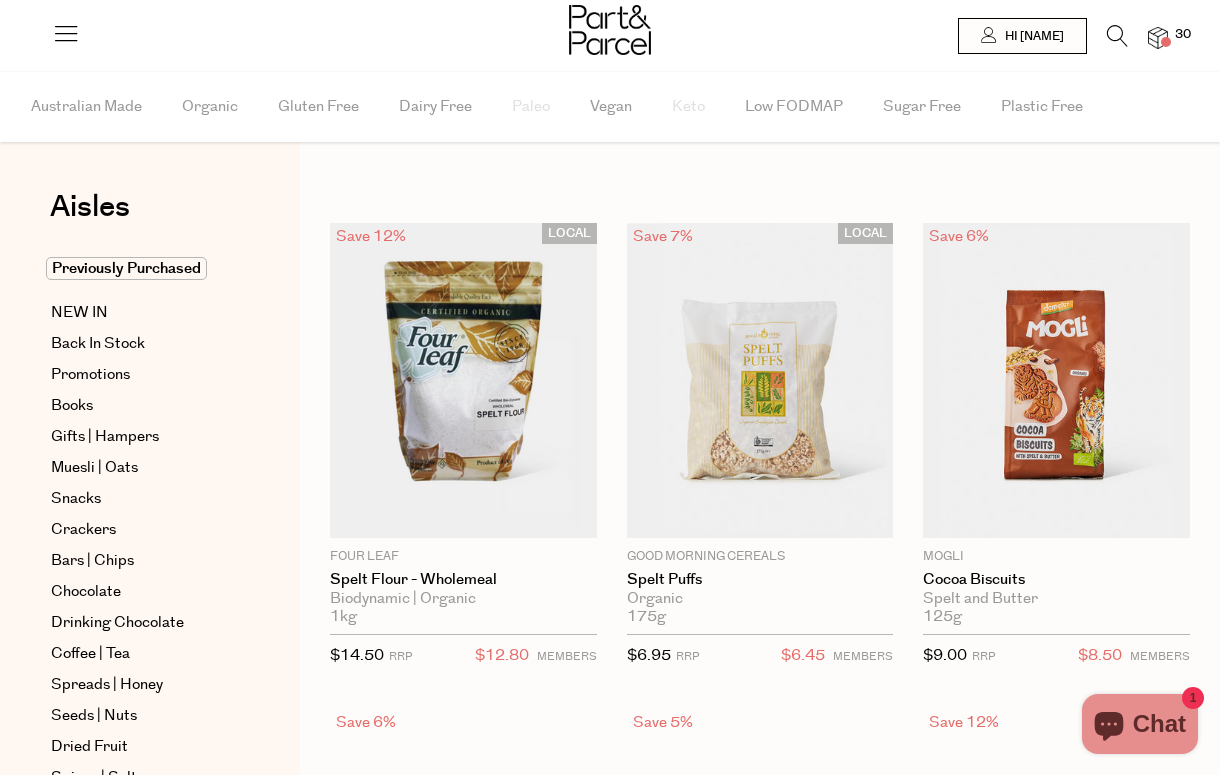 scroll, scrollTop: 0, scrollLeft: 0, axis: both 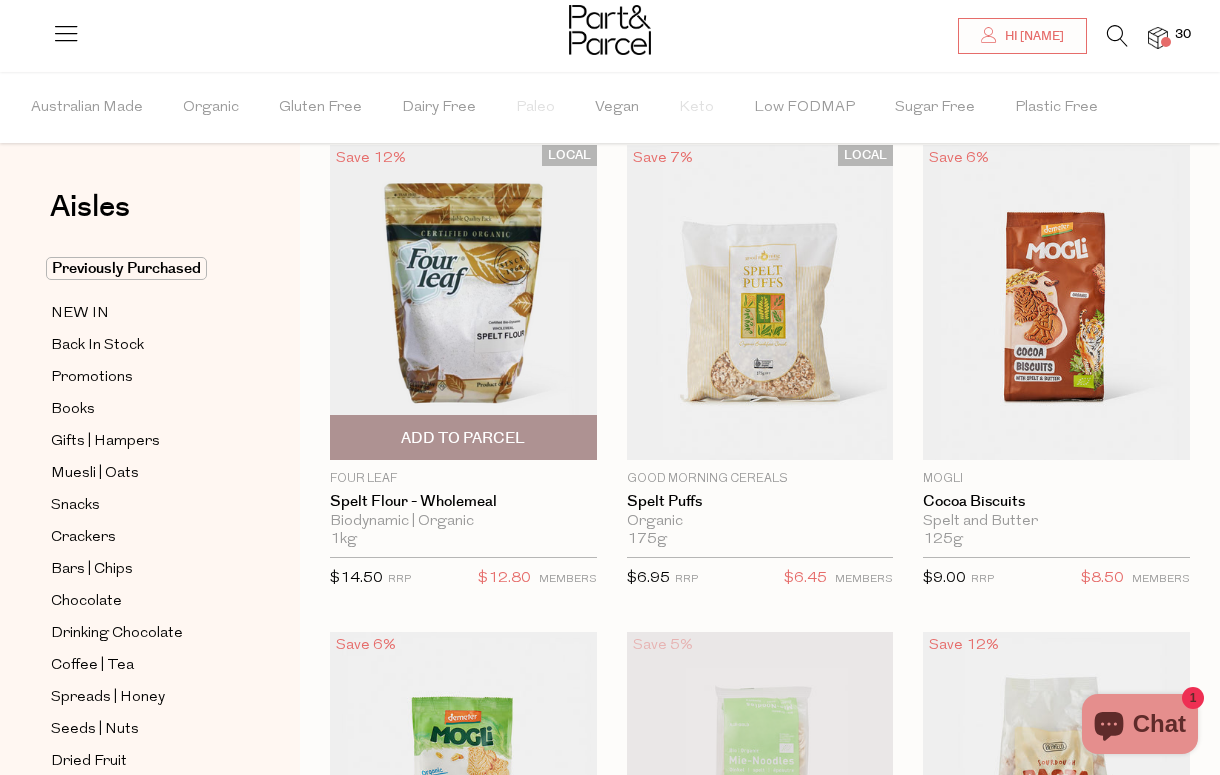 click on "Add To Parcel" at bounding box center [463, 438] 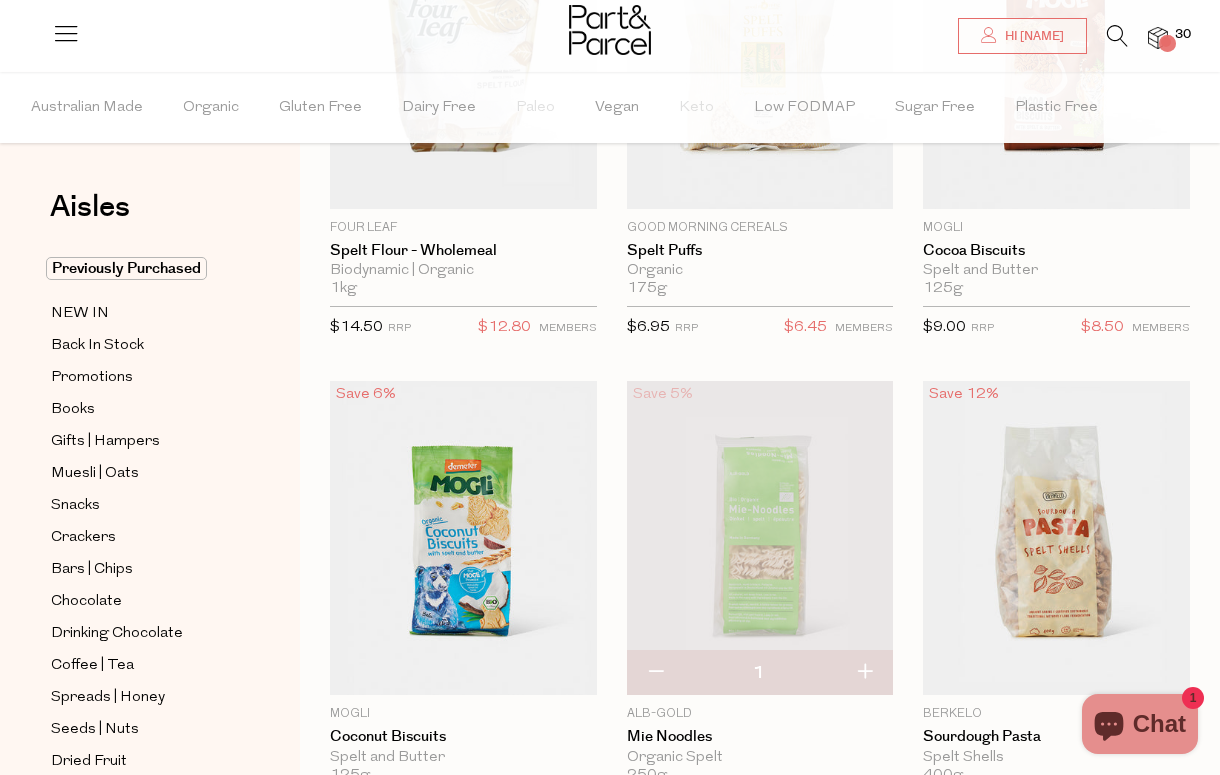scroll, scrollTop: 497, scrollLeft: 0, axis: vertical 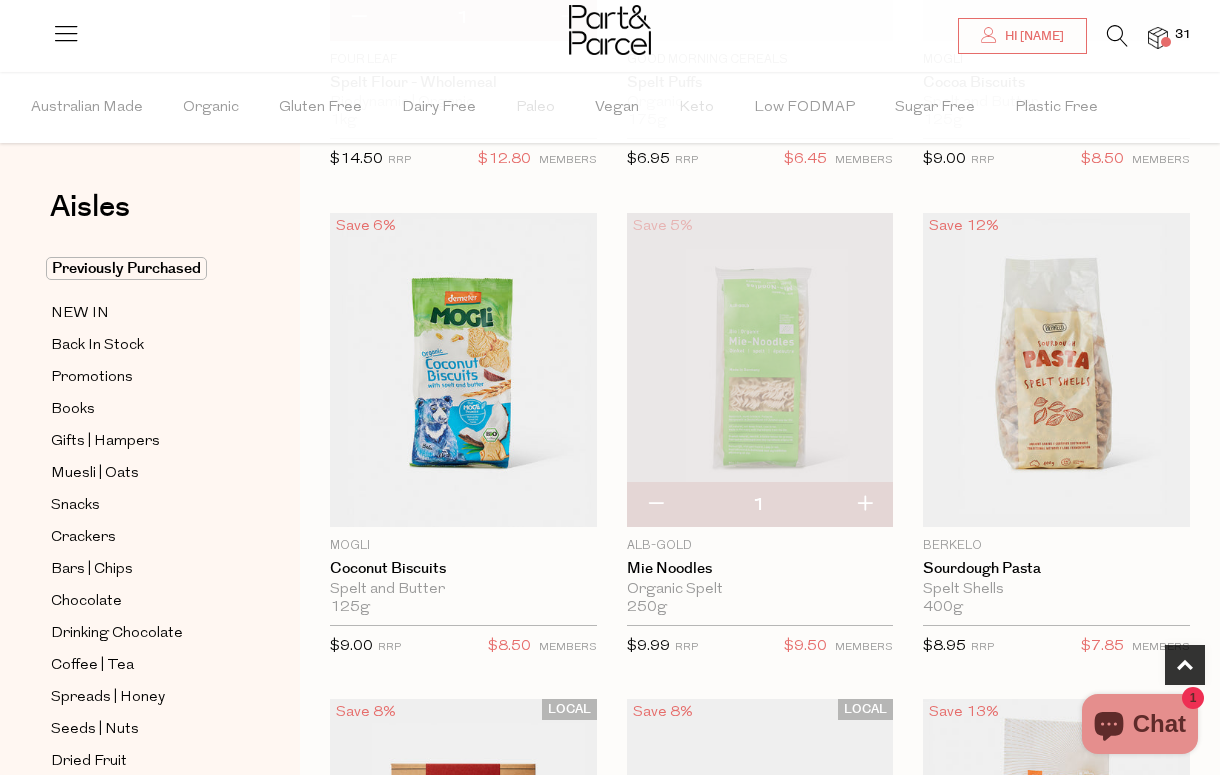 click at bounding box center [864, 505] 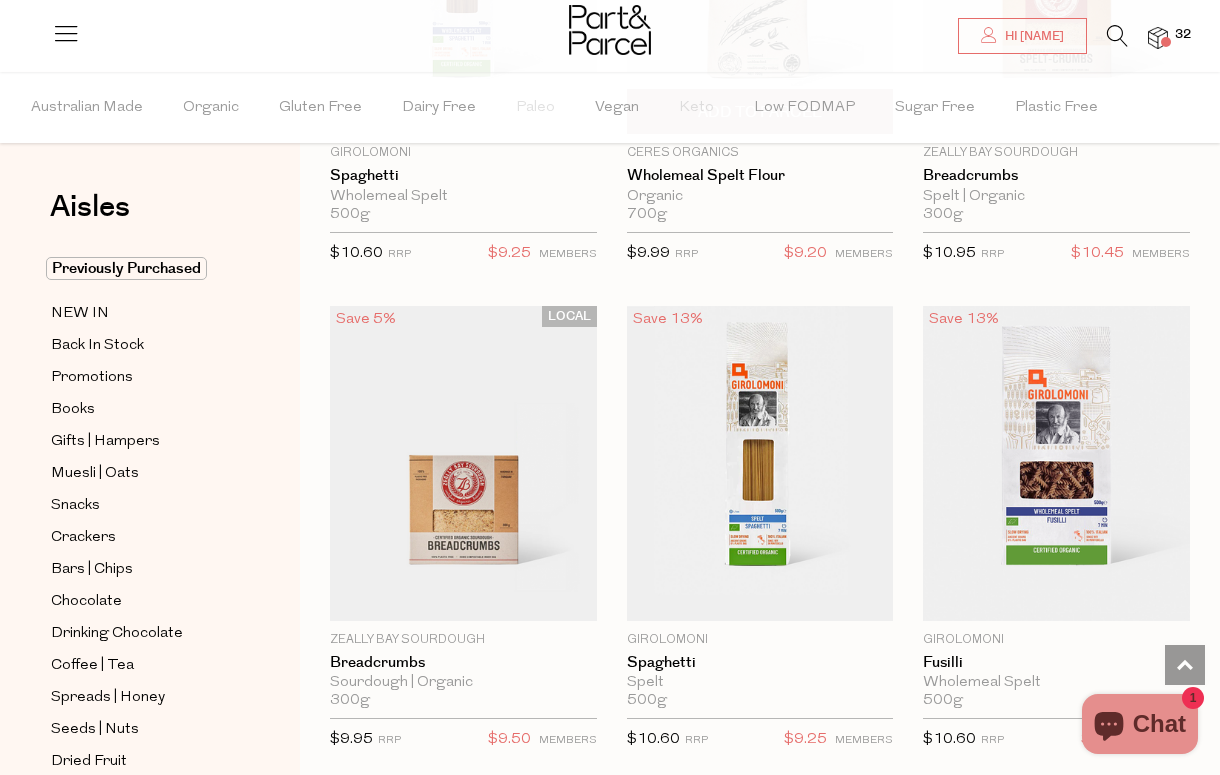 scroll, scrollTop: 1866, scrollLeft: 0, axis: vertical 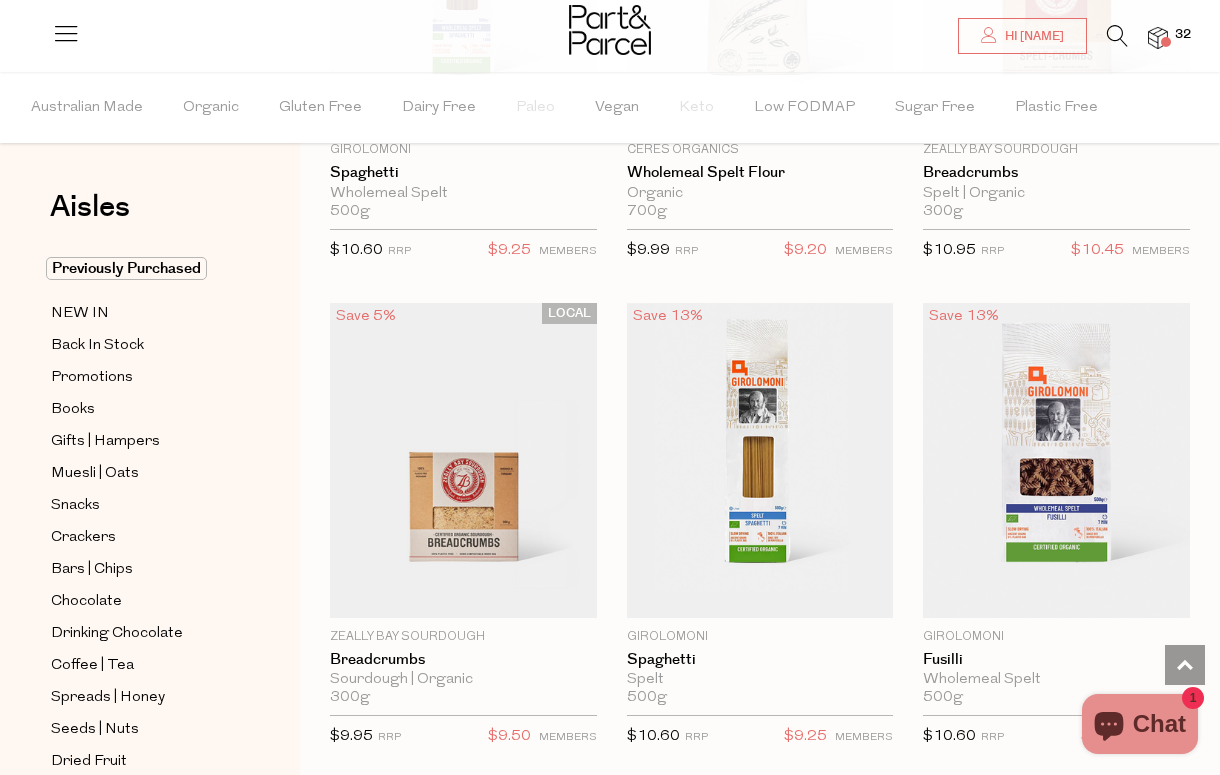 click at bounding box center [1117, 36] 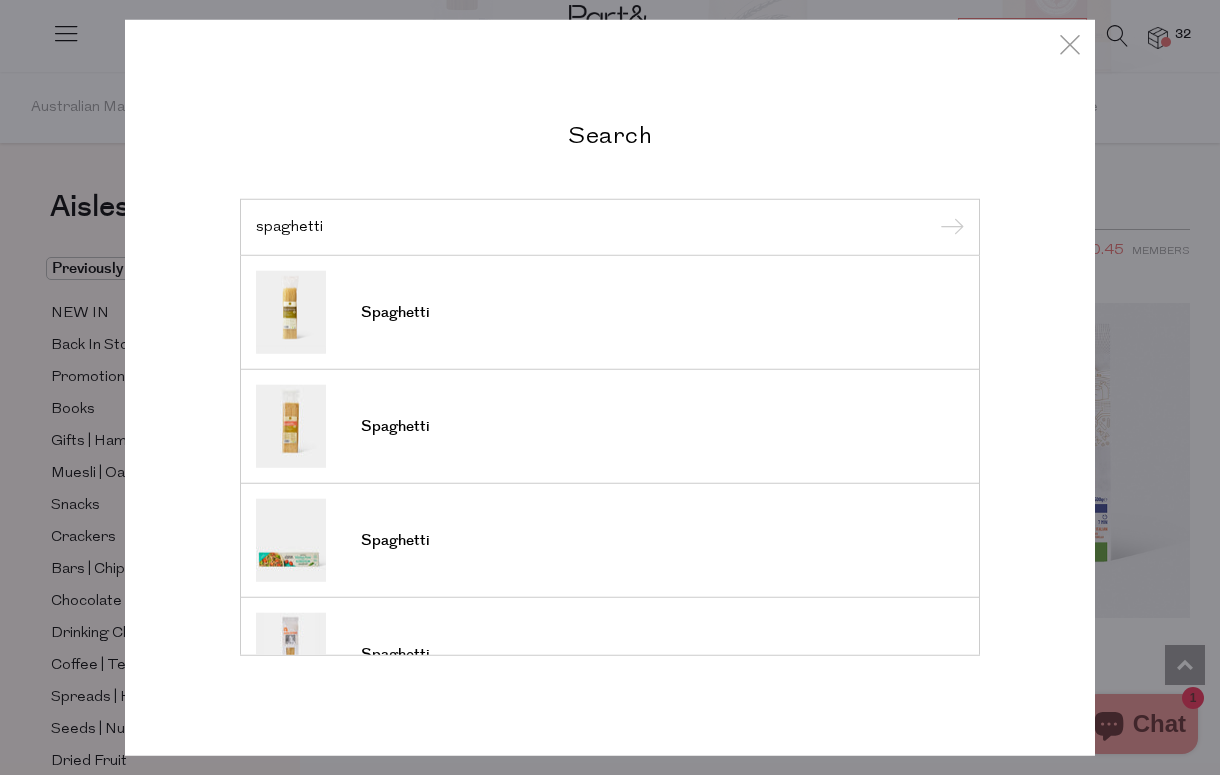 type on "spaghetti" 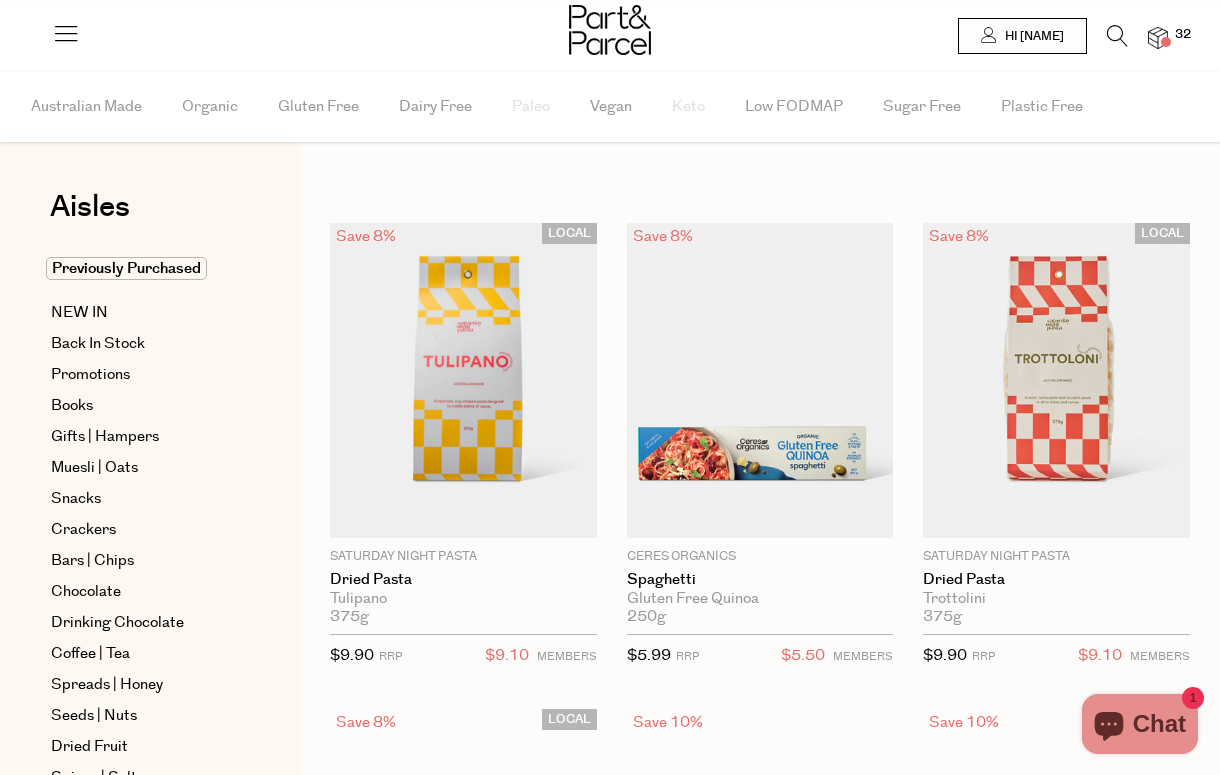 scroll, scrollTop: 0, scrollLeft: 0, axis: both 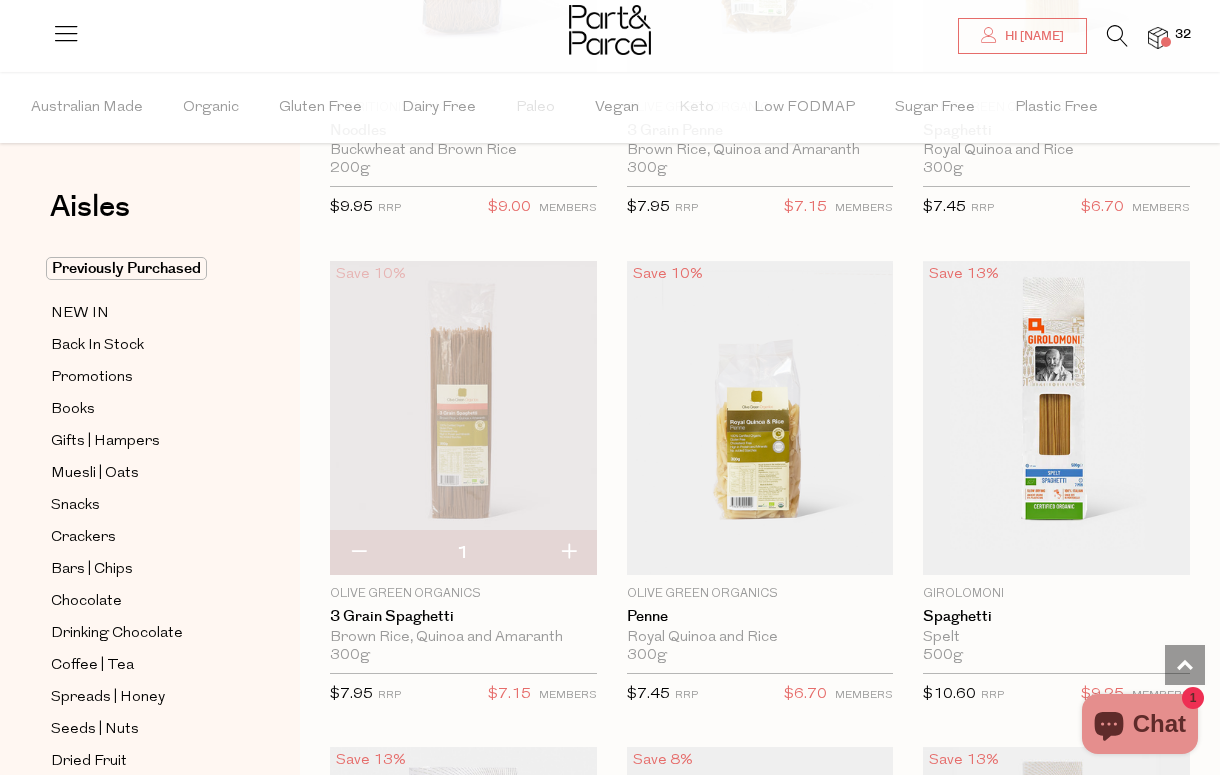 click at bounding box center (568, 553) 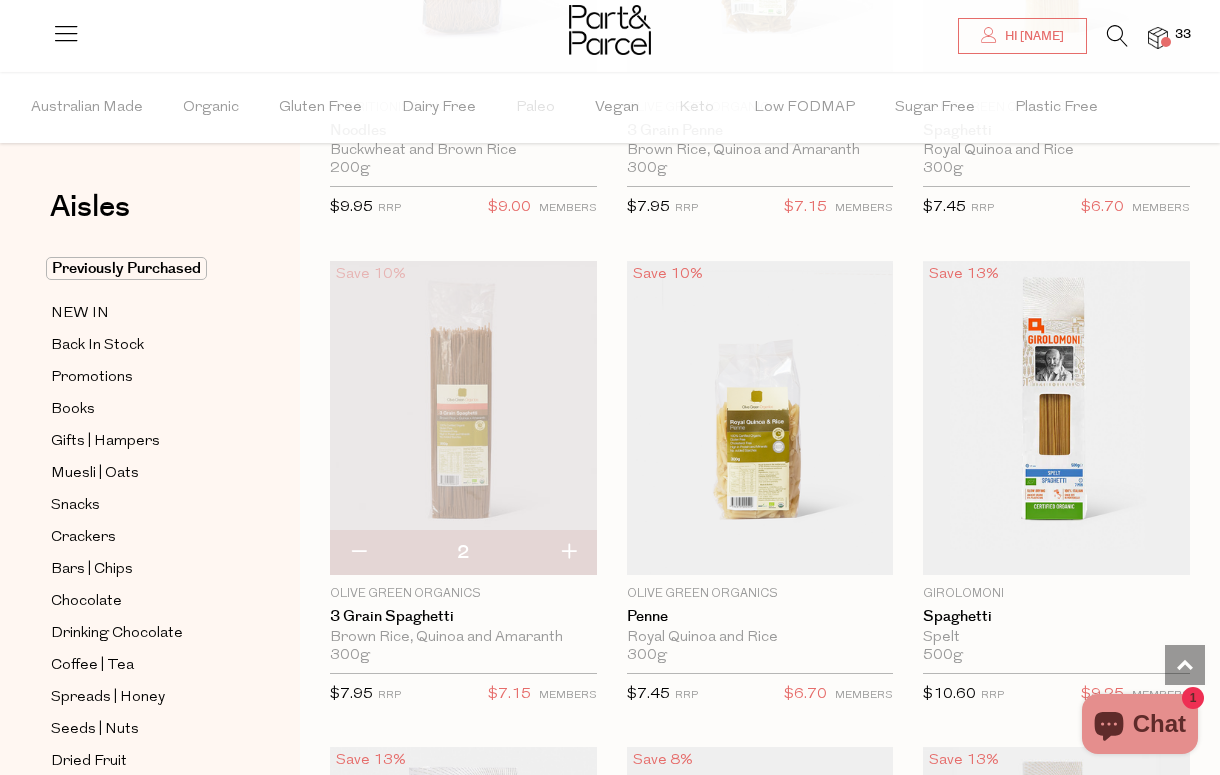 click at bounding box center (568, 553) 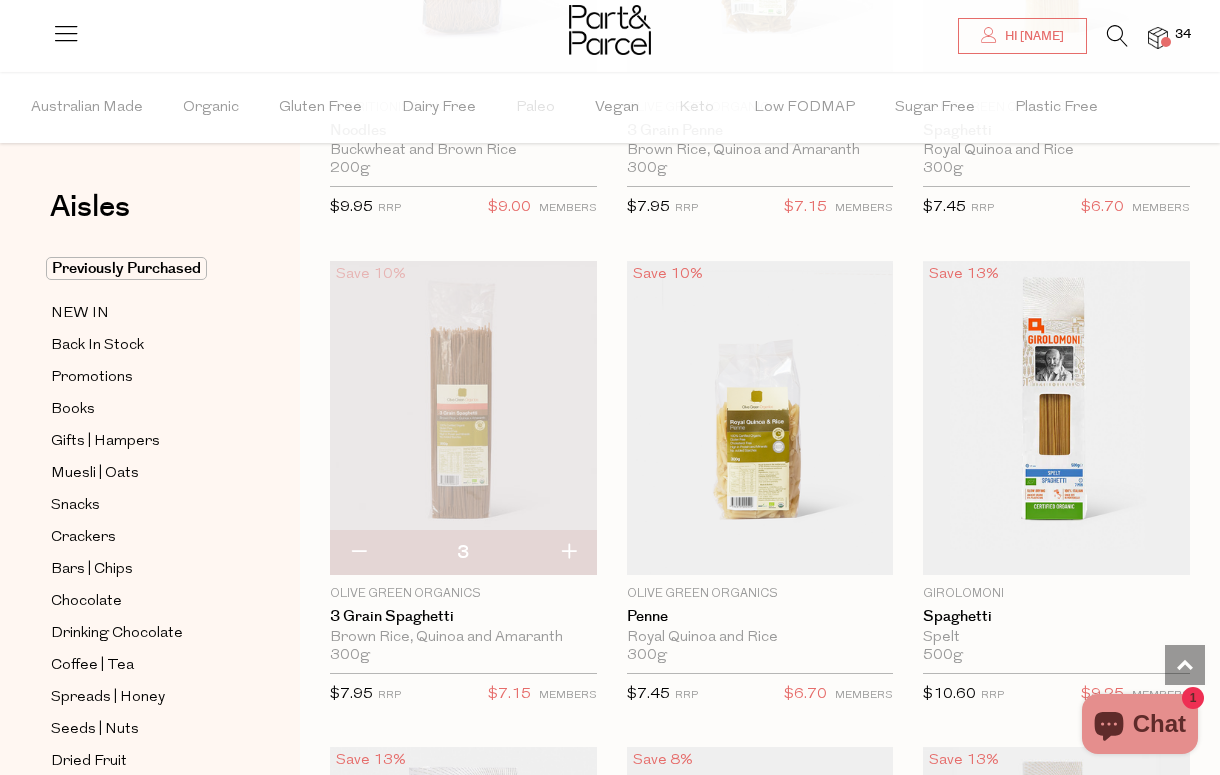 click at bounding box center (1117, 36) 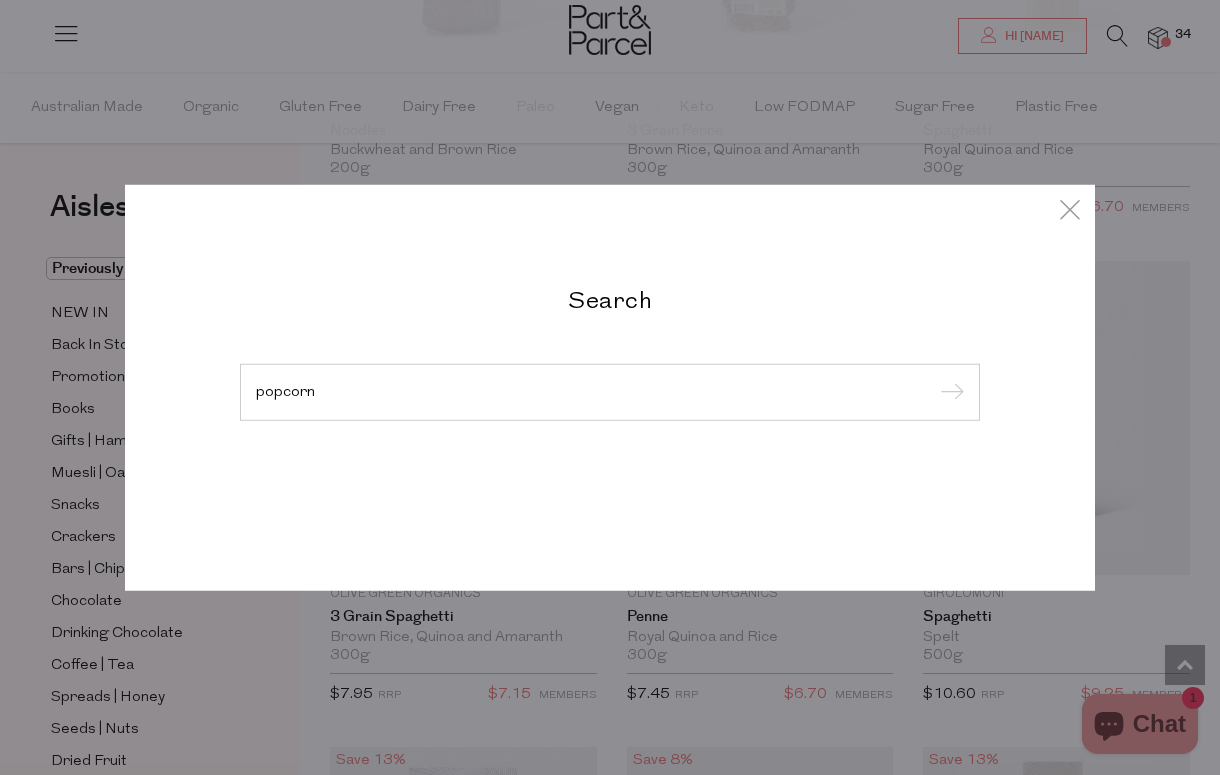 type on "popcorn" 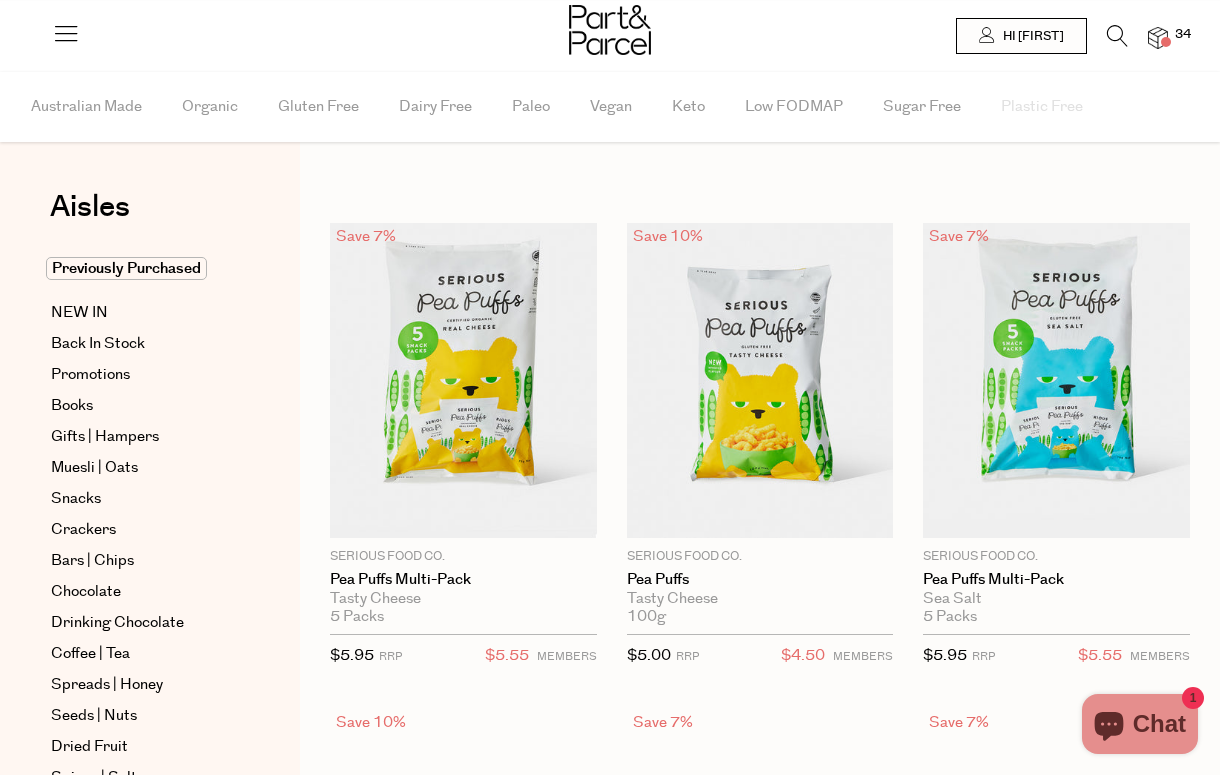 scroll, scrollTop: 0, scrollLeft: 0, axis: both 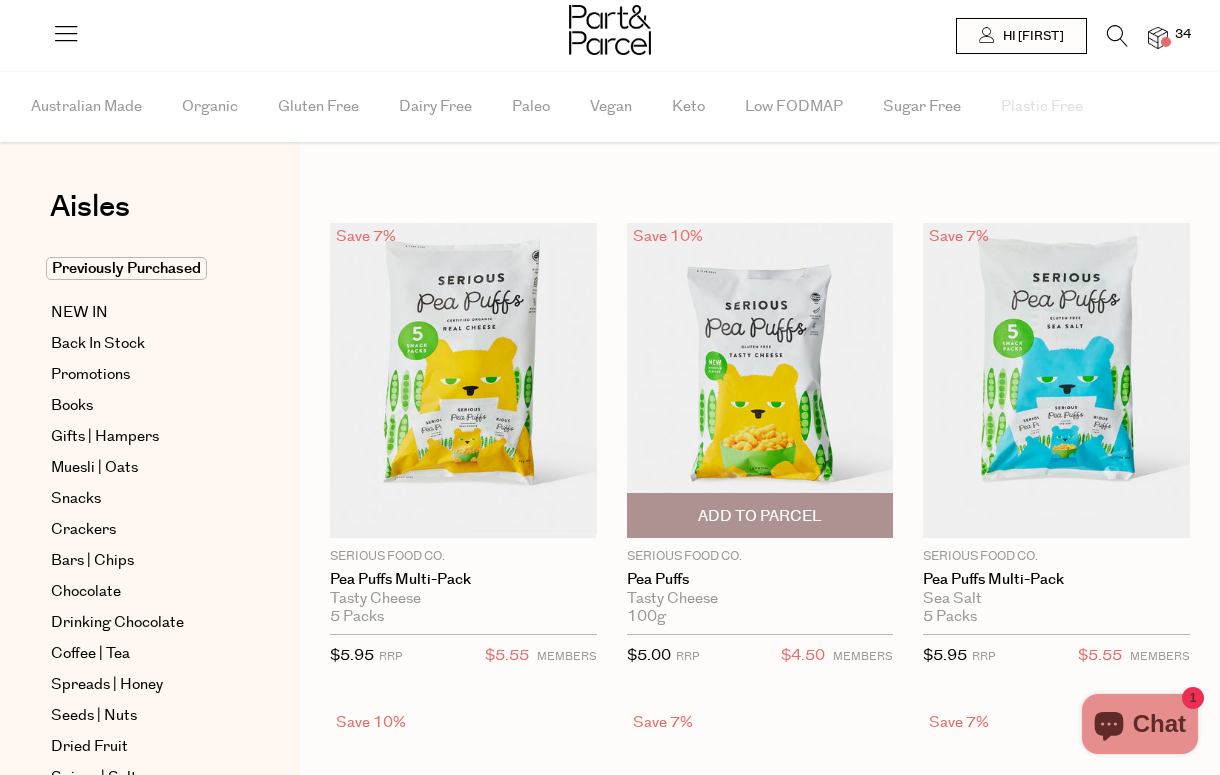 type on "3" 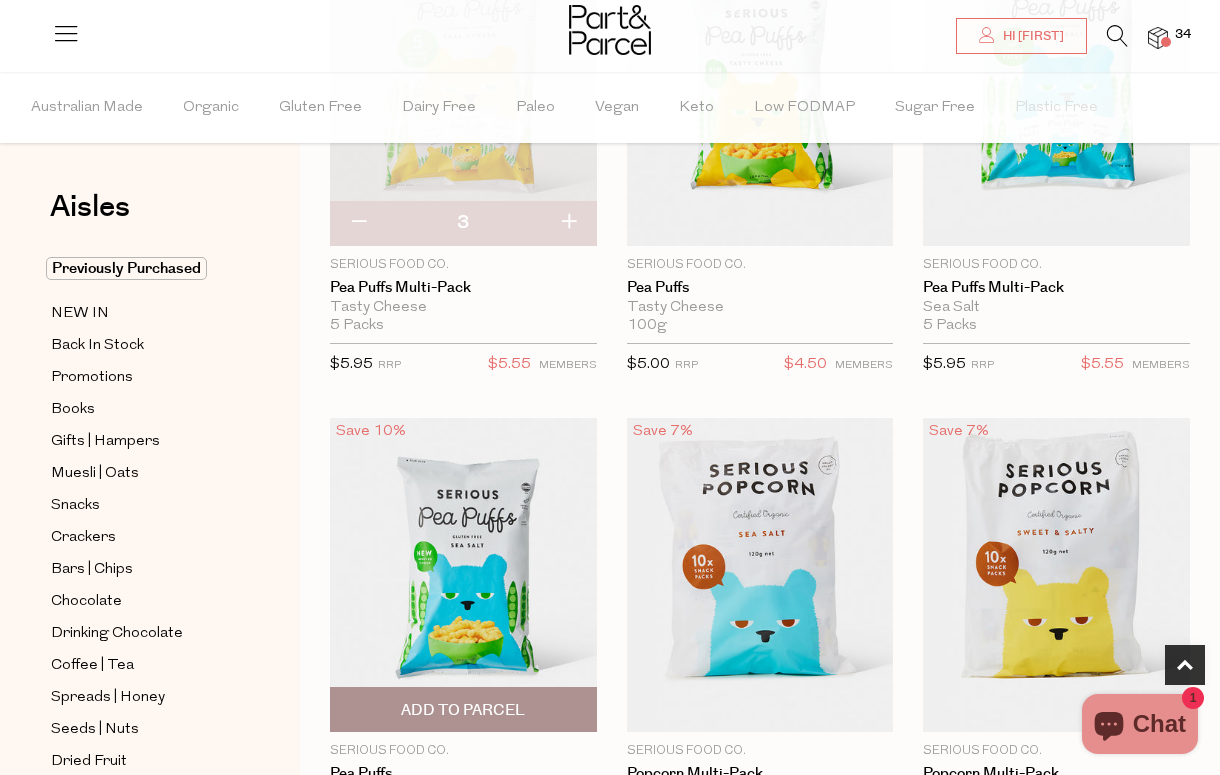 scroll, scrollTop: 500, scrollLeft: 0, axis: vertical 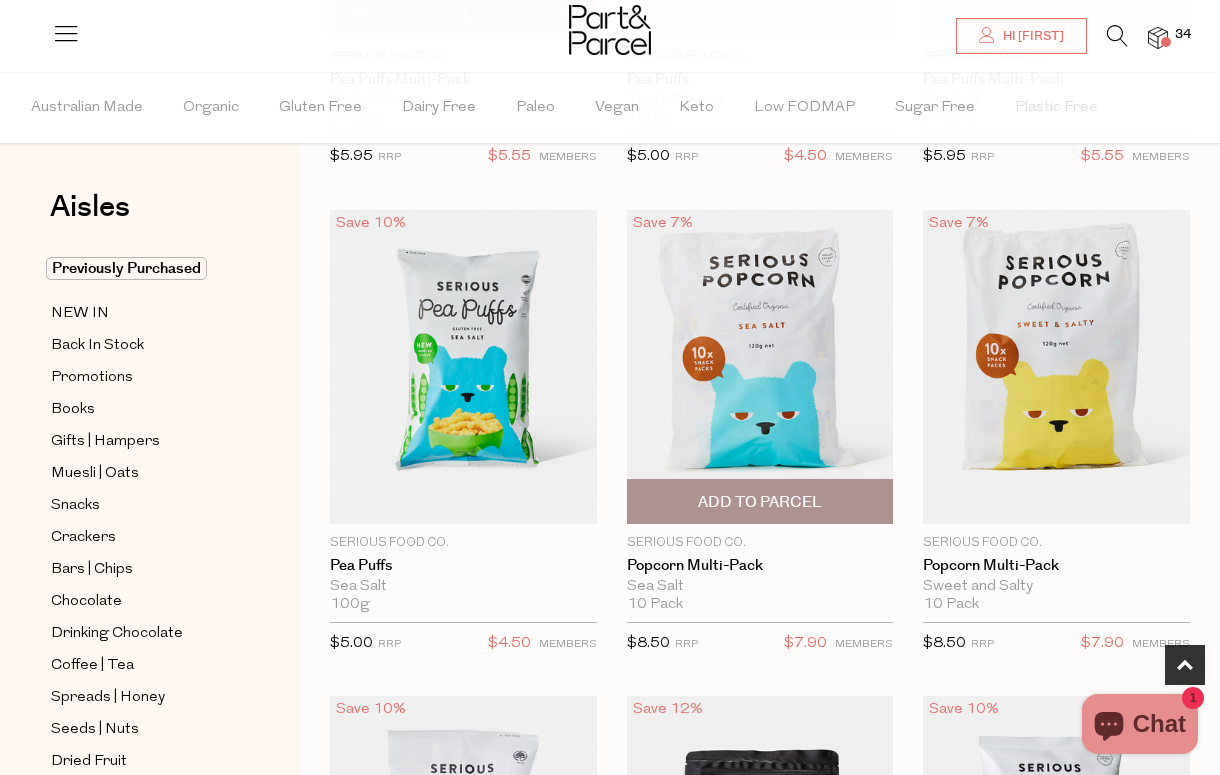 click on "Add To Parcel" at bounding box center (760, 502) 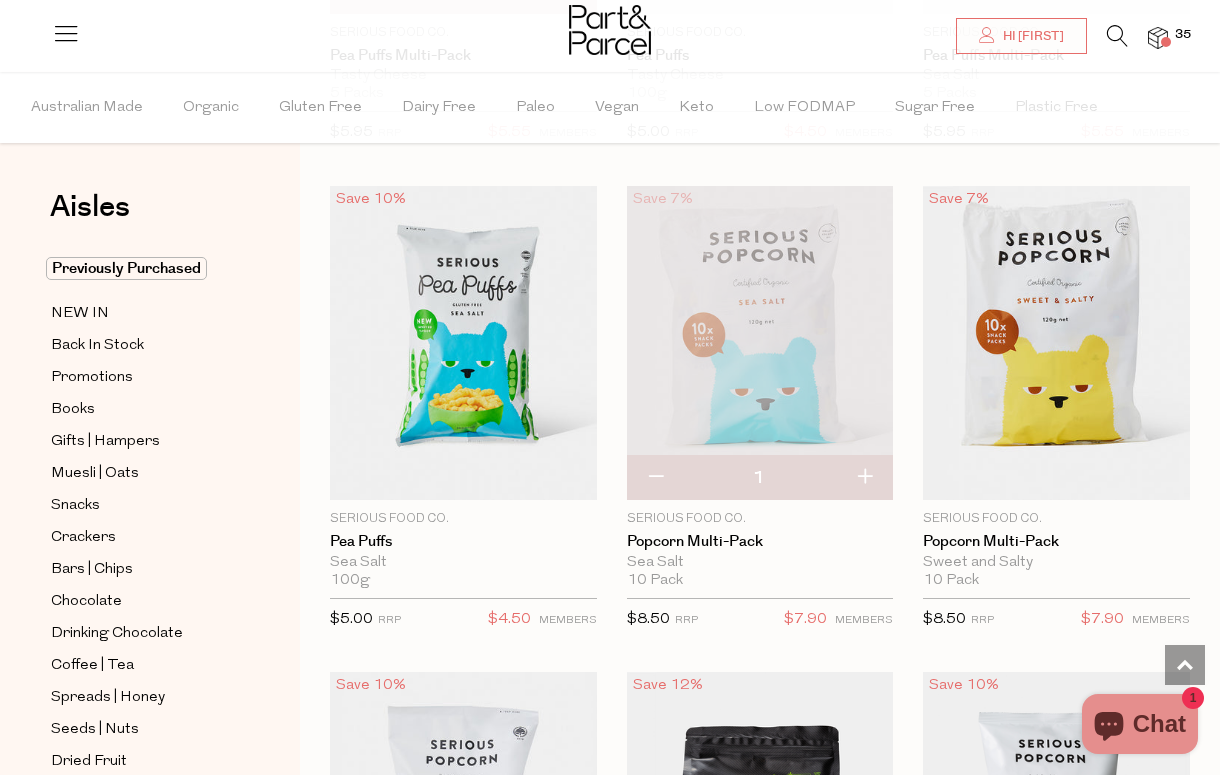 scroll, scrollTop: 525, scrollLeft: 0, axis: vertical 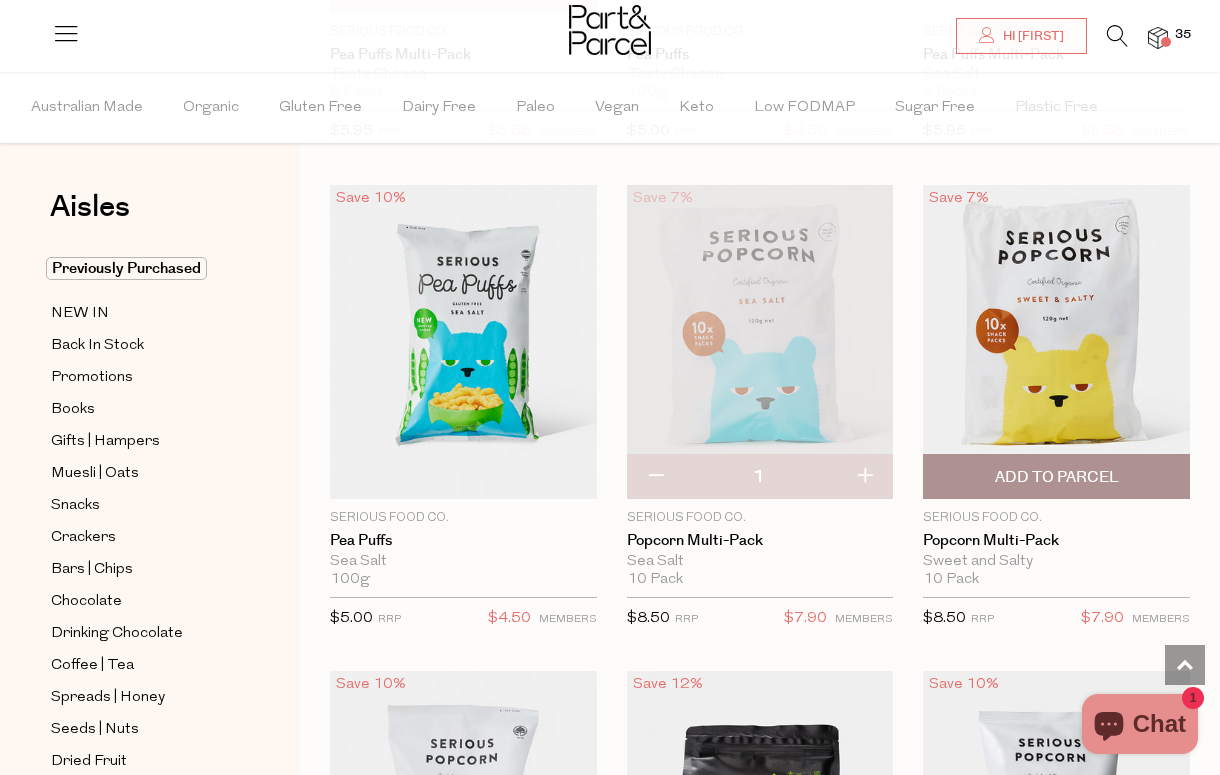 click on "Add To Parcel" at bounding box center (1057, 477) 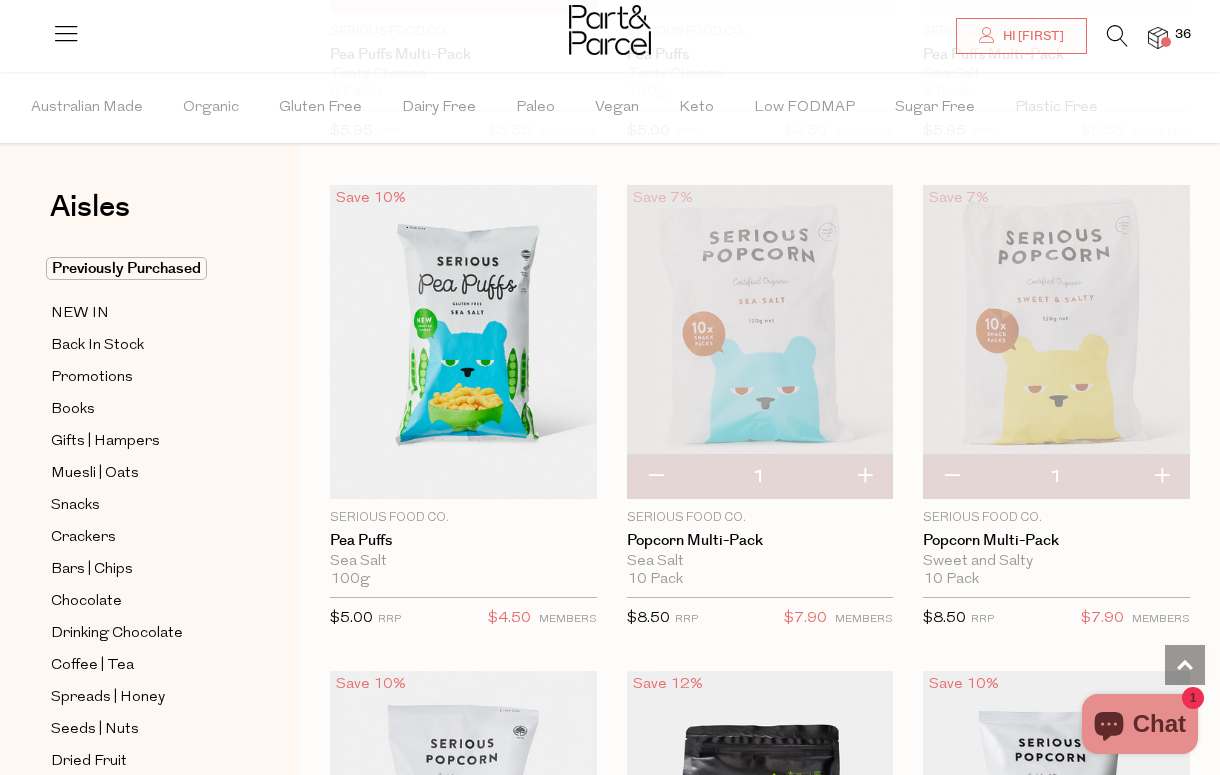 click at bounding box center [1117, 36] 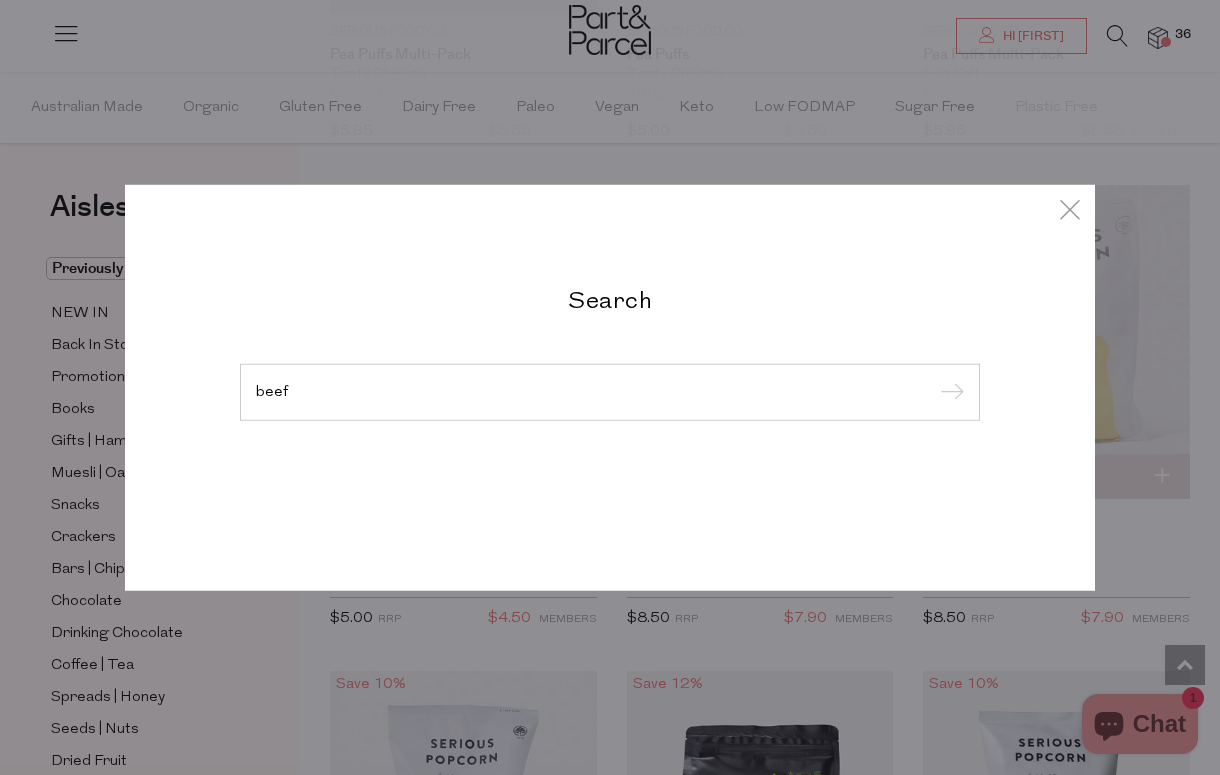 type on "beef" 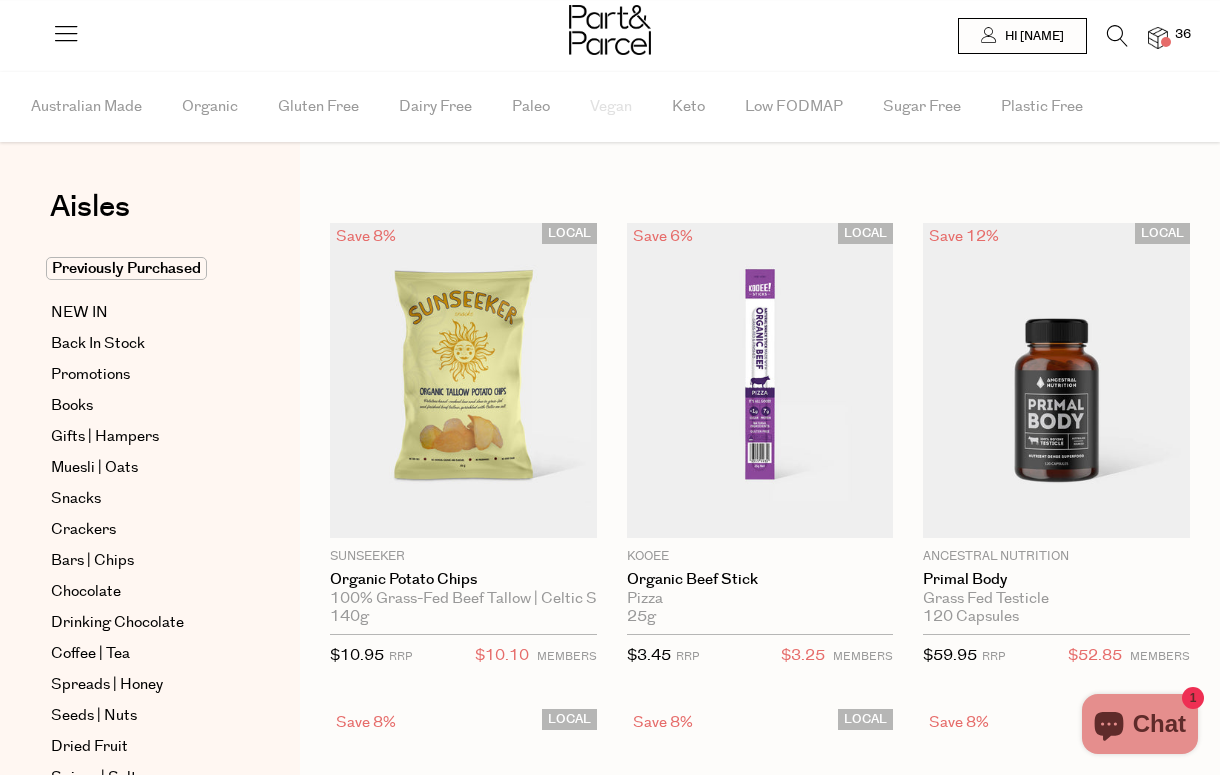 scroll, scrollTop: 0, scrollLeft: 0, axis: both 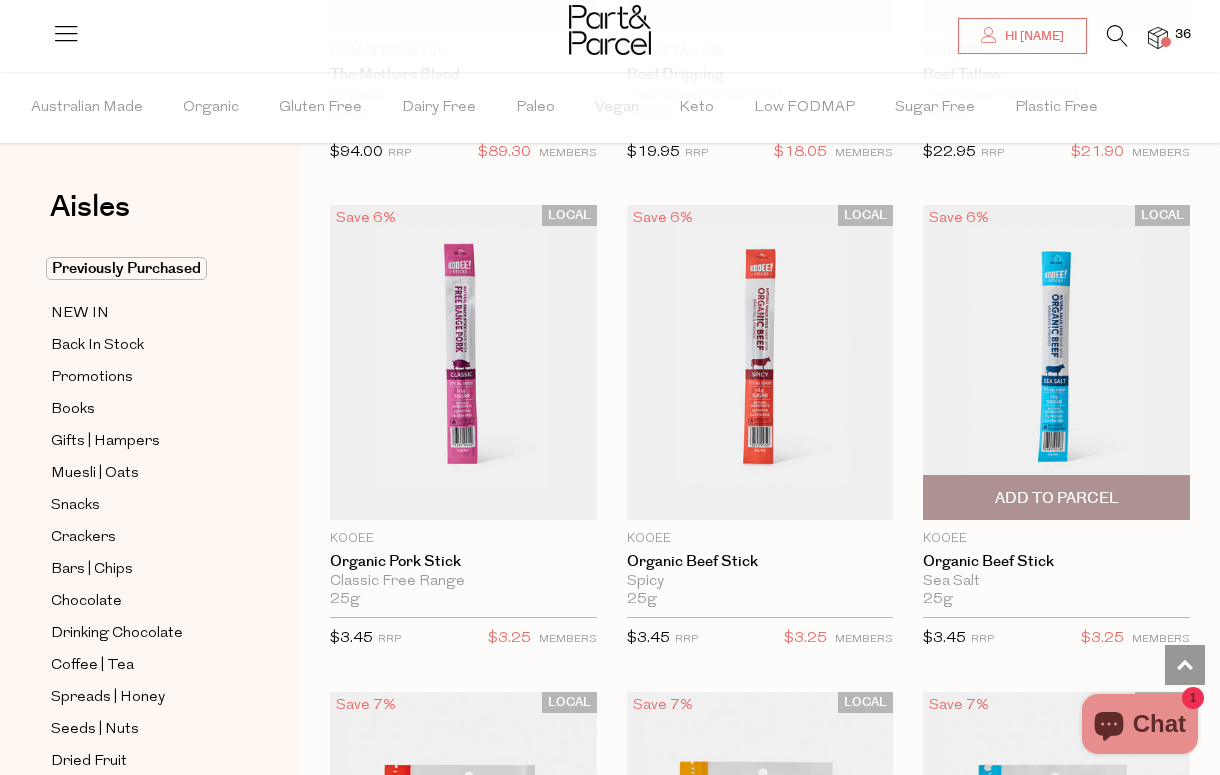 click on "Add To Parcel" at bounding box center (1057, 498) 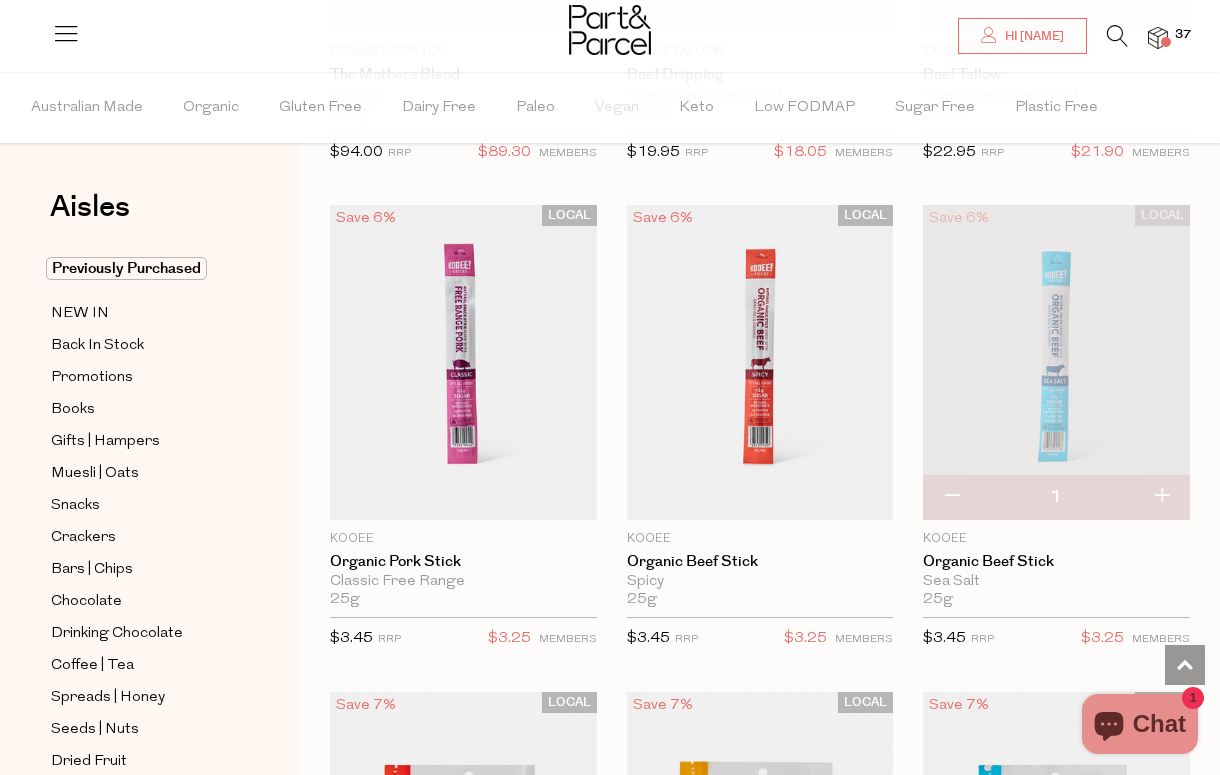 click at bounding box center [1161, 497] 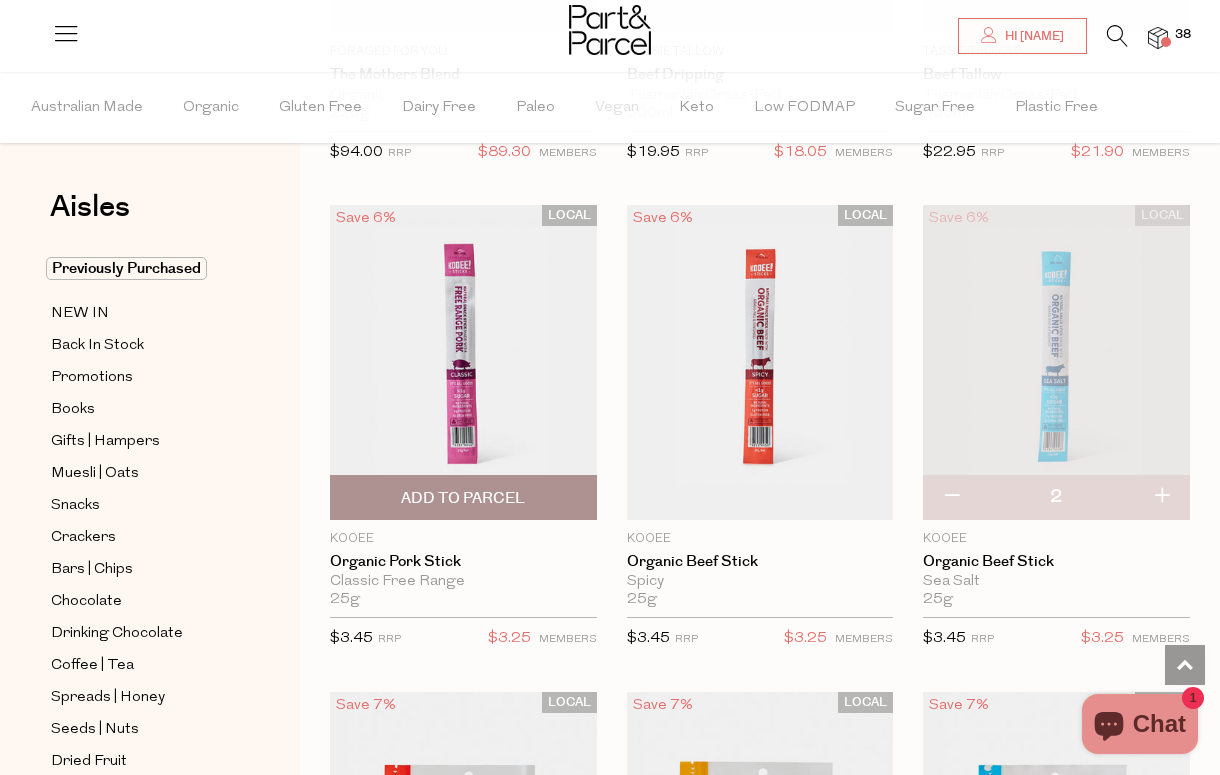 click on "Add To Parcel" at bounding box center [463, 498] 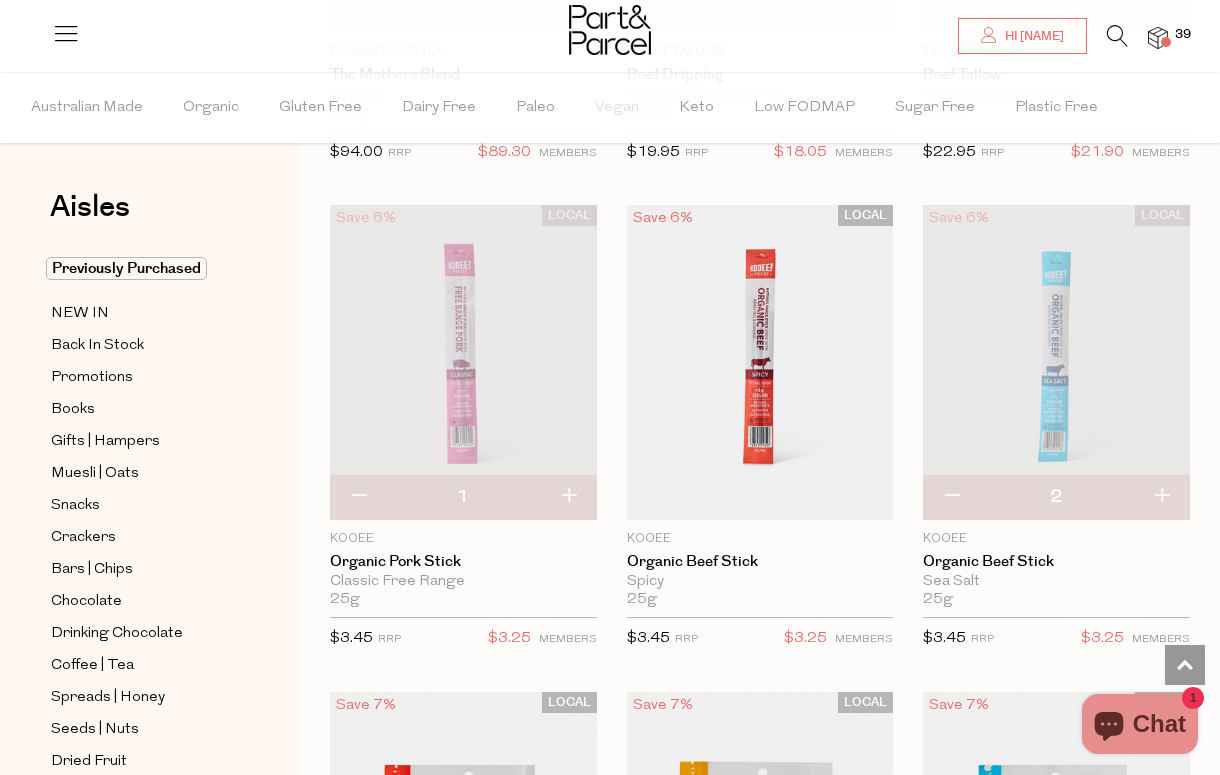 click at bounding box center (568, 497) 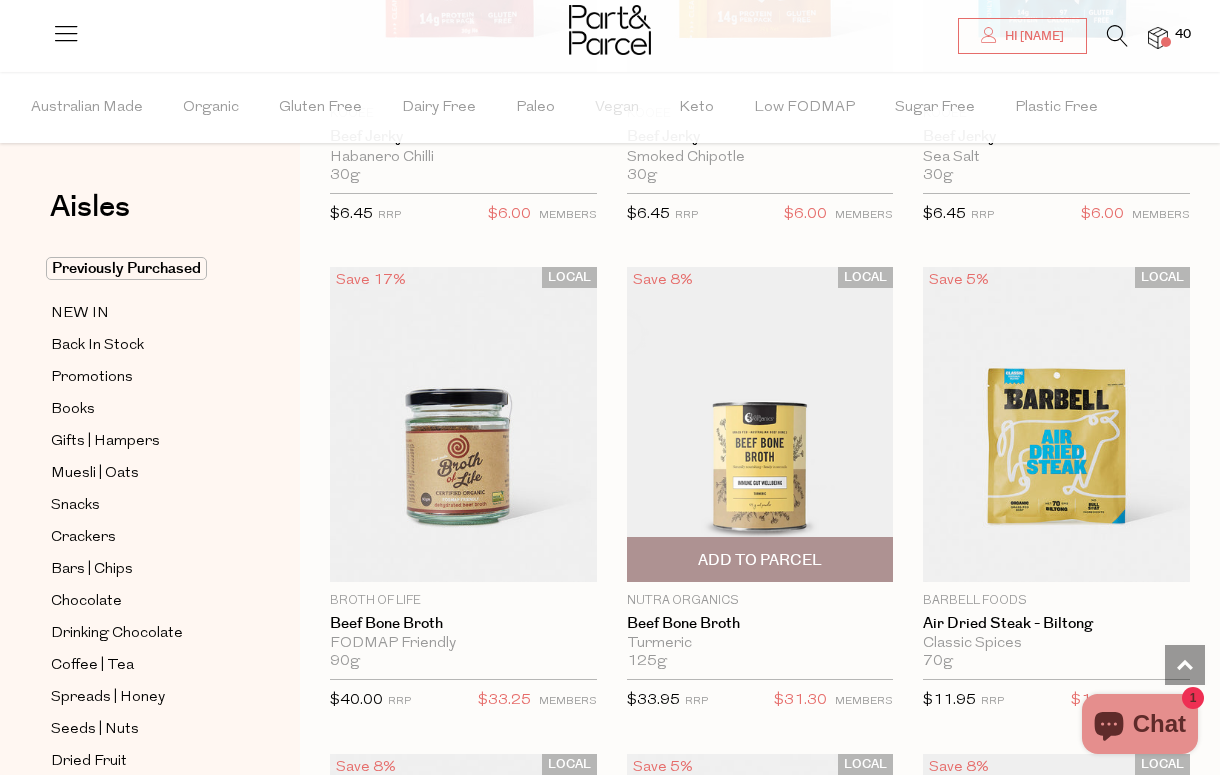 scroll, scrollTop: 4337, scrollLeft: 0, axis: vertical 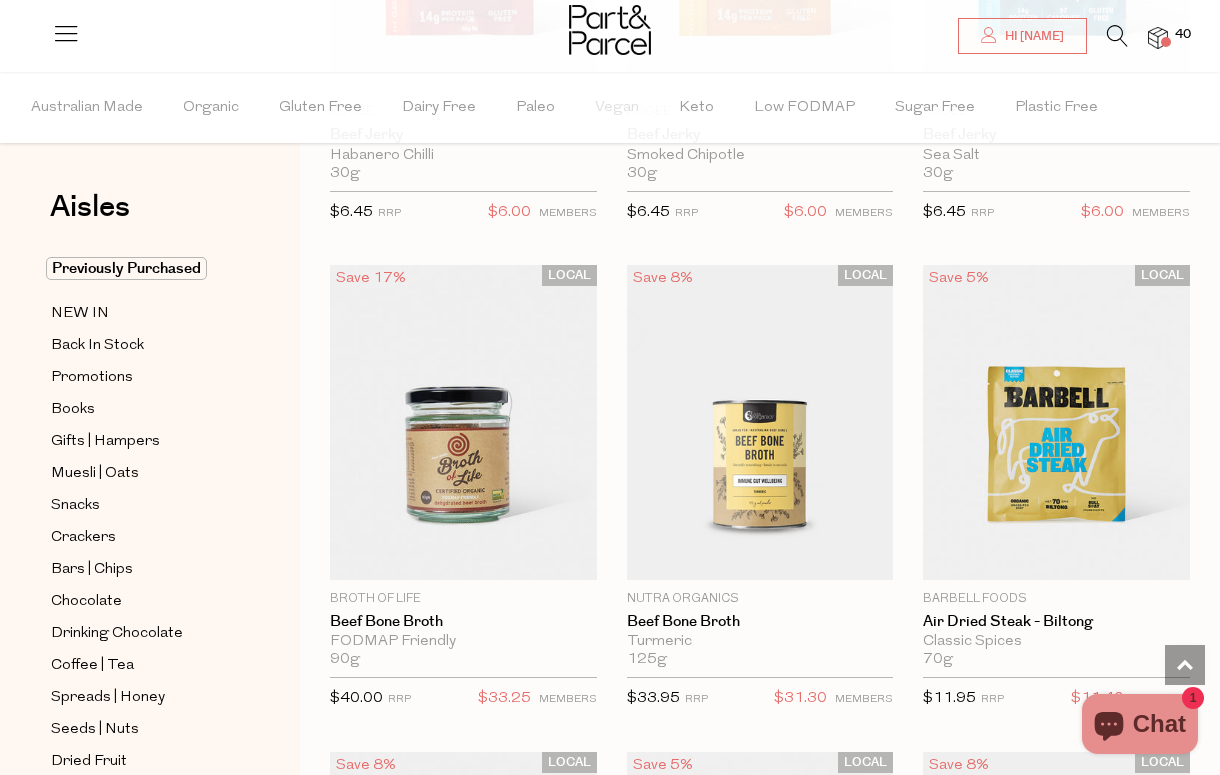 click at bounding box center [1117, 36] 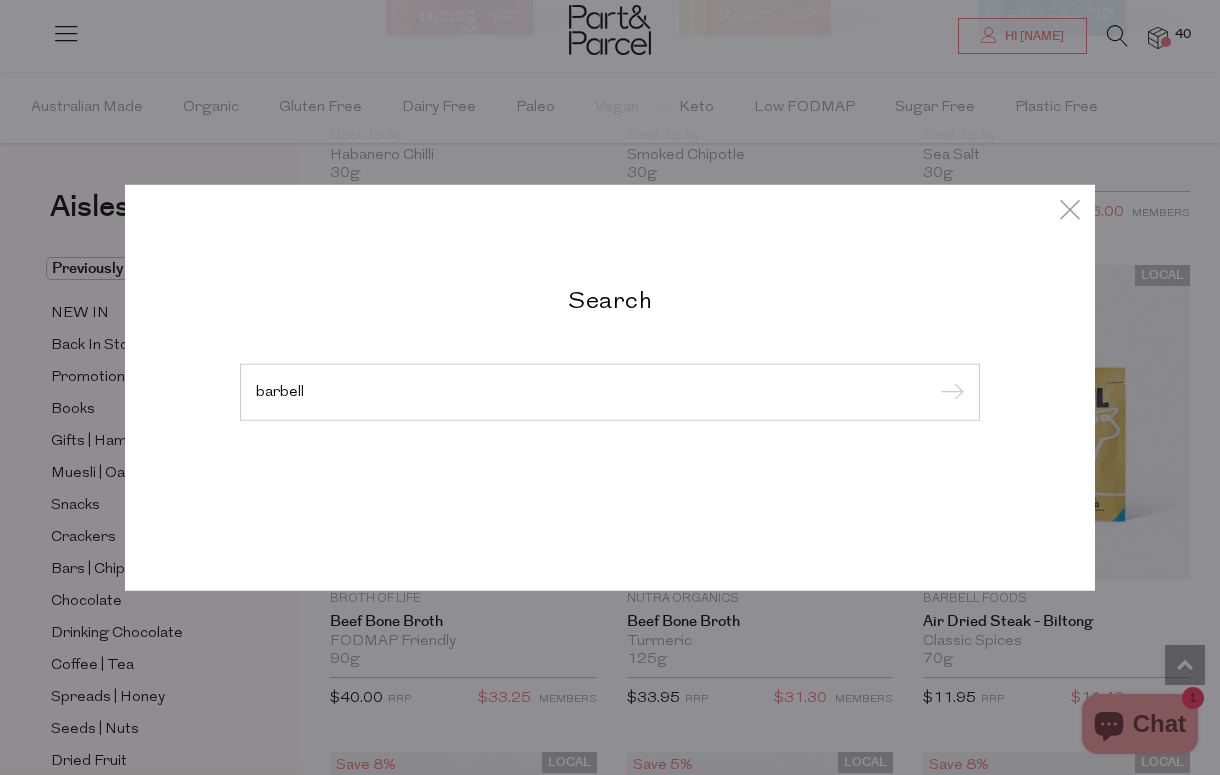 type on "barbell" 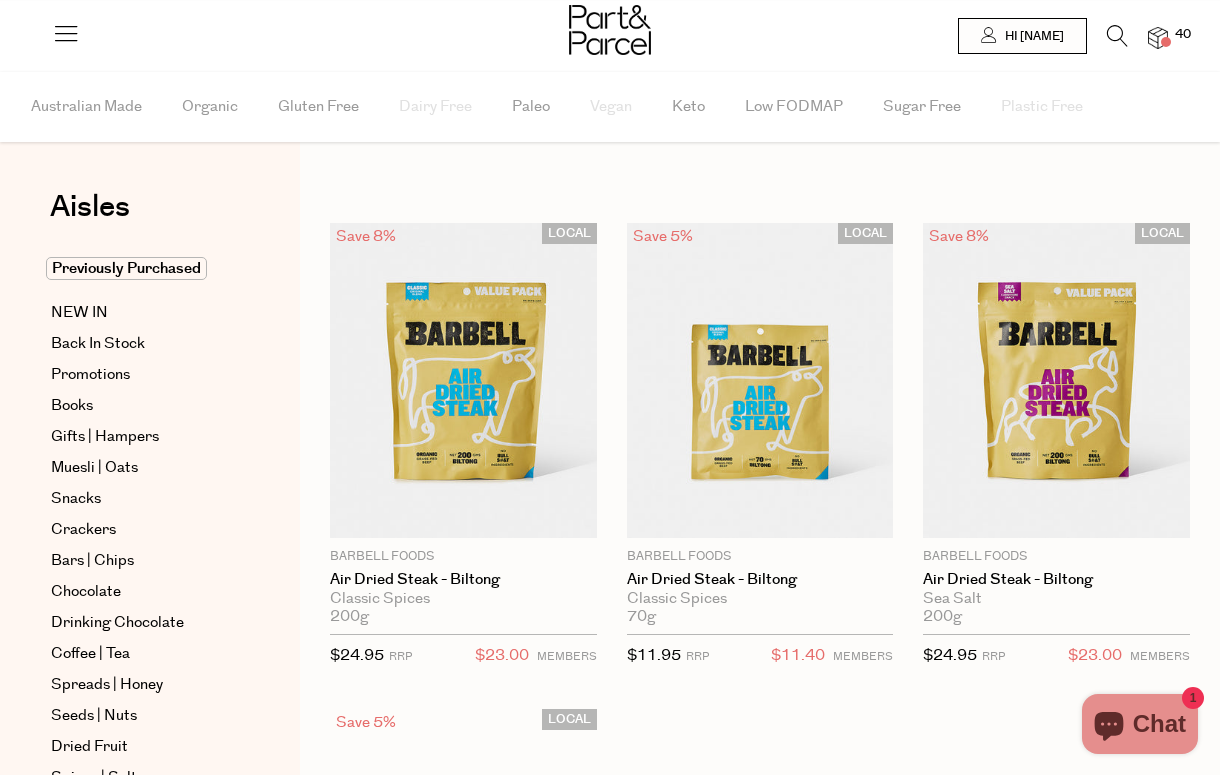 scroll, scrollTop: 0, scrollLeft: 0, axis: both 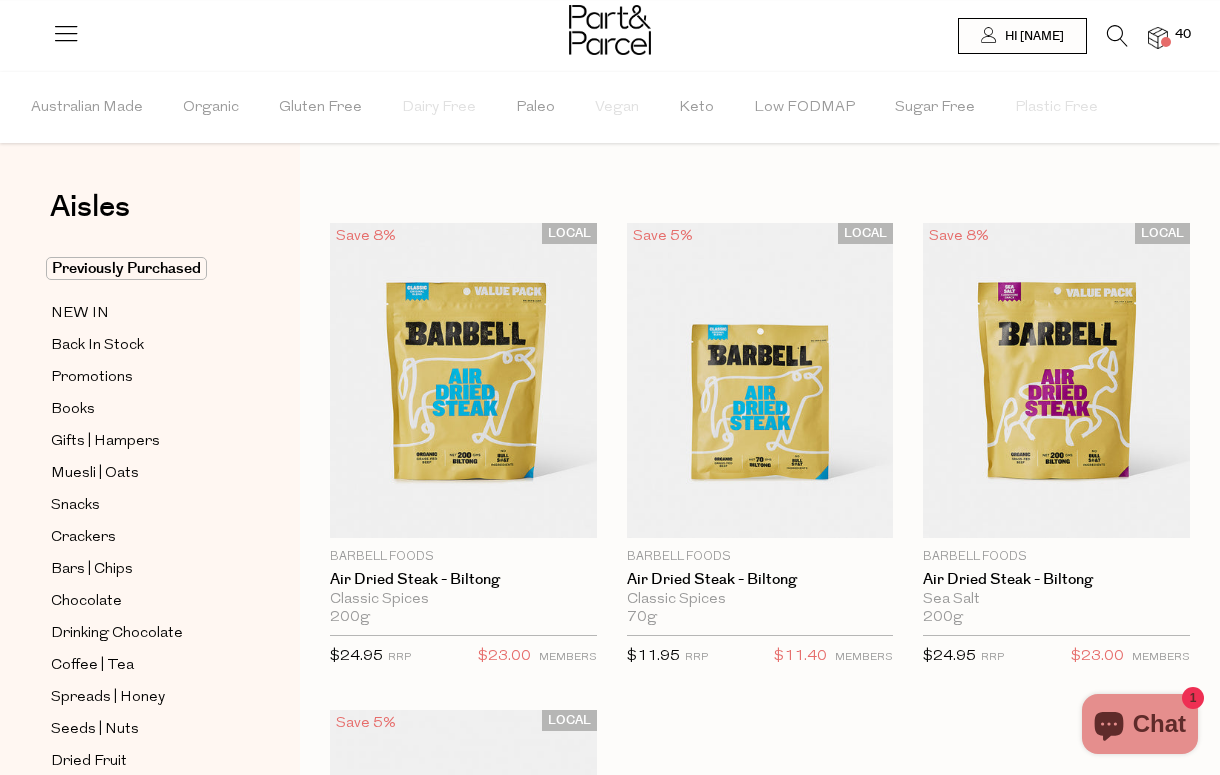 click at bounding box center [1117, 36] 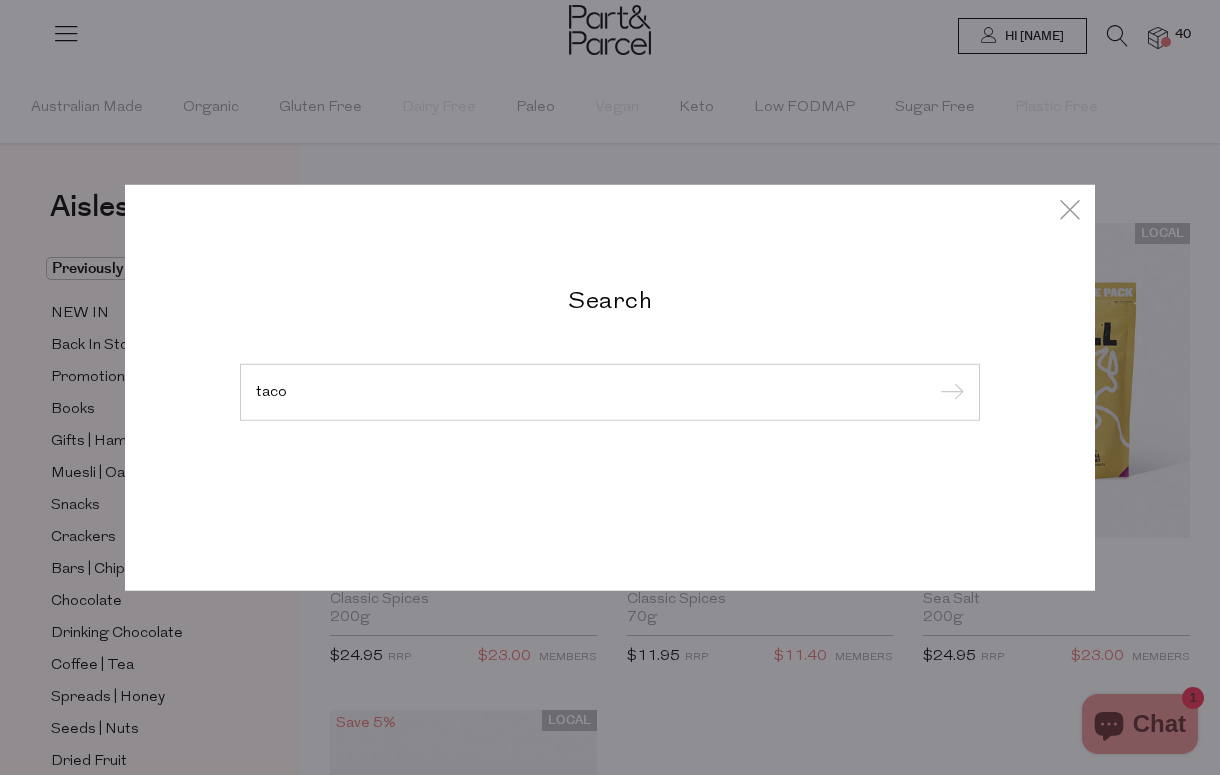 type on "taco" 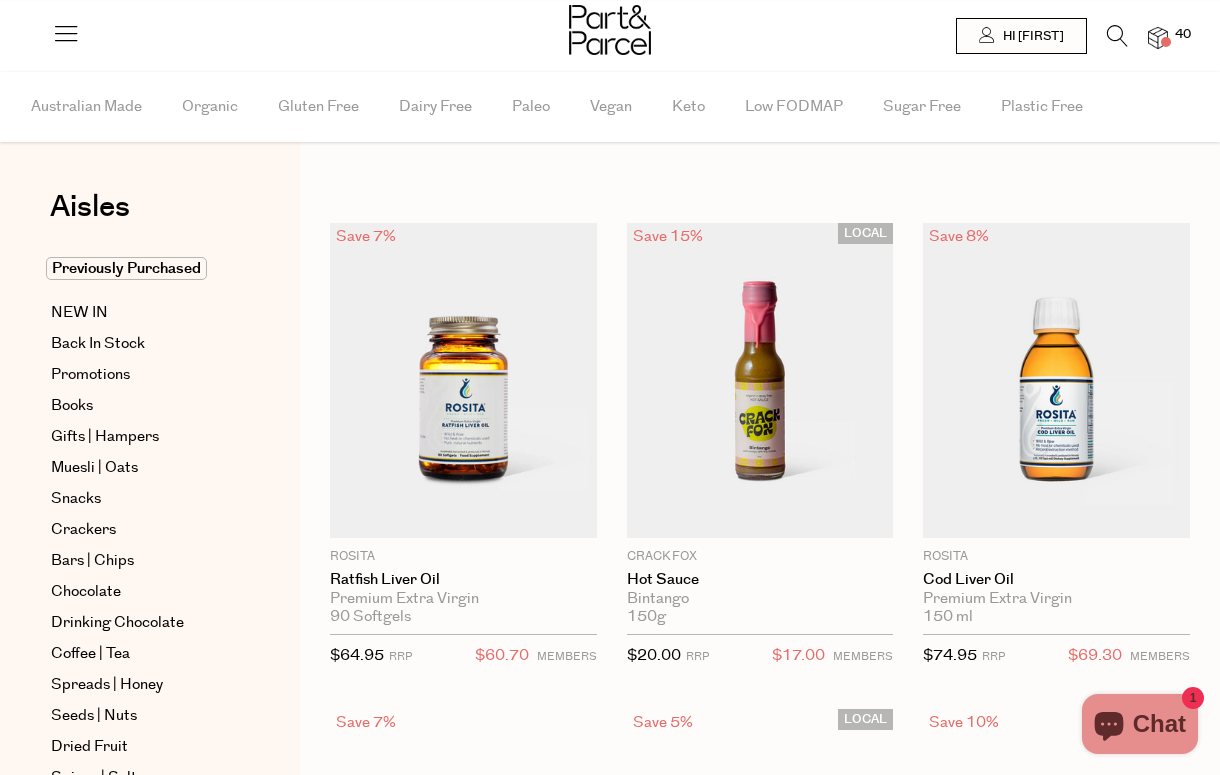 scroll, scrollTop: 0, scrollLeft: 0, axis: both 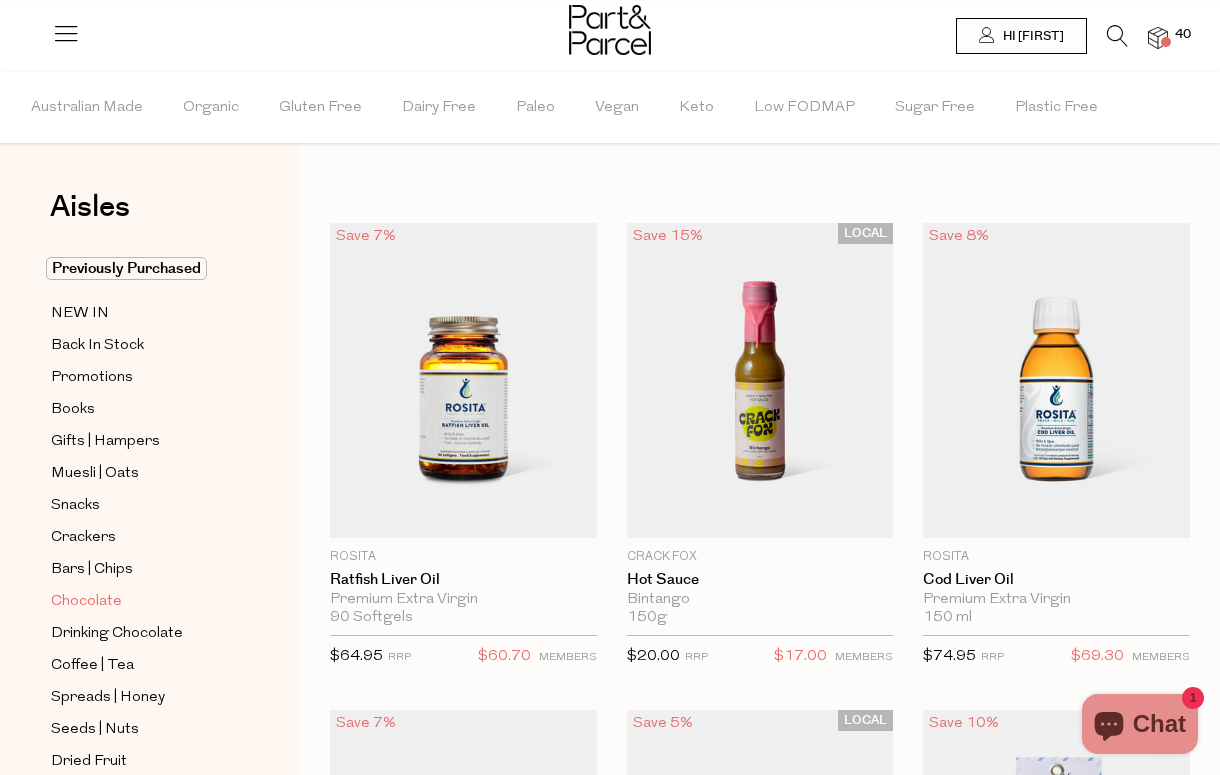 click on "Chocolate" at bounding box center (86, 602) 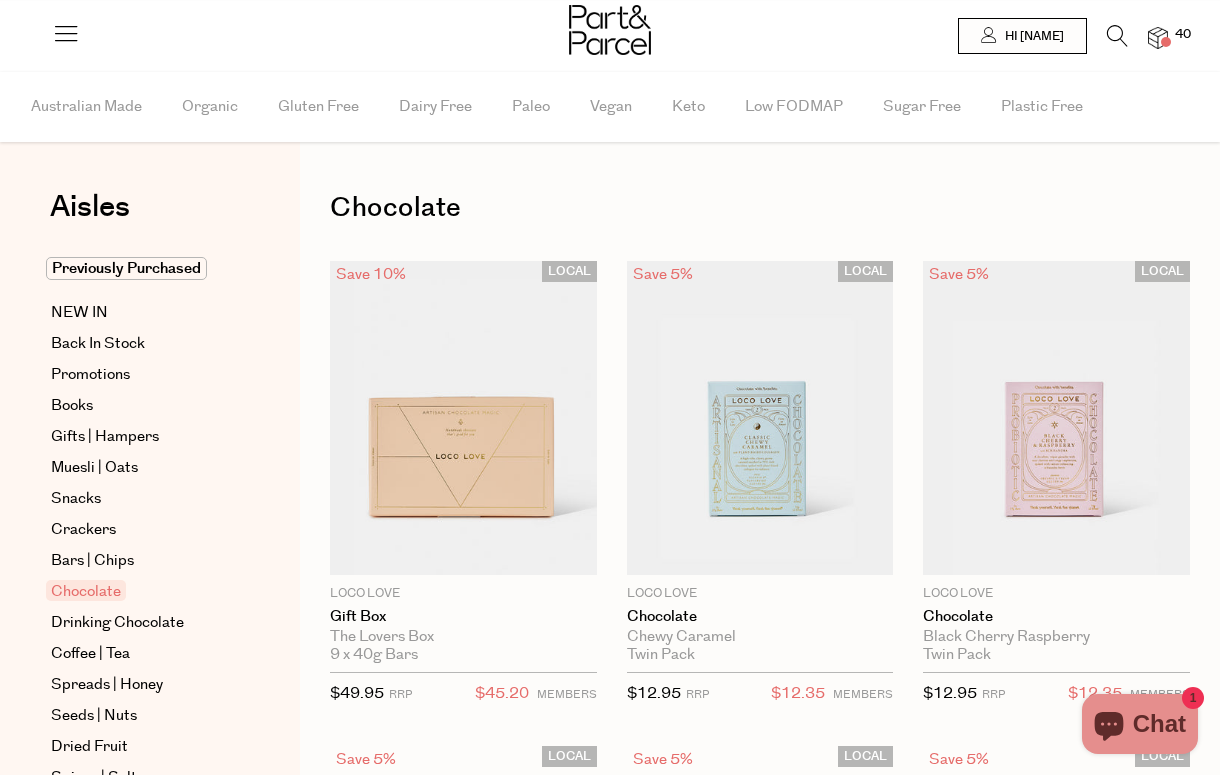 scroll, scrollTop: 0, scrollLeft: 0, axis: both 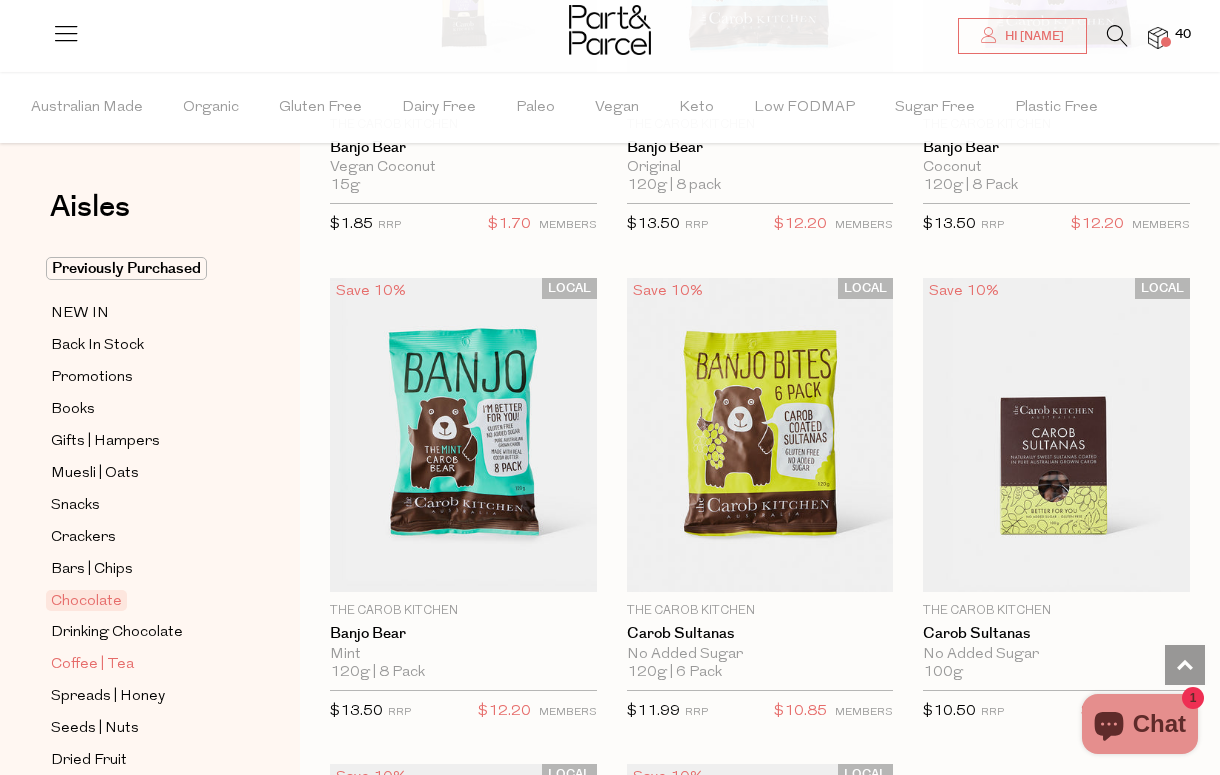 click on "Coffee | Tea" at bounding box center (92, 665) 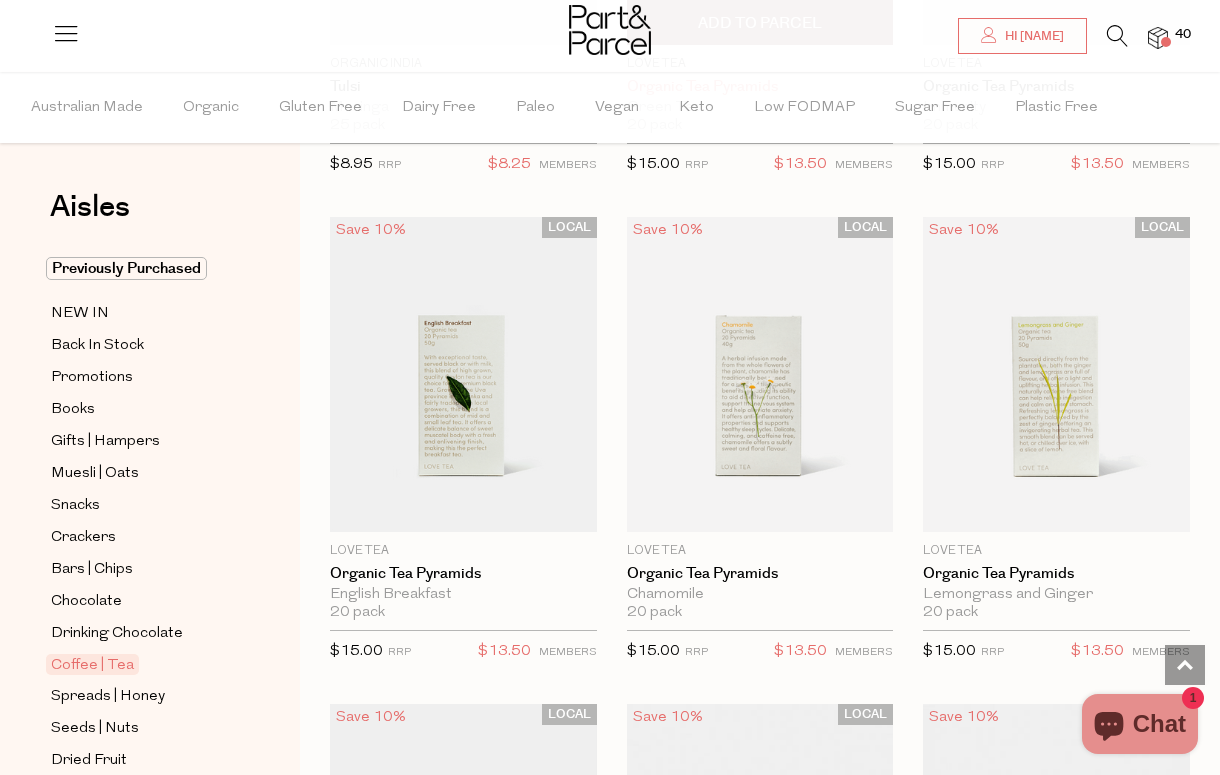 scroll, scrollTop: 2975, scrollLeft: 0, axis: vertical 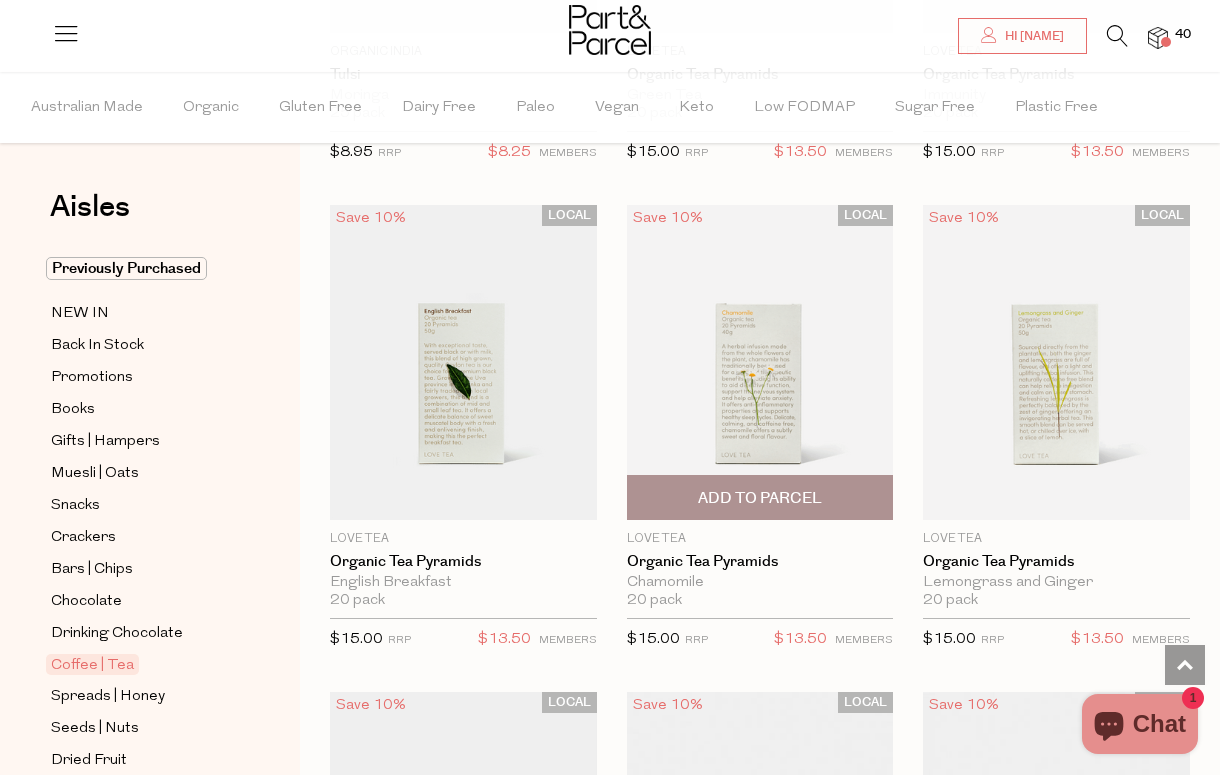 click on "Add To Parcel" at bounding box center (760, 498) 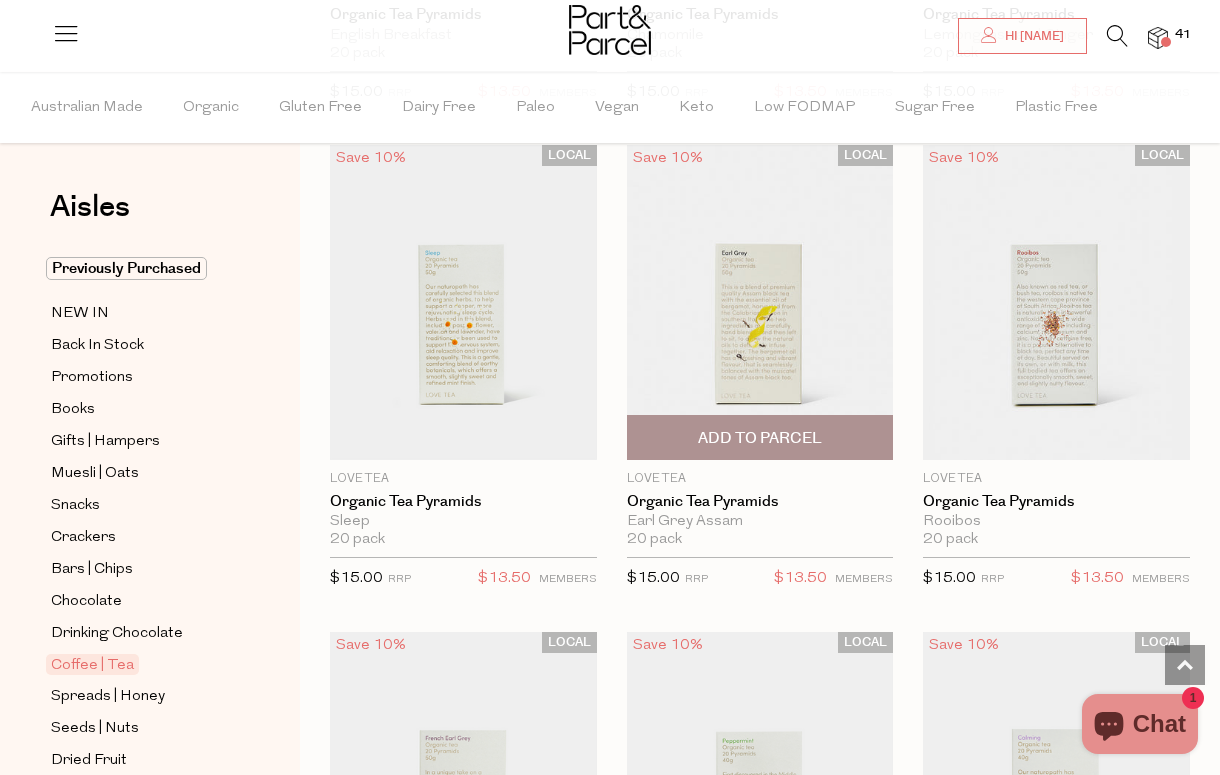 scroll, scrollTop: 3523, scrollLeft: 0, axis: vertical 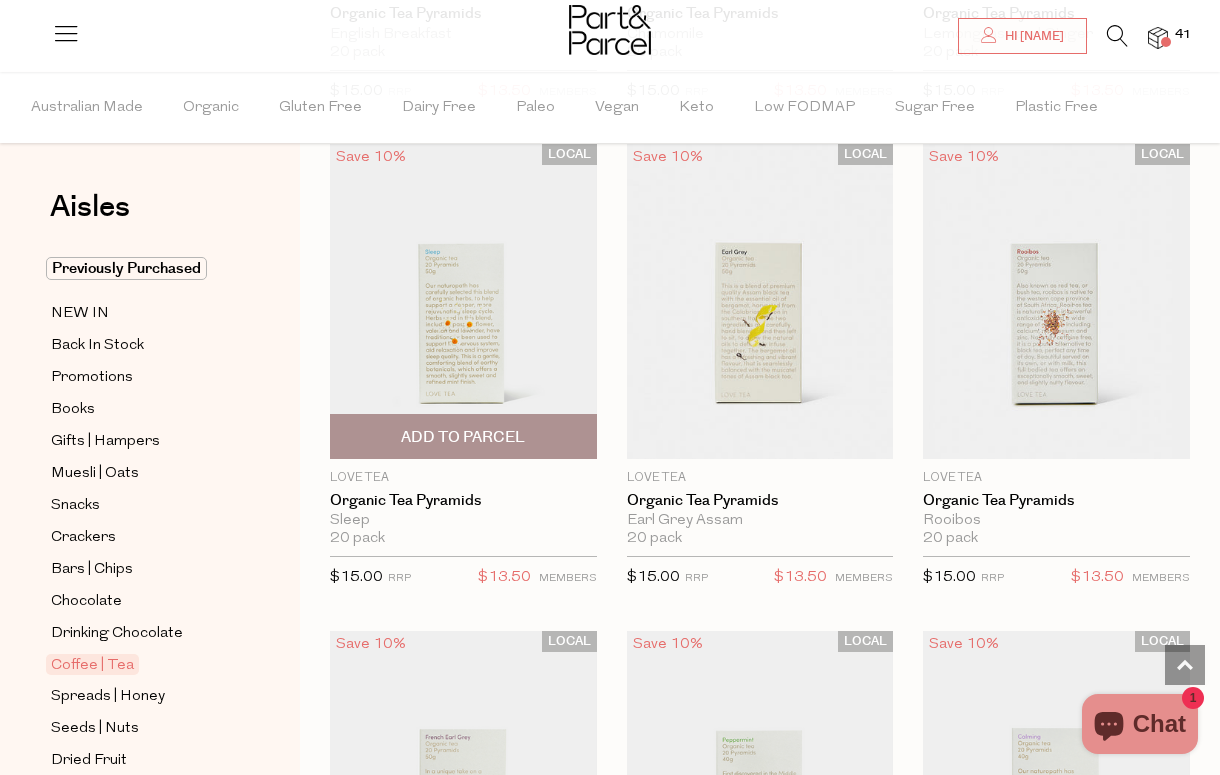 click on "Add To Parcel" at bounding box center [463, 437] 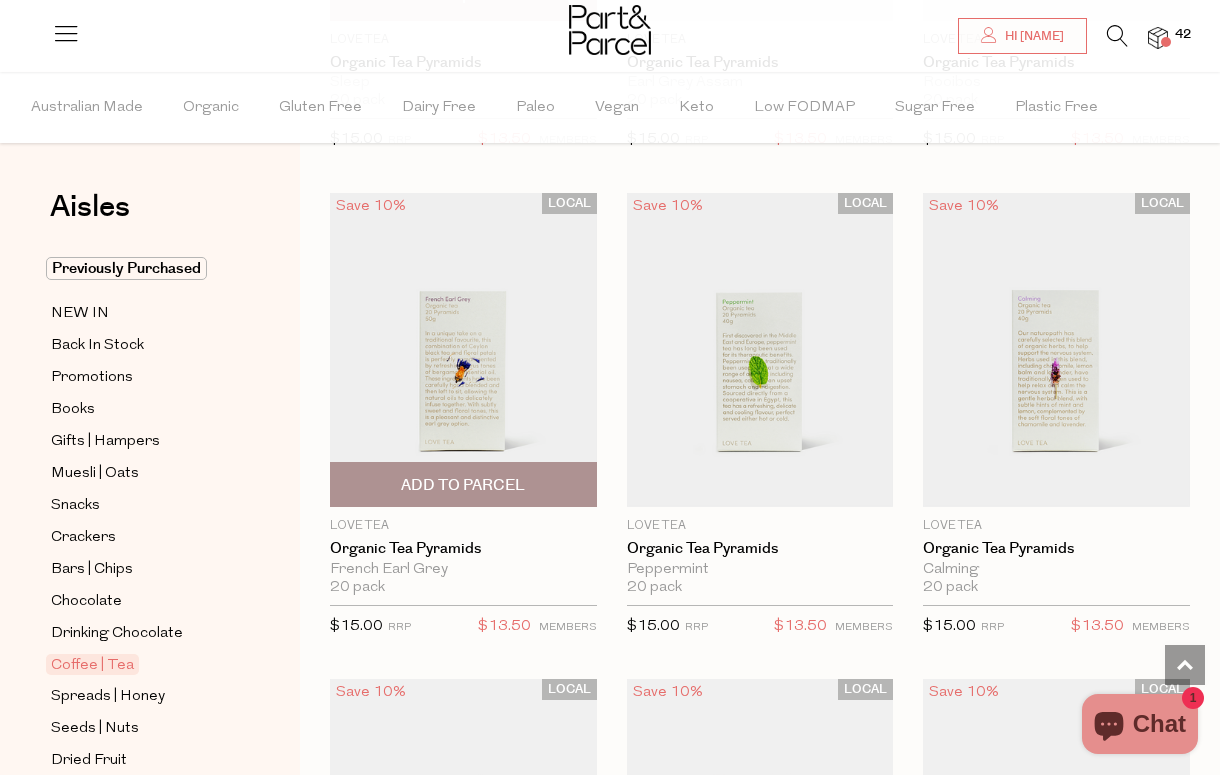 scroll, scrollTop: 3962, scrollLeft: 0, axis: vertical 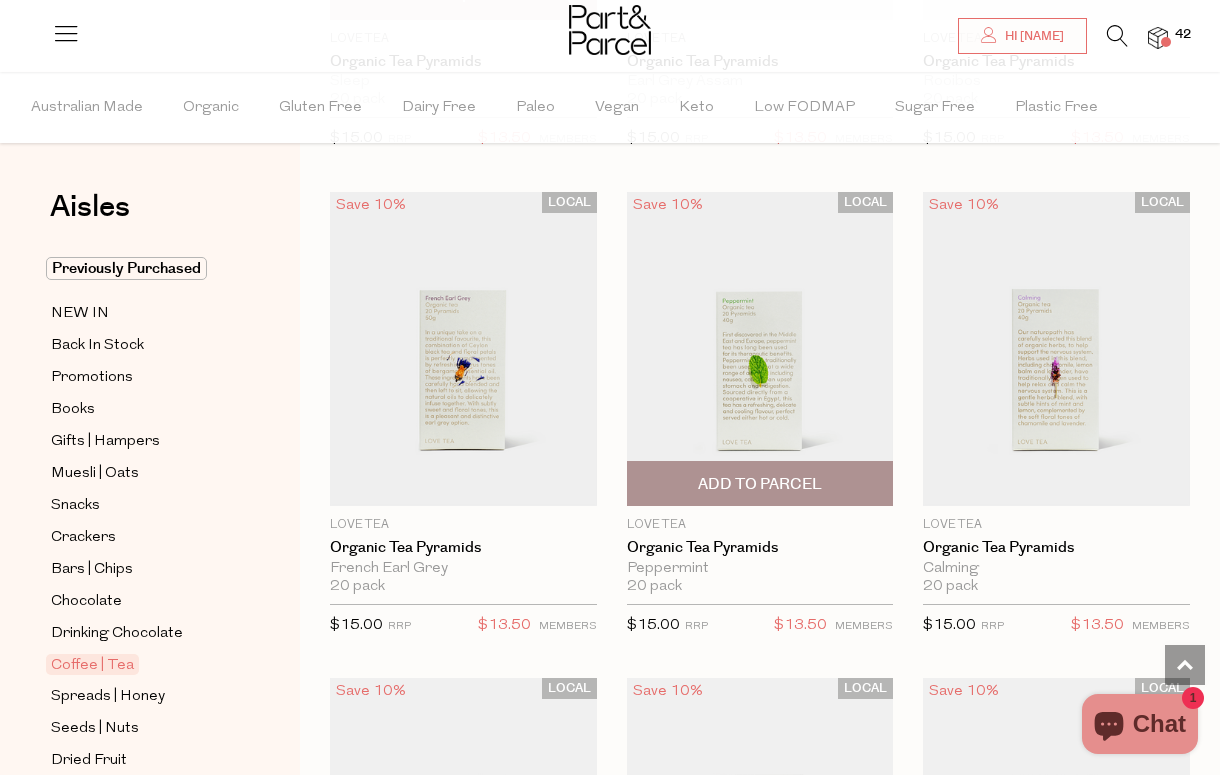 click on "Add To Parcel" at bounding box center [760, 484] 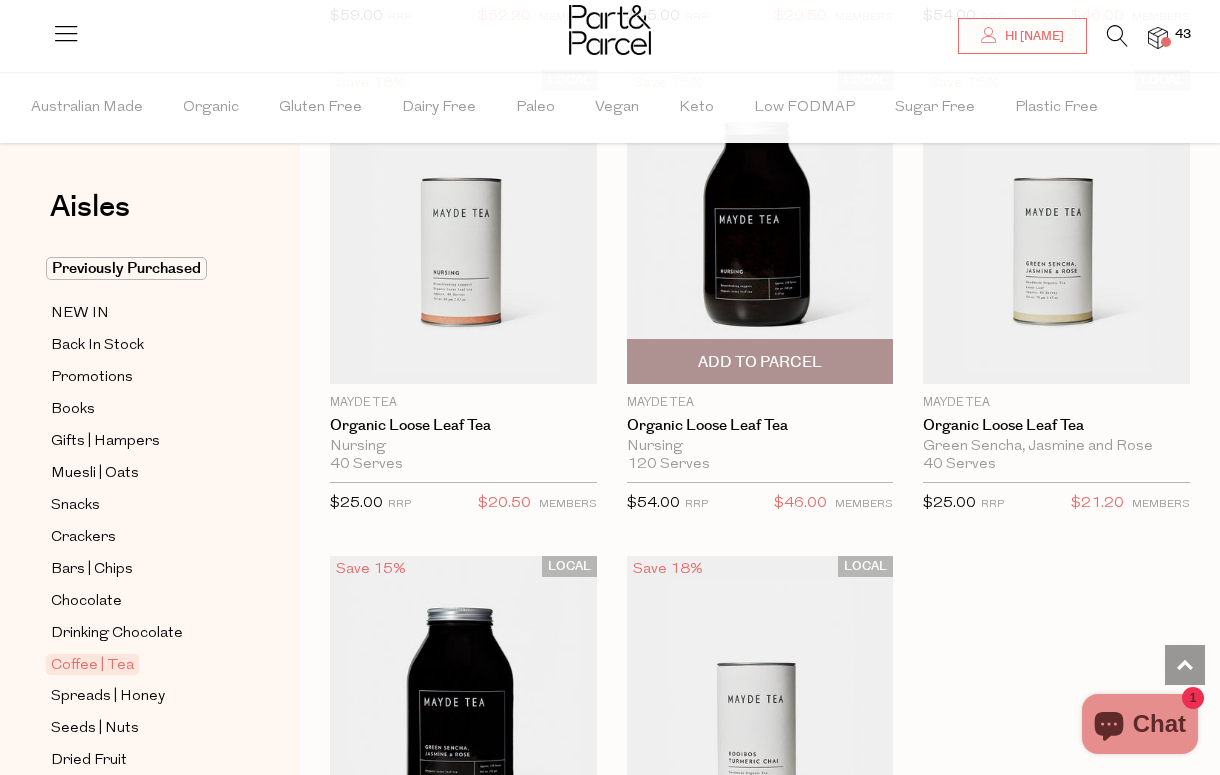 scroll, scrollTop: 7491, scrollLeft: 0, axis: vertical 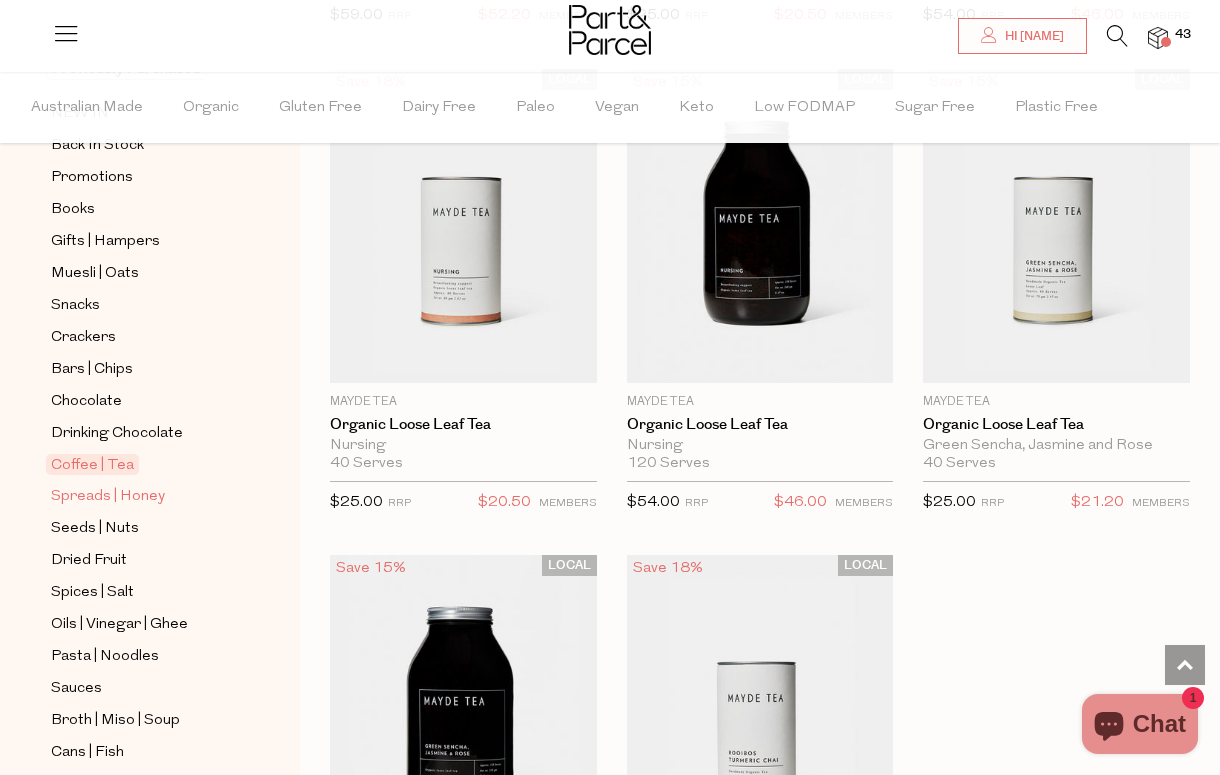 click on "Spreads | Honey" at bounding box center [108, 497] 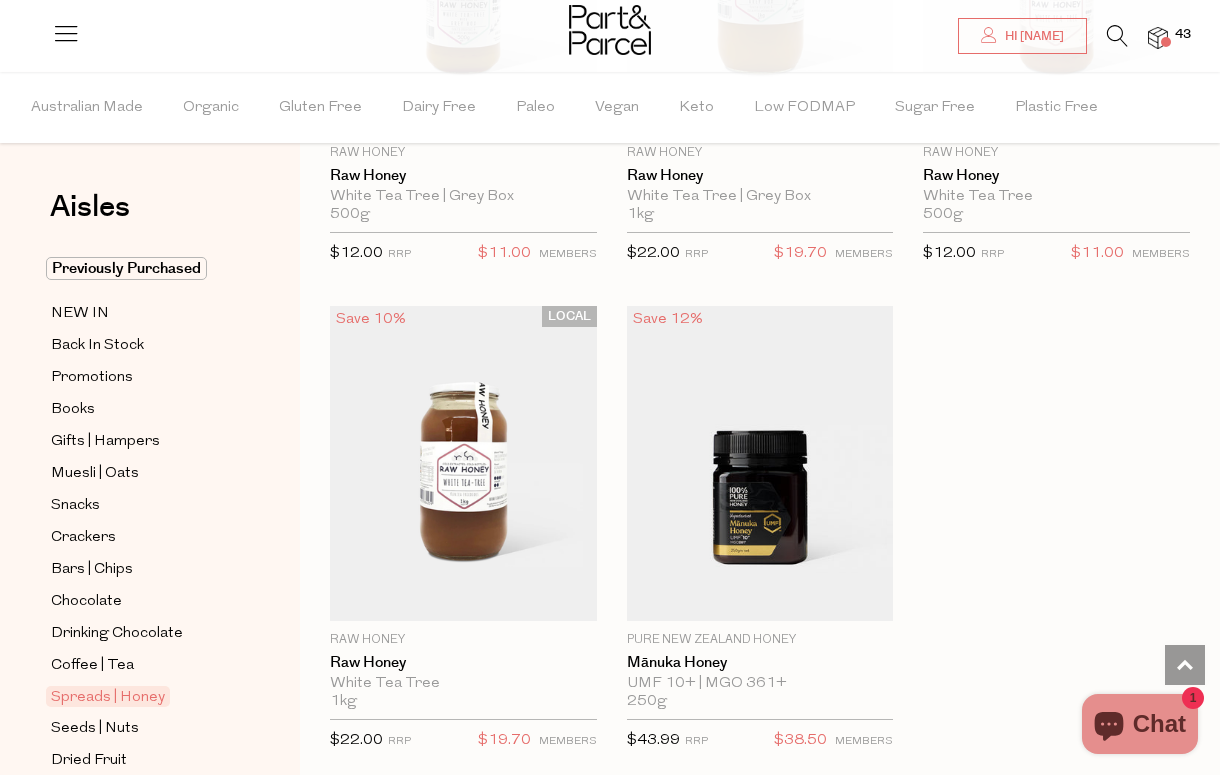 scroll, scrollTop: 7742, scrollLeft: 0, axis: vertical 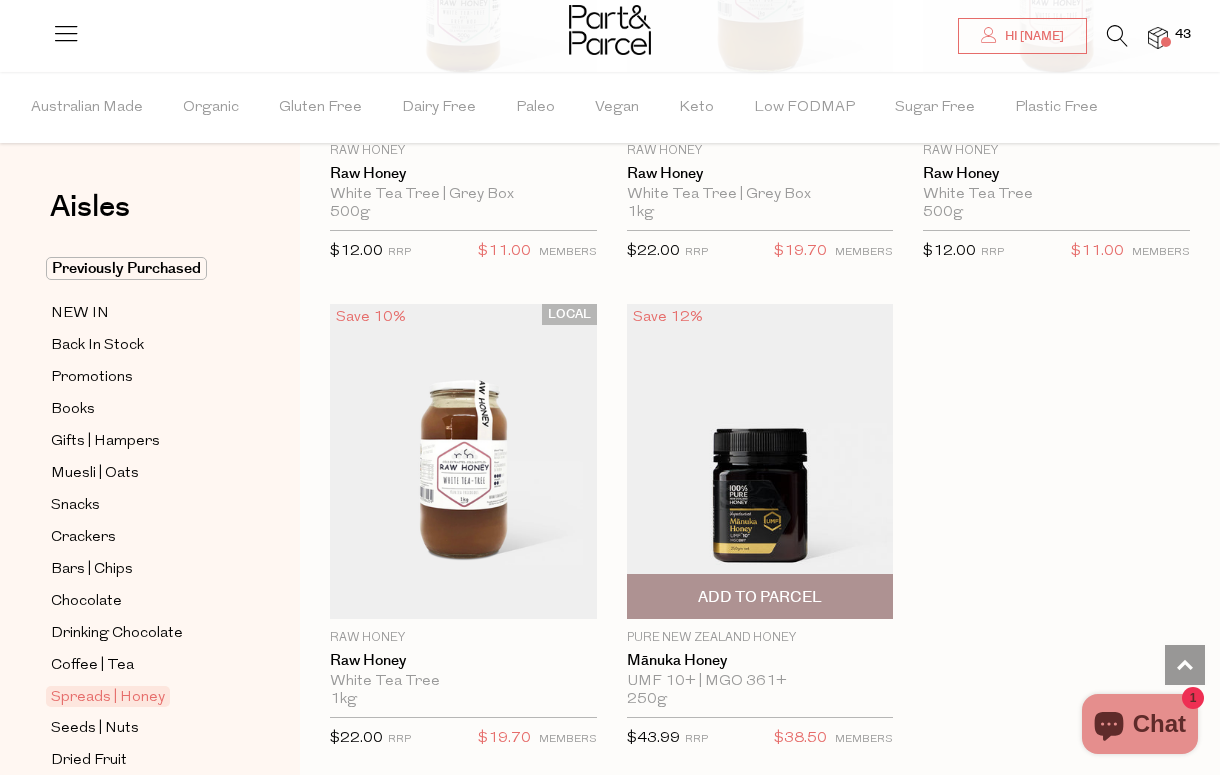 click on "Add To Parcel" at bounding box center [760, 597] 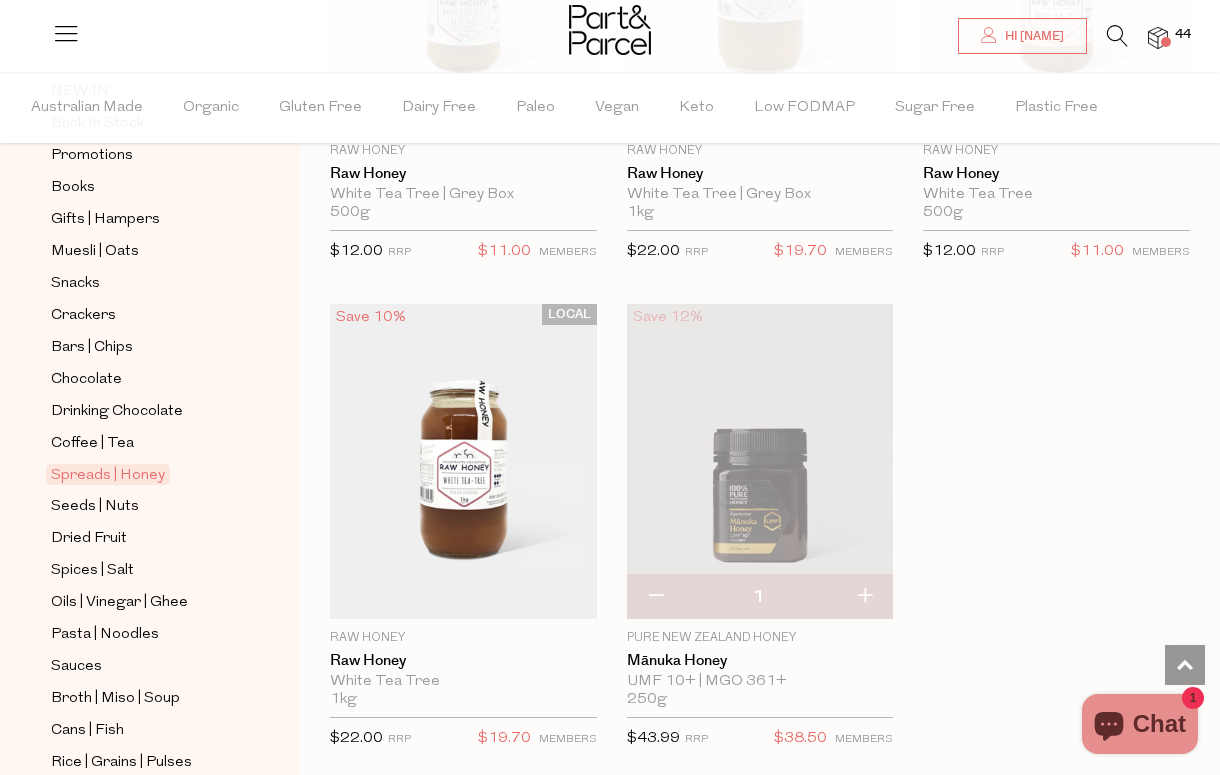 scroll, scrollTop: 235, scrollLeft: 0, axis: vertical 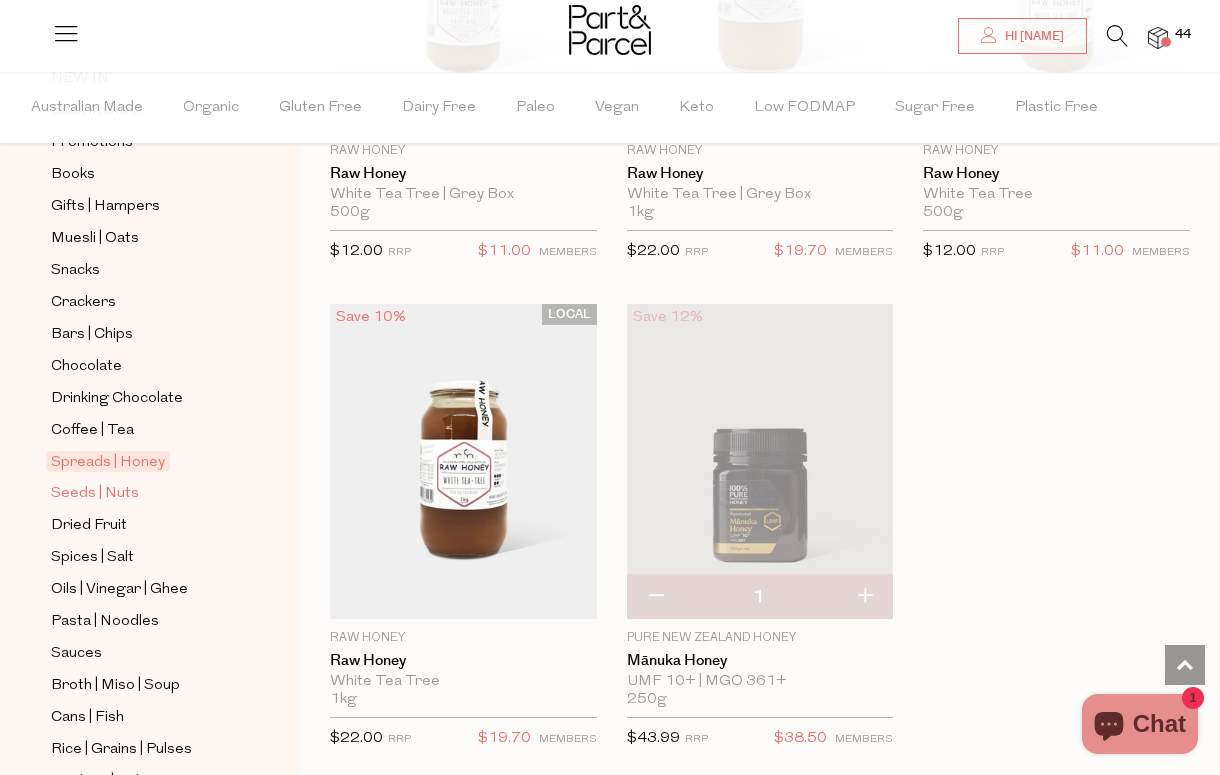 click on "Seeds | Nuts" at bounding box center (95, 494) 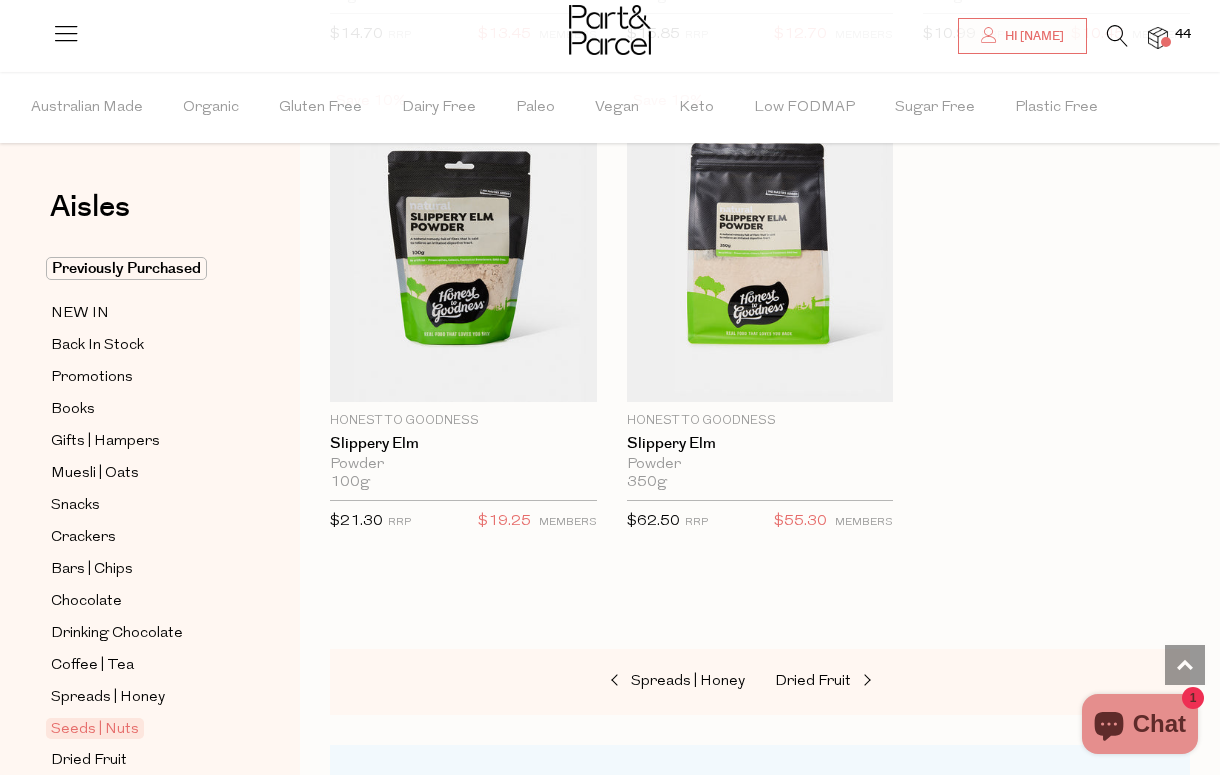 scroll, scrollTop: 7480, scrollLeft: 0, axis: vertical 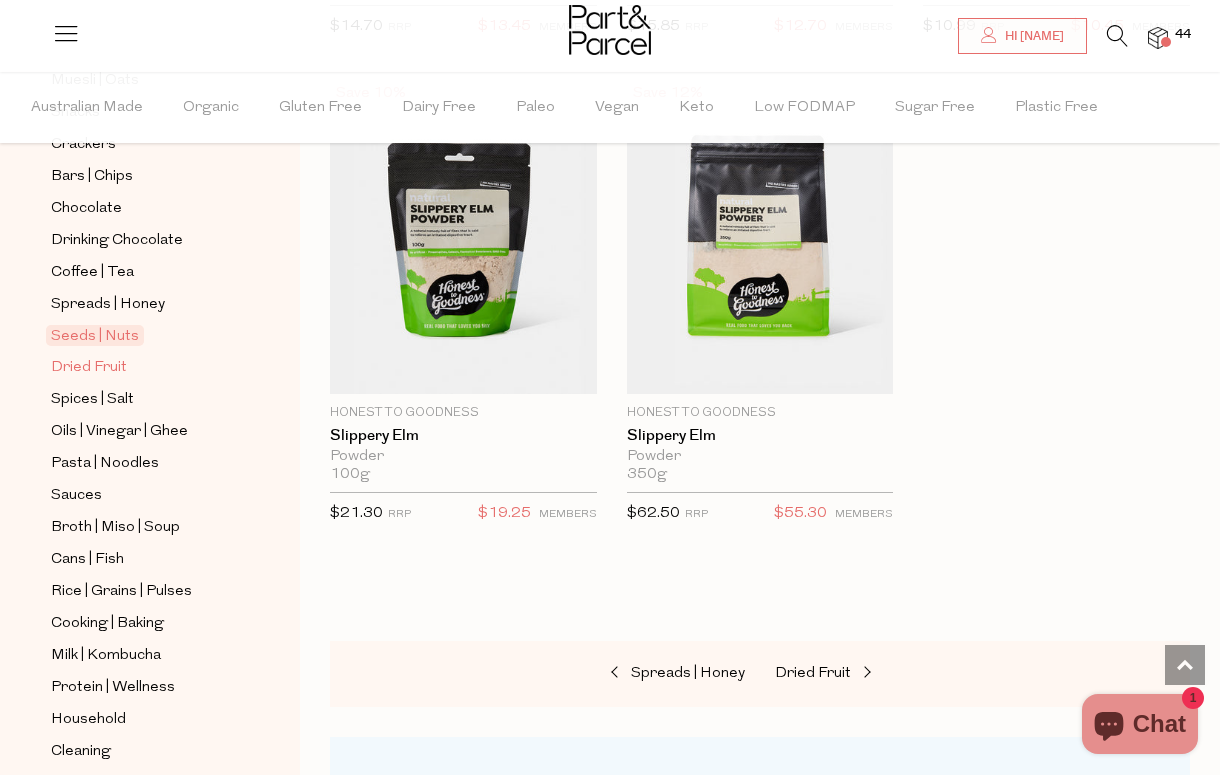 click on "Dried Fruit" at bounding box center (89, 368) 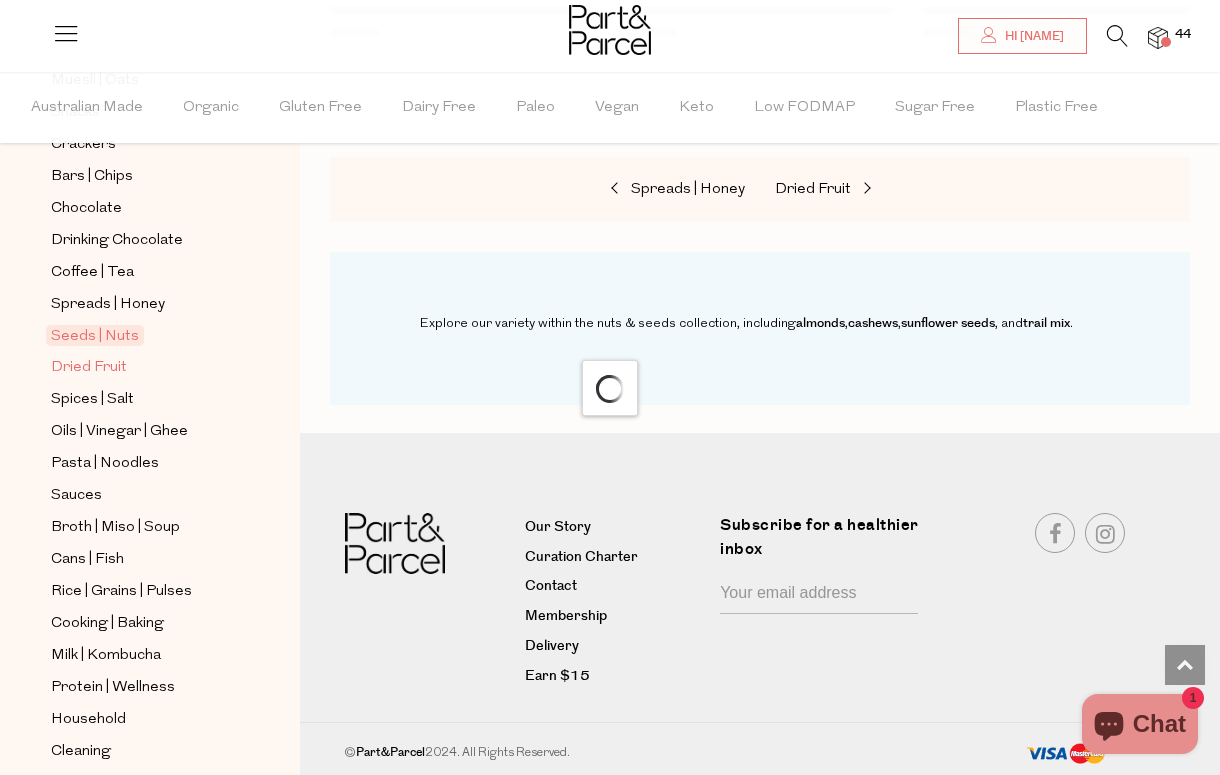 scroll 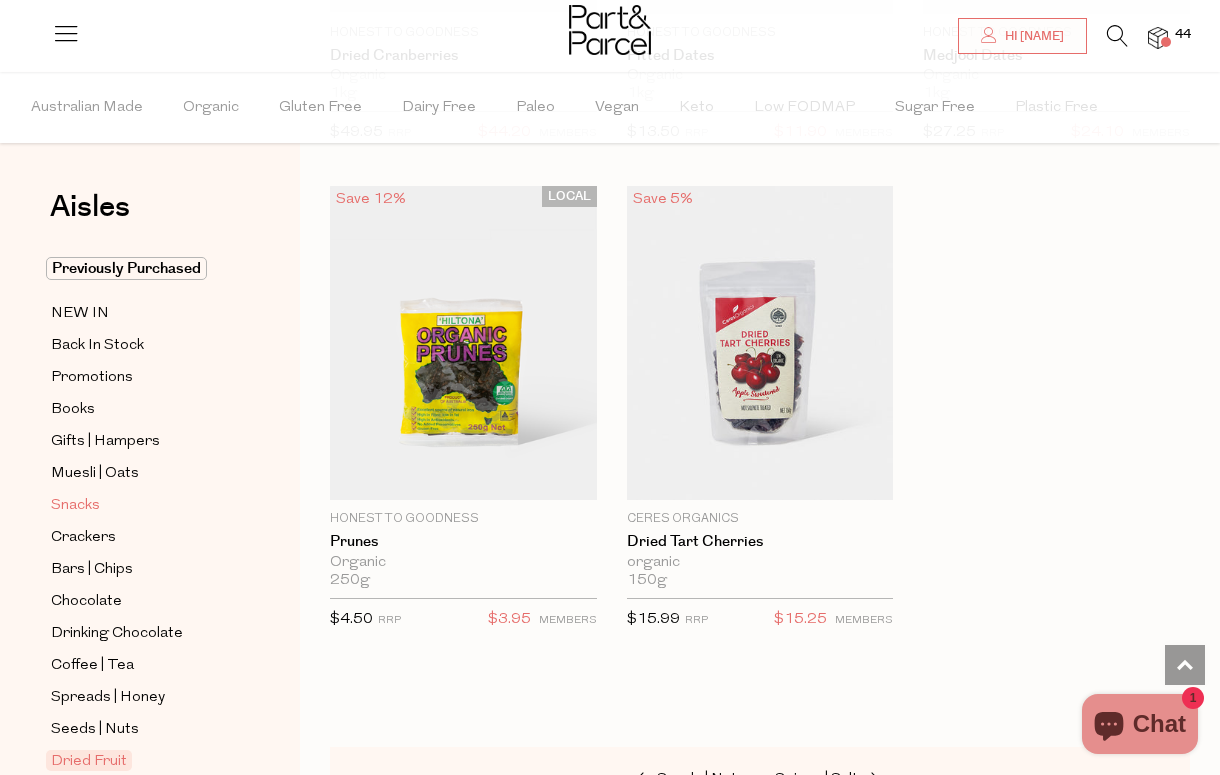 click on "Snacks" at bounding box center [75, 506] 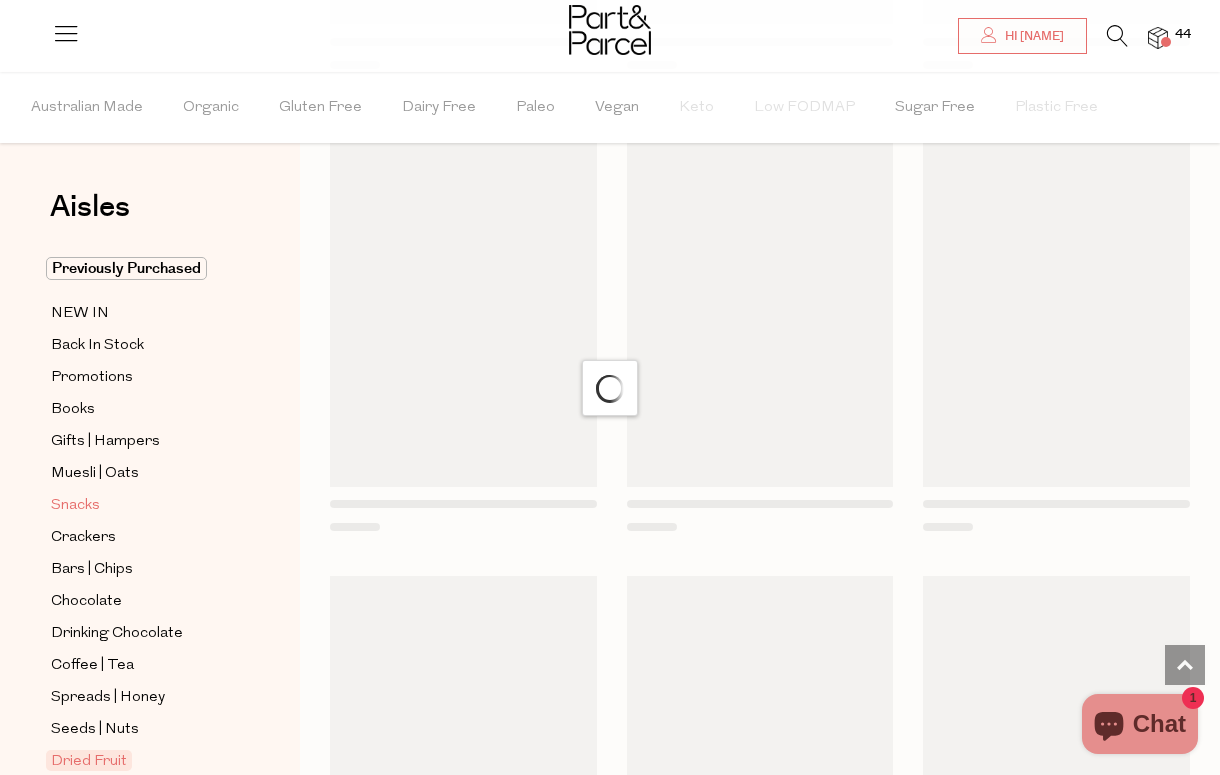 scroll, scrollTop: 0, scrollLeft: 0, axis: both 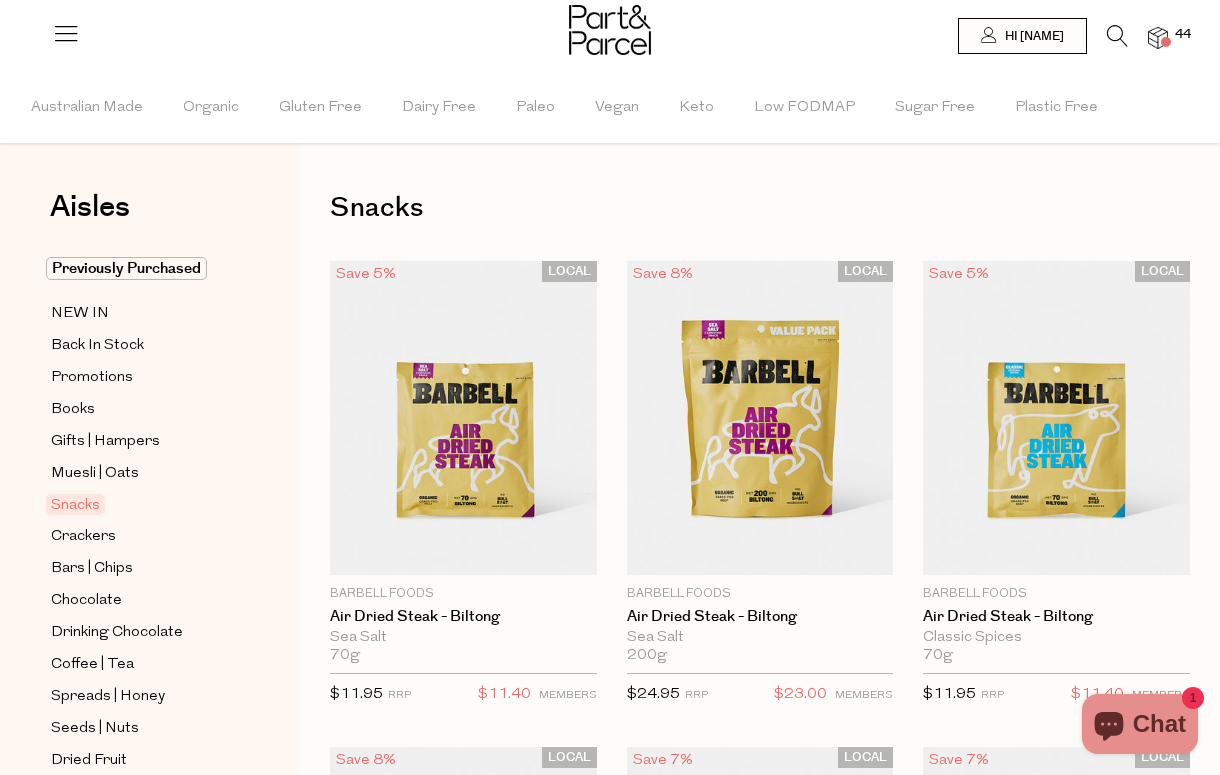 type on "2" 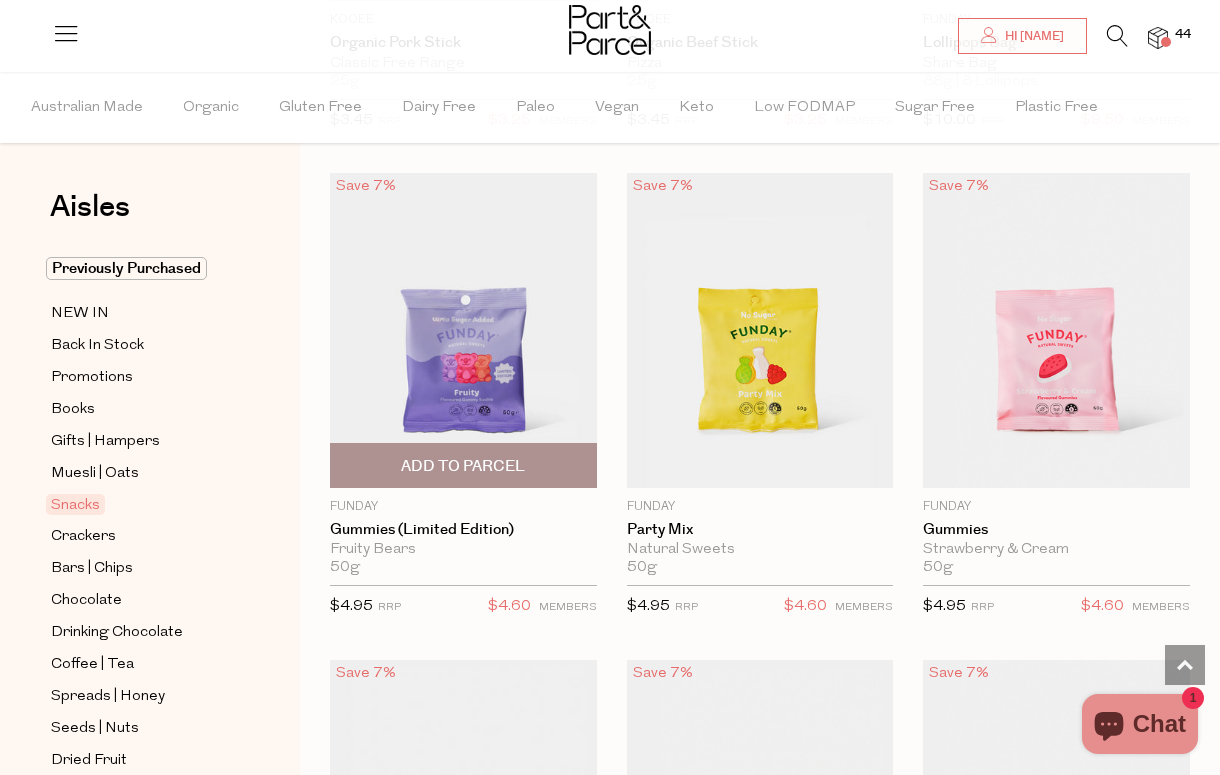 scroll, scrollTop: 2053, scrollLeft: 0, axis: vertical 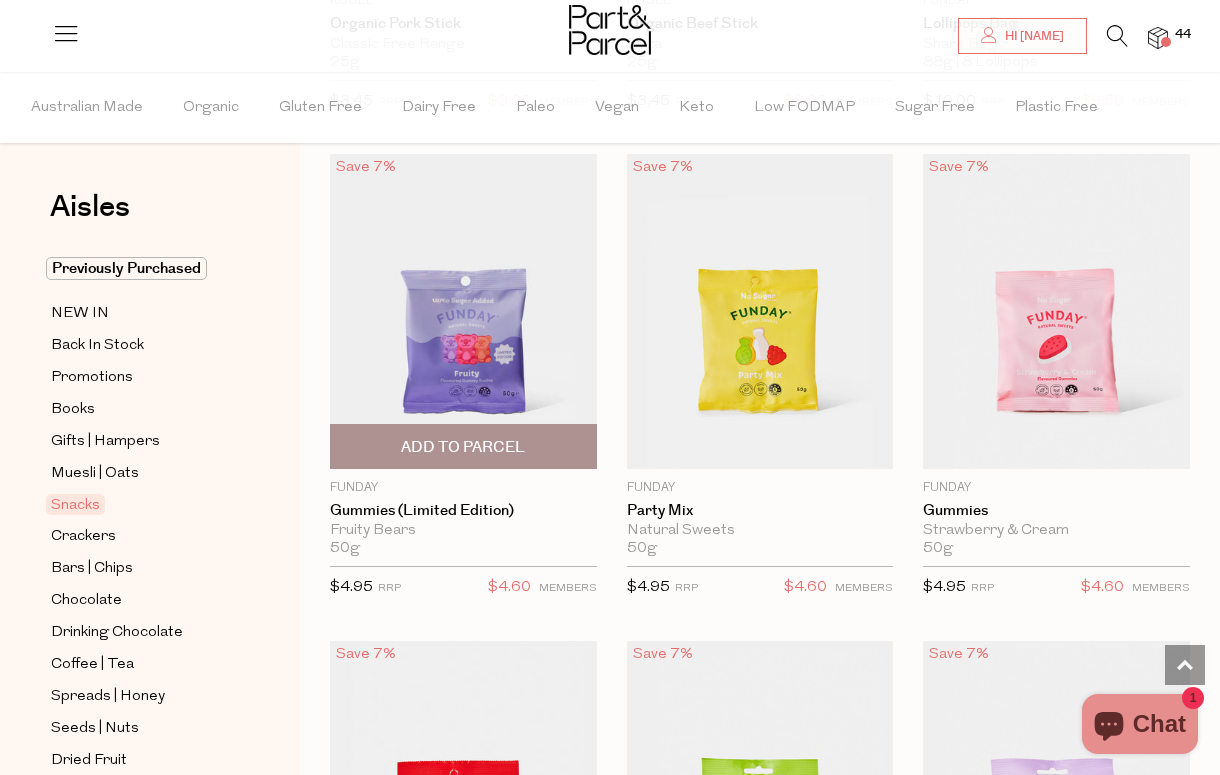 click on "Add To Parcel" at bounding box center (463, 447) 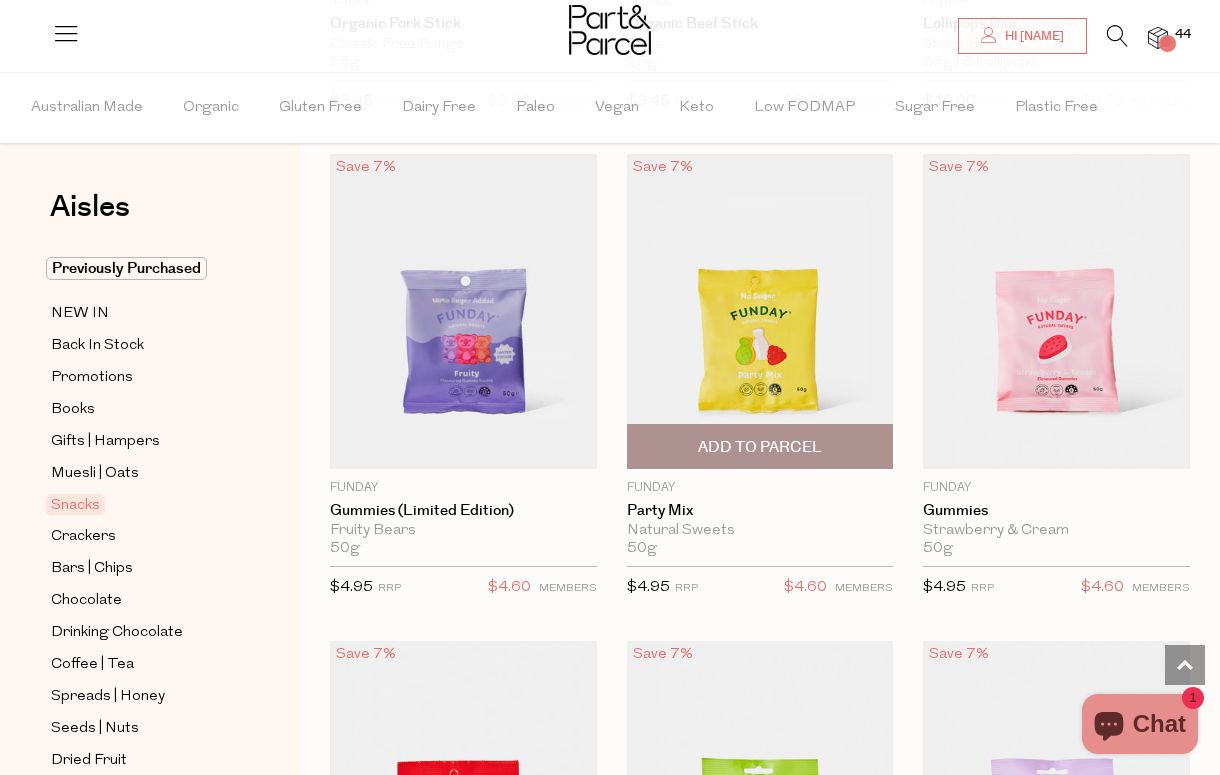 click on "Add To Parcel" at bounding box center (760, 447) 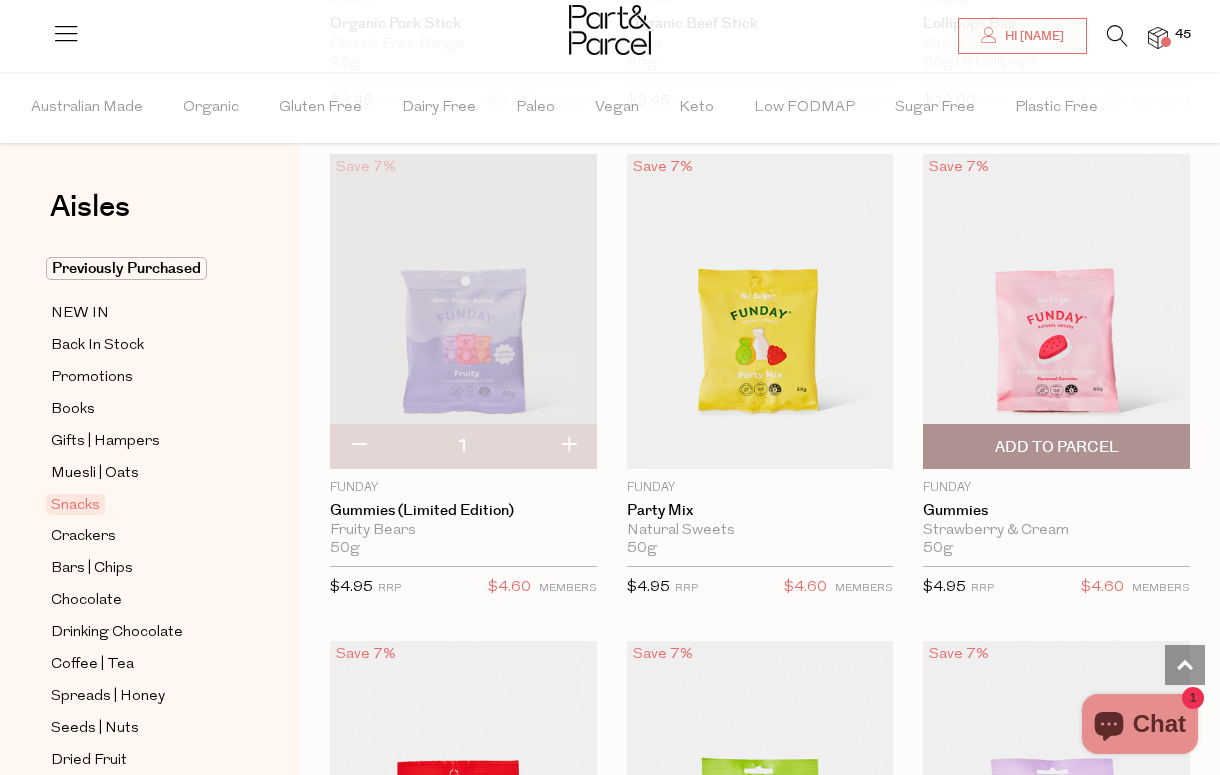 click on "Add To Parcel" at bounding box center (1057, 447) 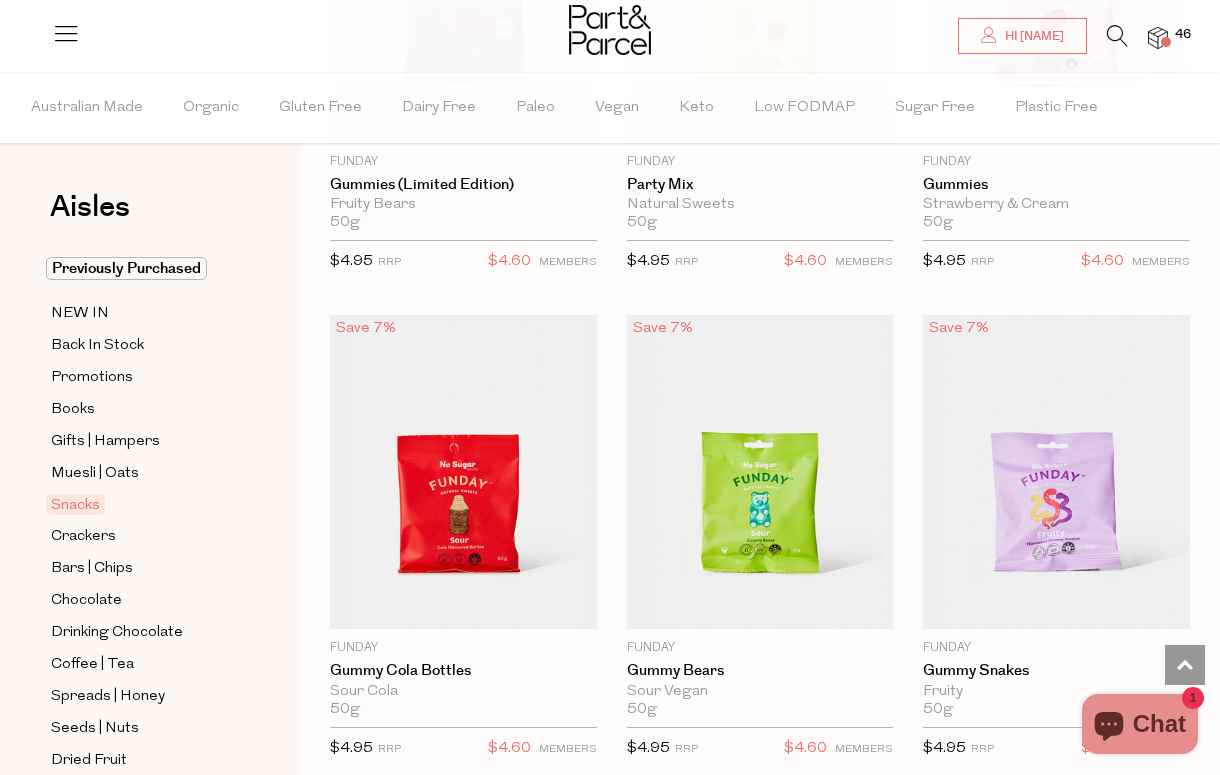 scroll, scrollTop: 2381, scrollLeft: 0, axis: vertical 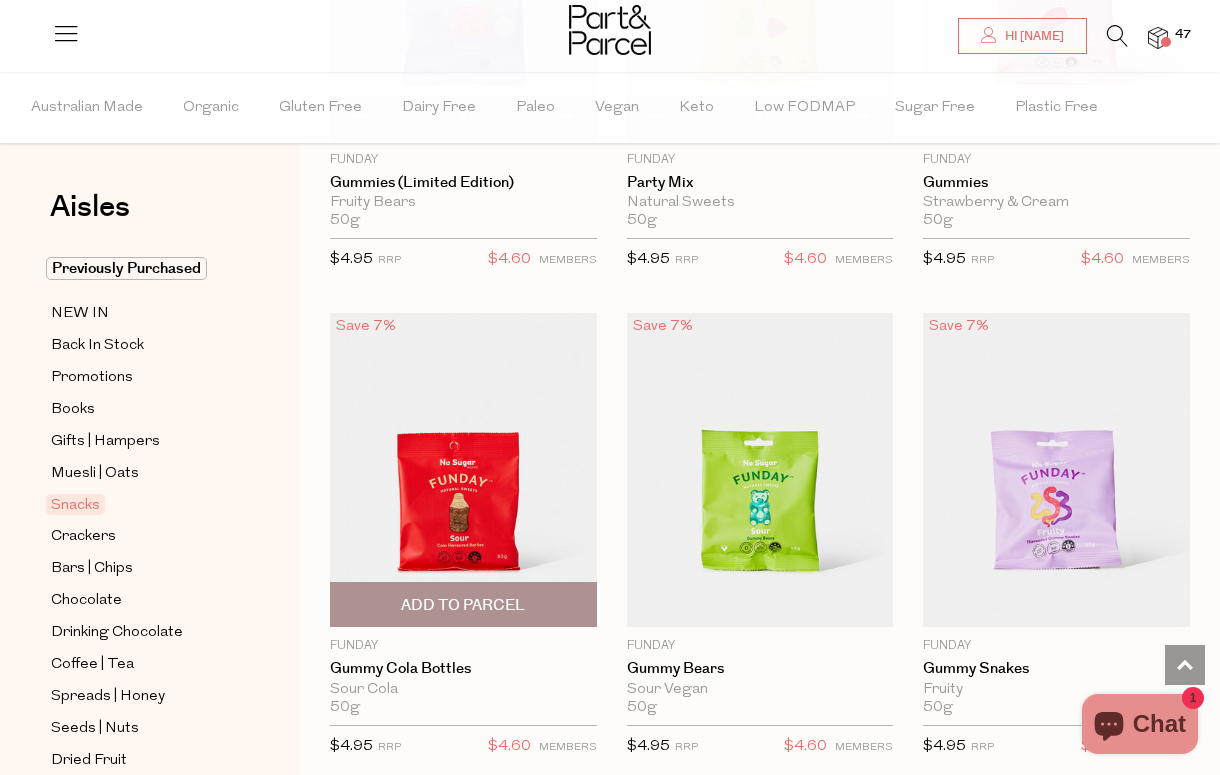 click on "Add To Parcel" at bounding box center [463, 605] 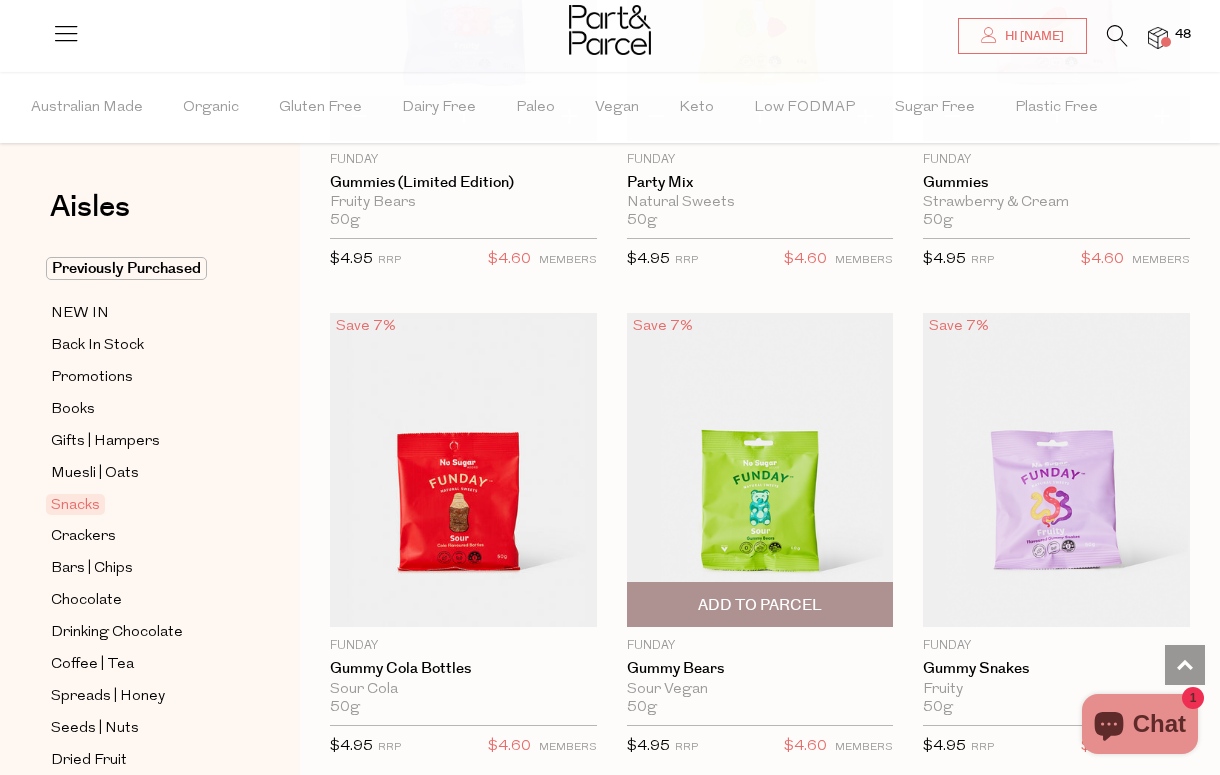 click on "Add To Parcel" at bounding box center [760, 605] 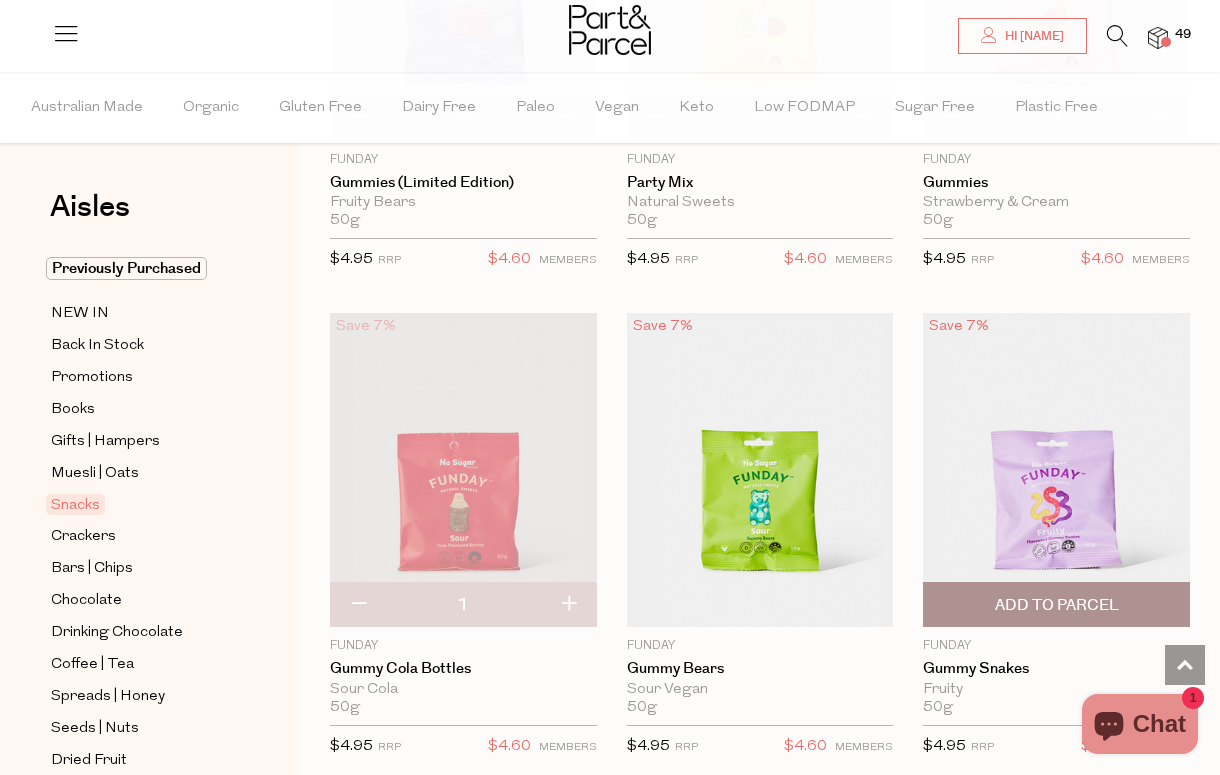 click on "Add To Parcel" at bounding box center [1057, 605] 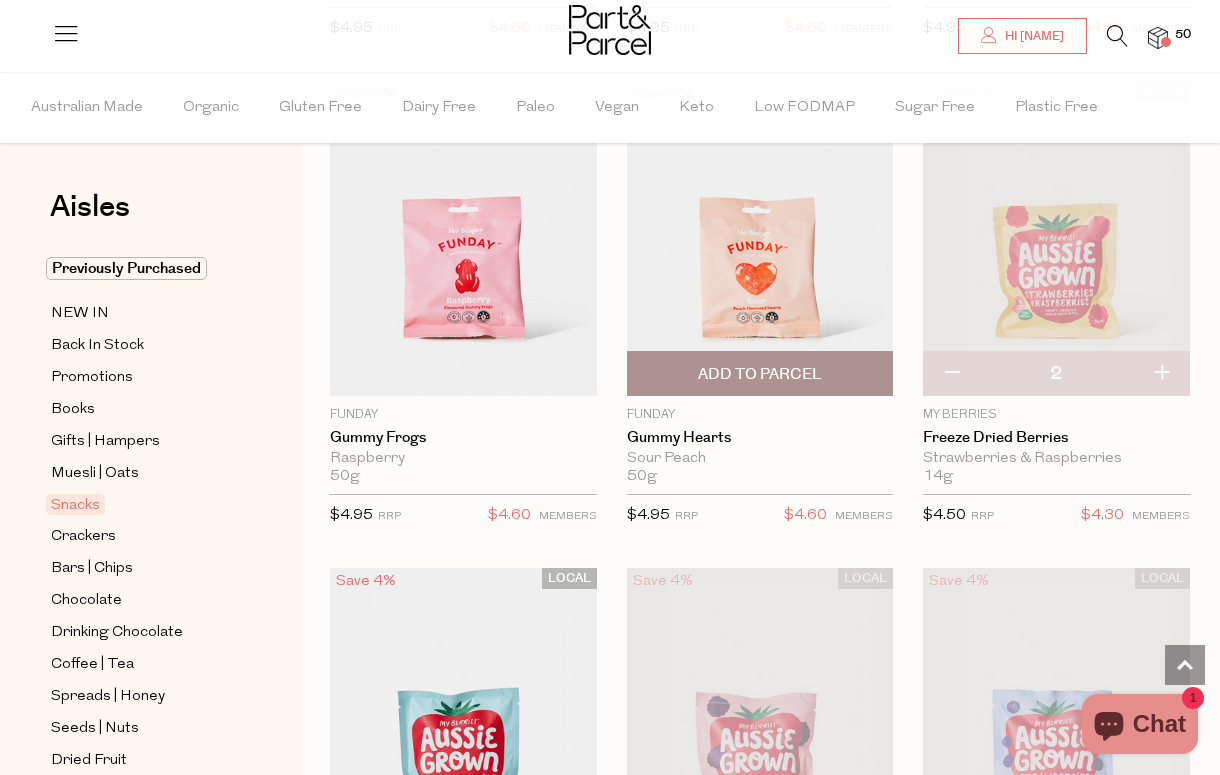 scroll, scrollTop: 3100, scrollLeft: 0, axis: vertical 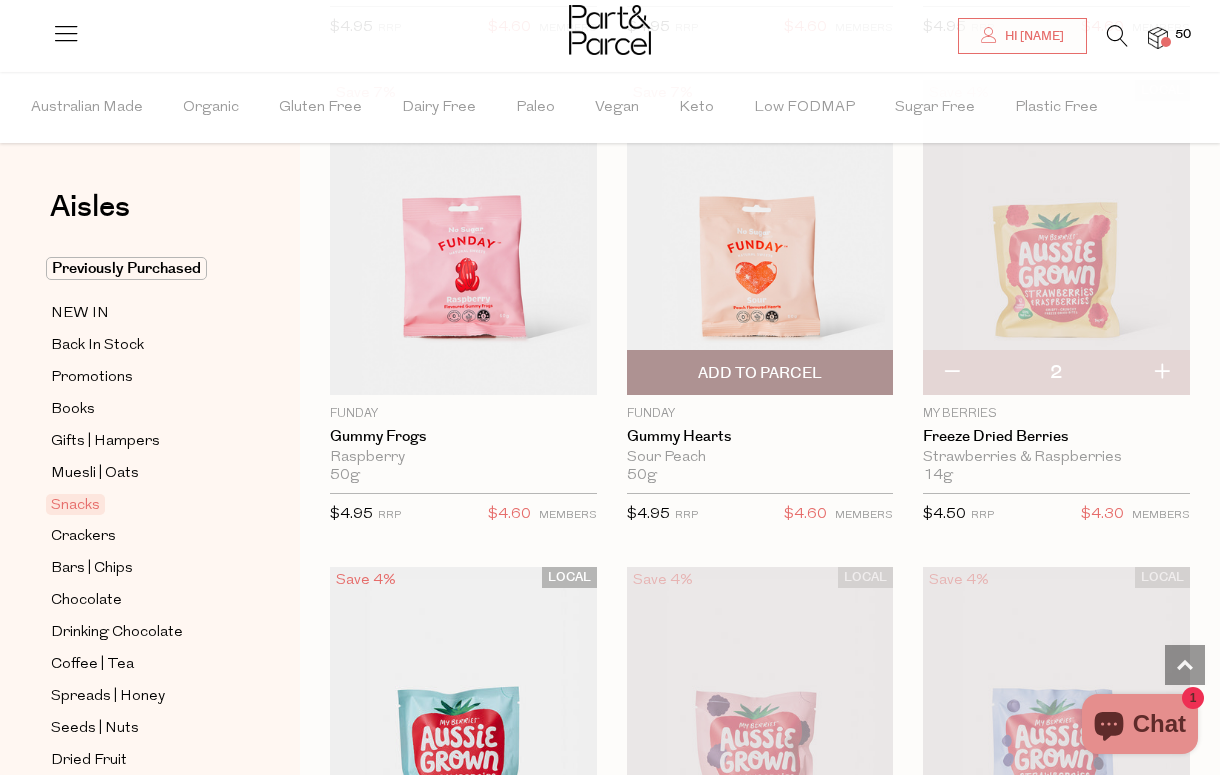 click on "Add To Parcel" at bounding box center (760, 373) 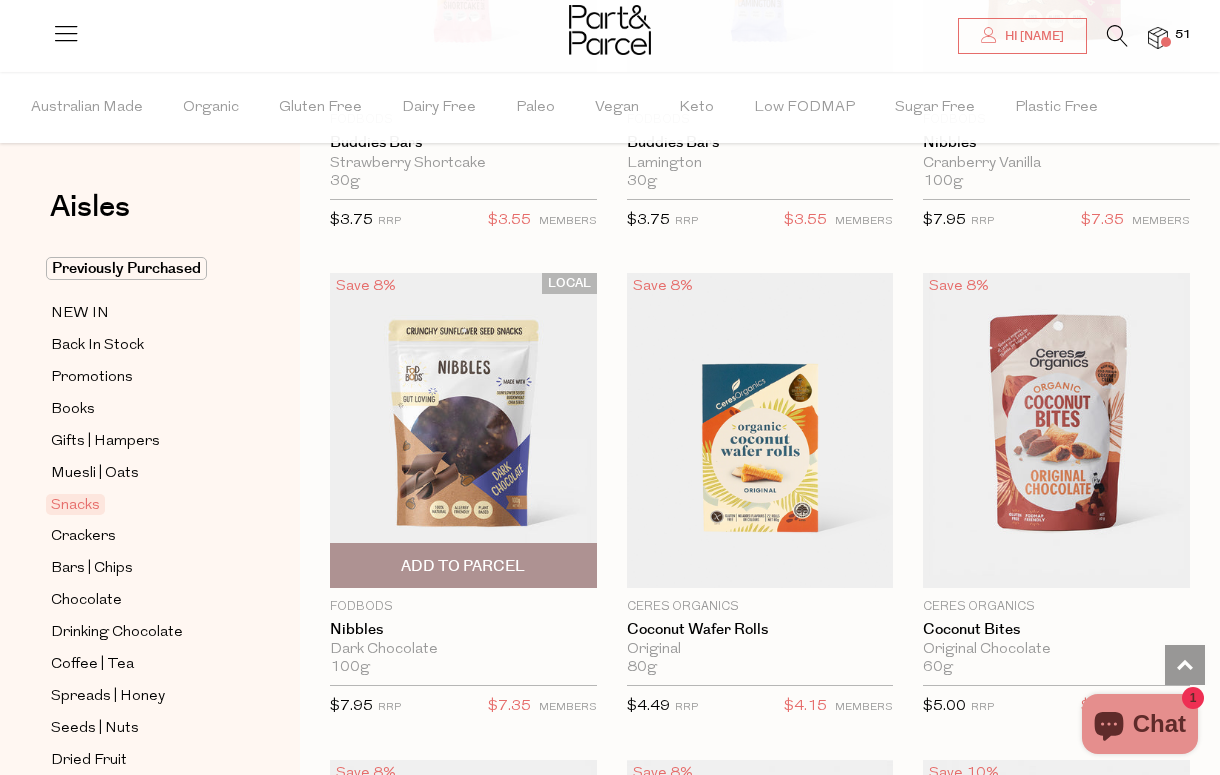 scroll, scrollTop: 4369, scrollLeft: 0, axis: vertical 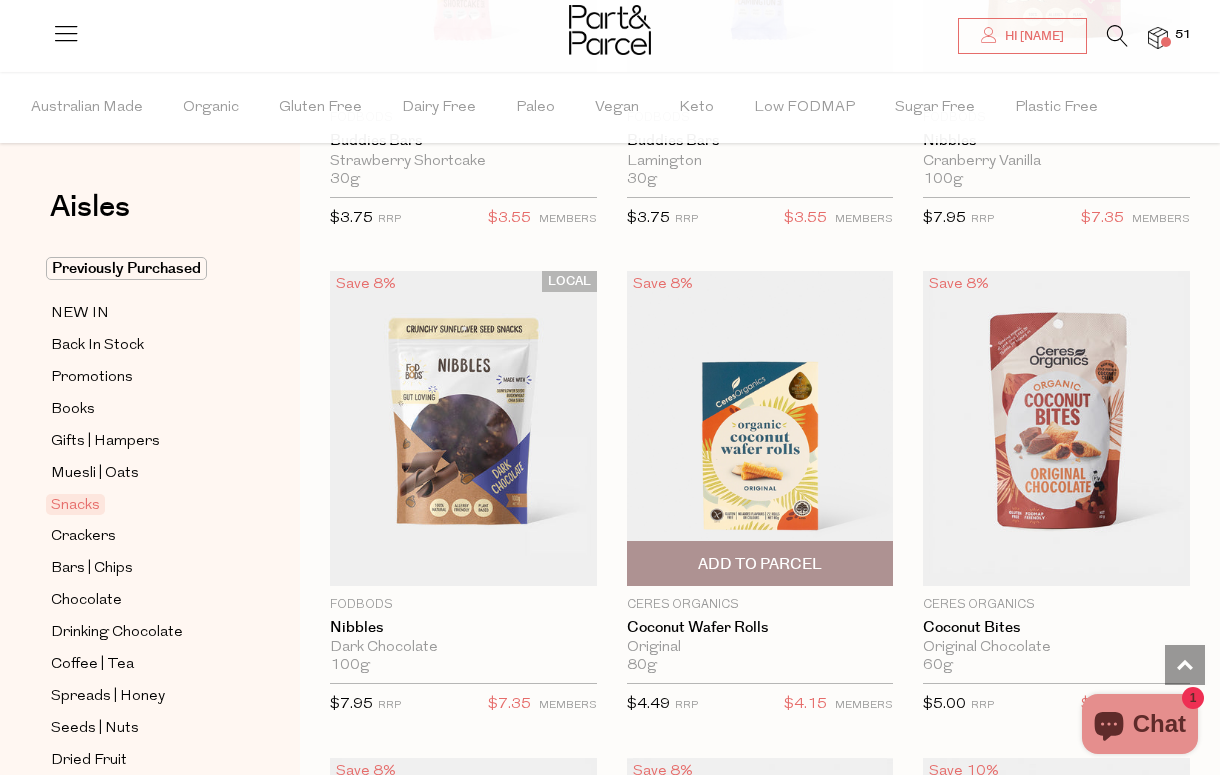 click on "Add To Parcel" at bounding box center (760, 564) 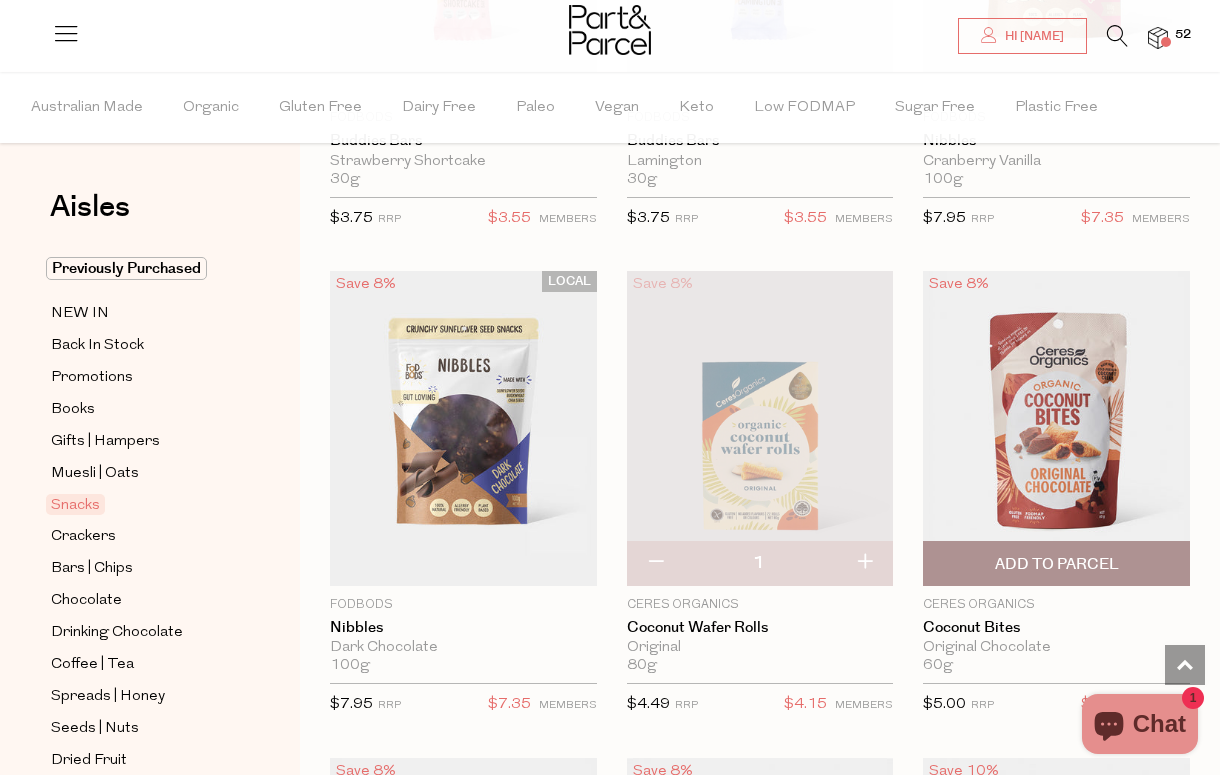 click on "Add To Parcel" at bounding box center [1057, 564] 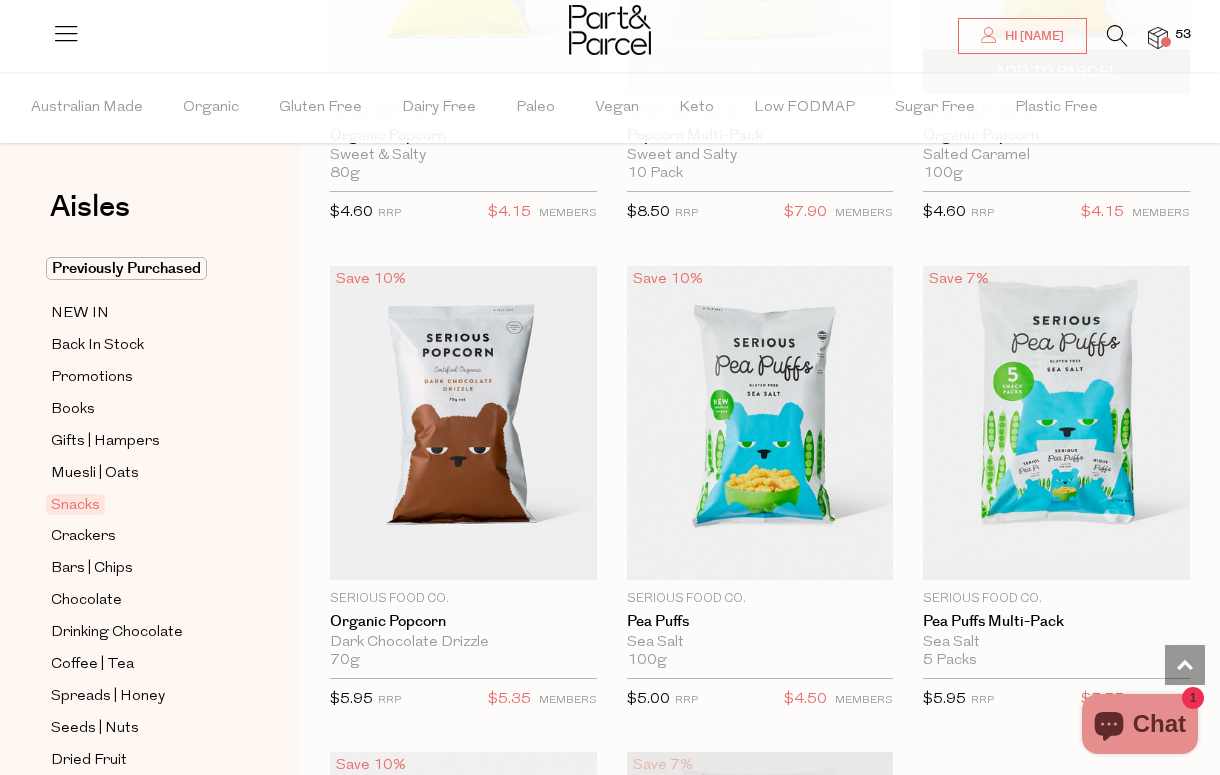 scroll, scrollTop: 7296, scrollLeft: 0, axis: vertical 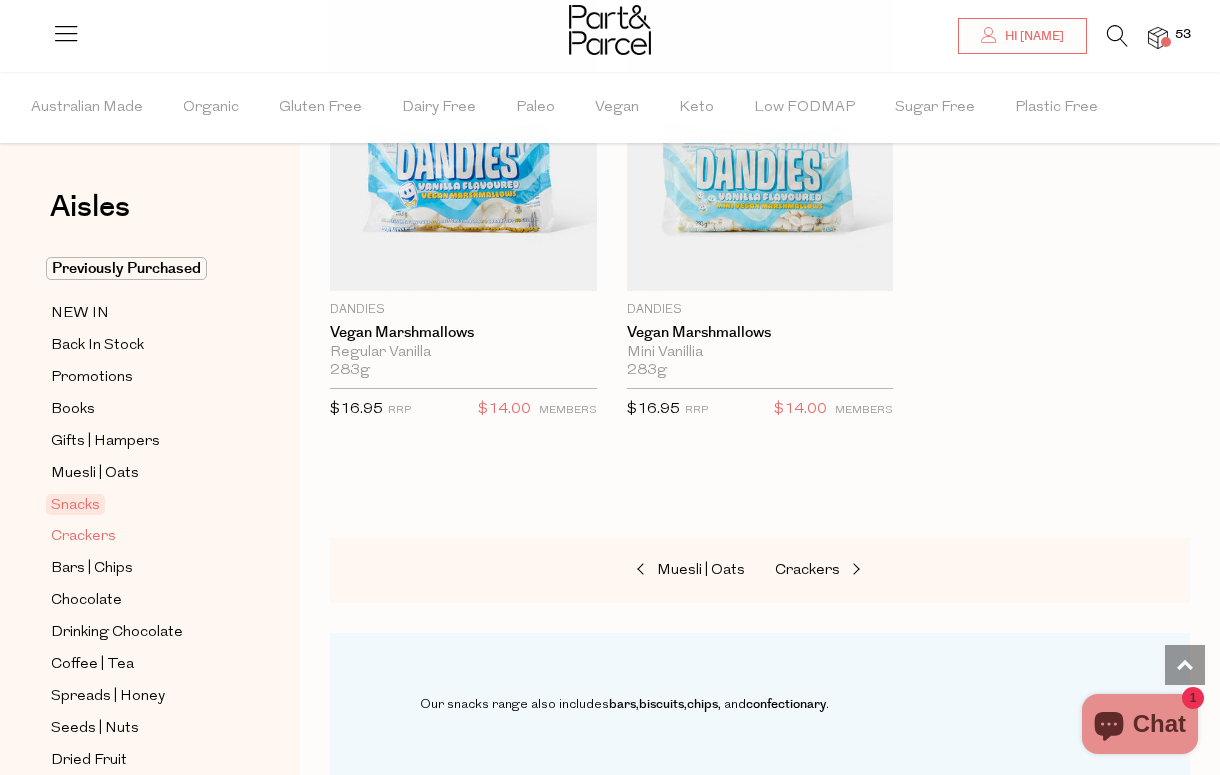 click on "Crackers" at bounding box center [83, 537] 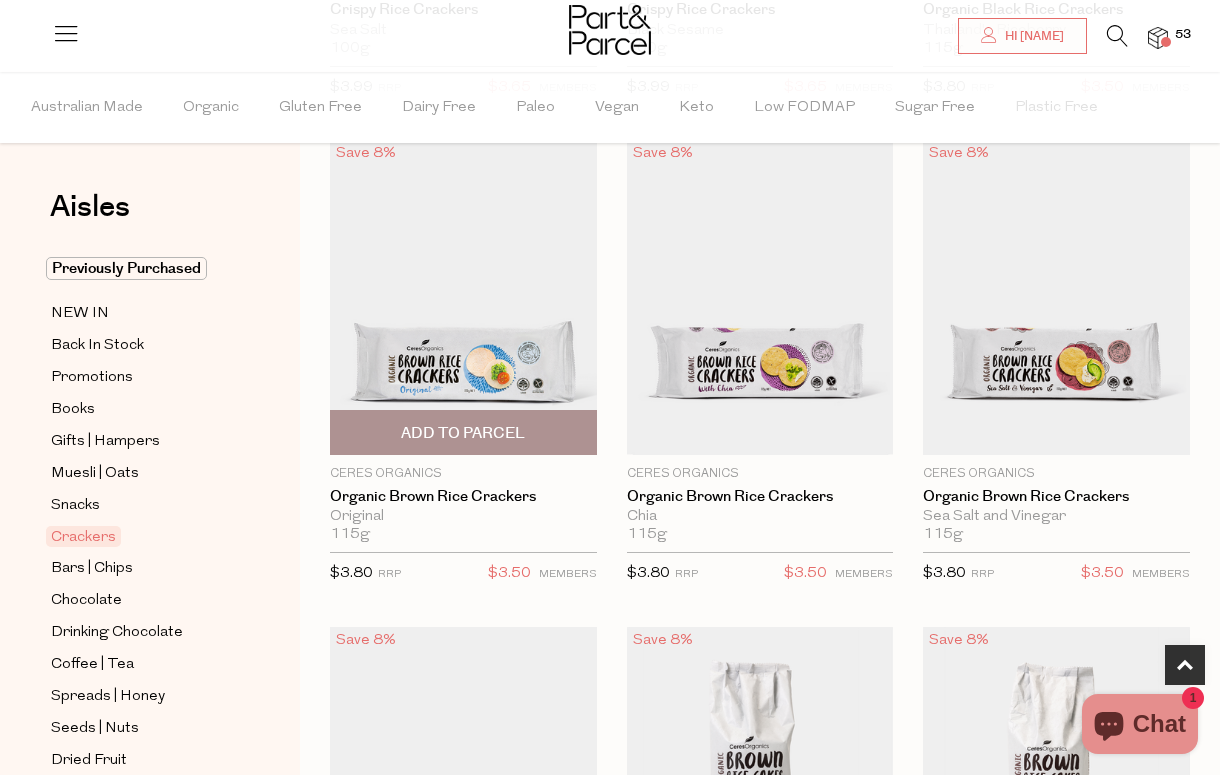 scroll, scrollTop: 1090, scrollLeft: 0, axis: vertical 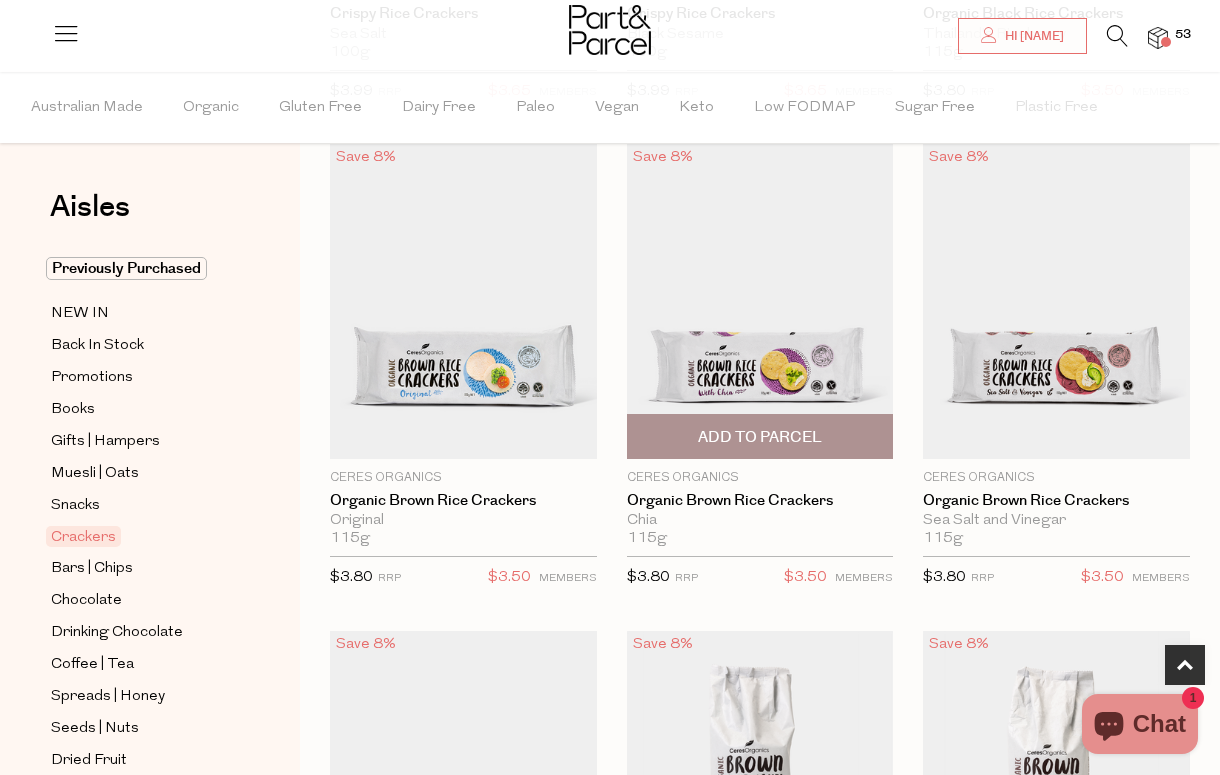 click on "Add To Parcel" at bounding box center (760, 437) 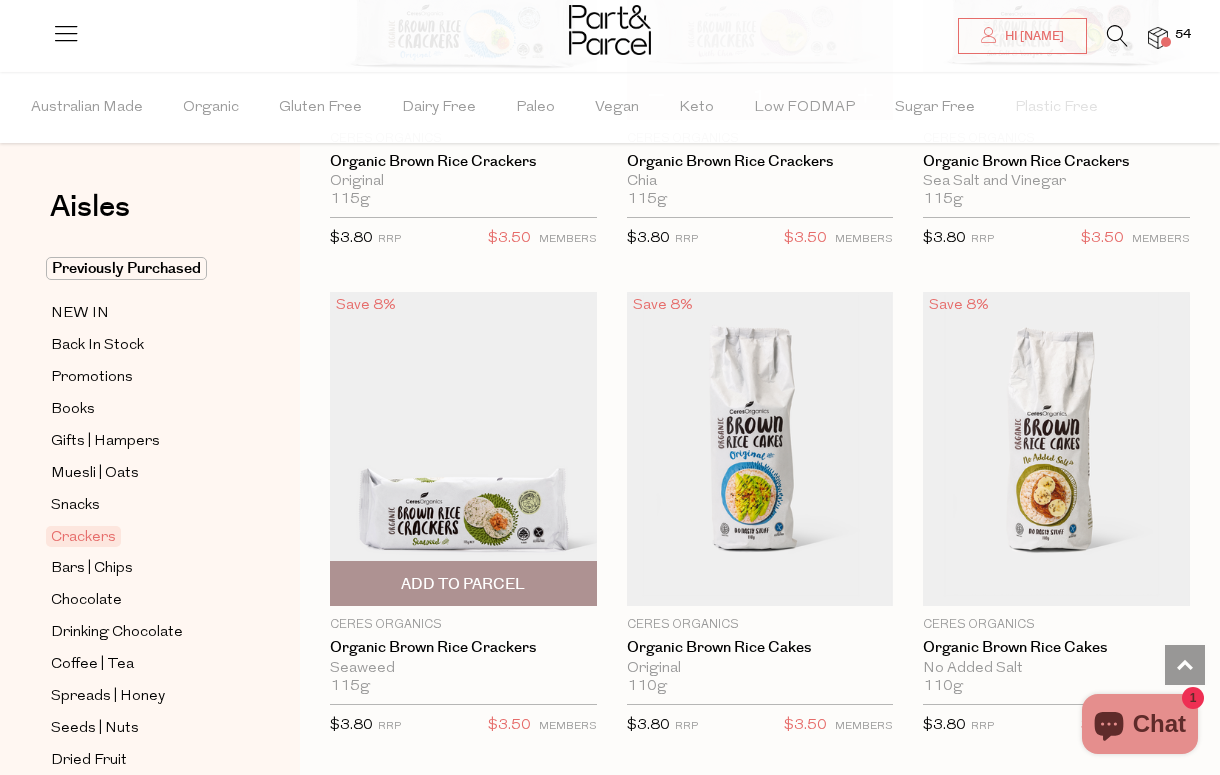 scroll, scrollTop: 1425, scrollLeft: 0, axis: vertical 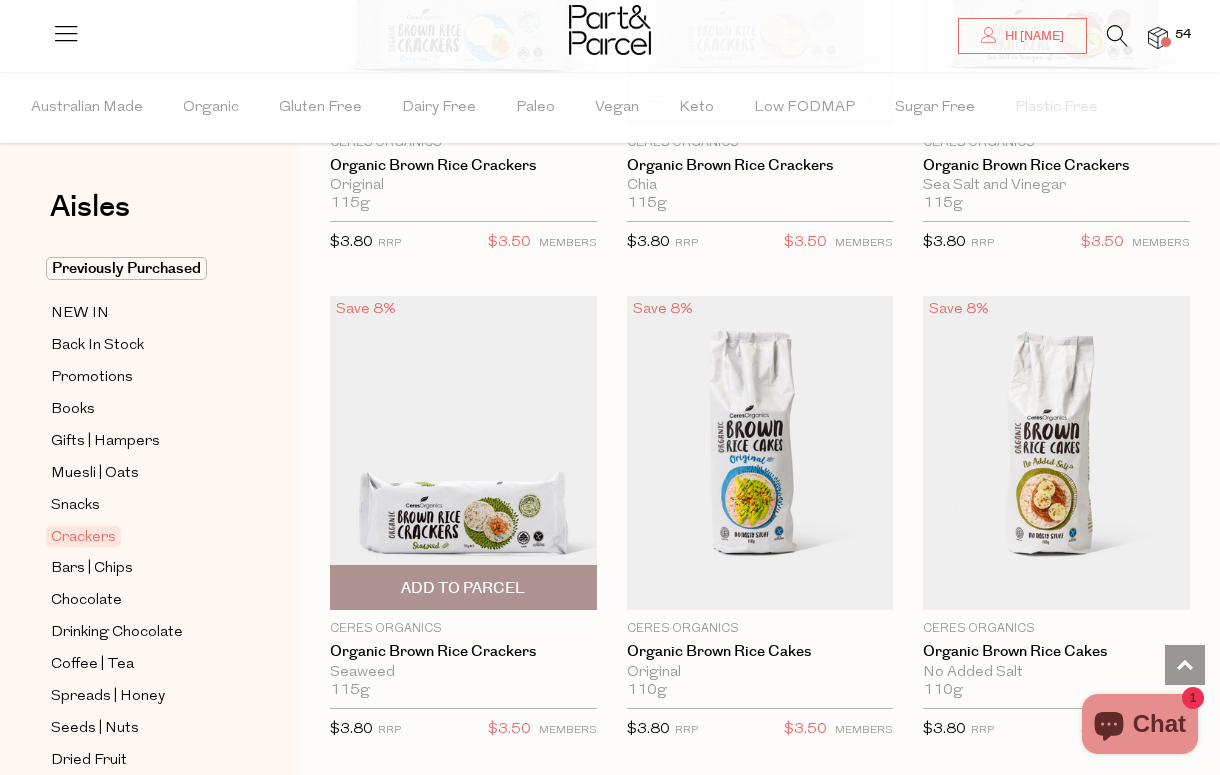 click on "Add To Parcel" at bounding box center (463, 588) 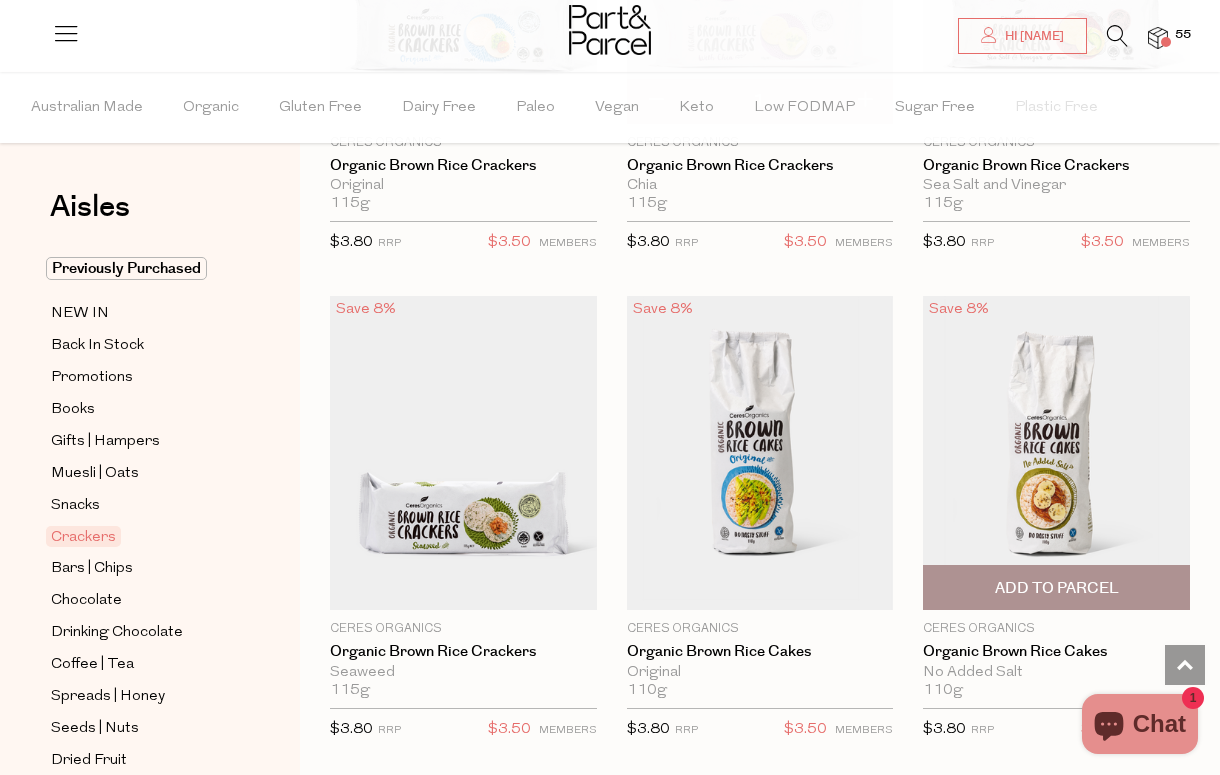 click on "Add To Parcel" at bounding box center [1057, 588] 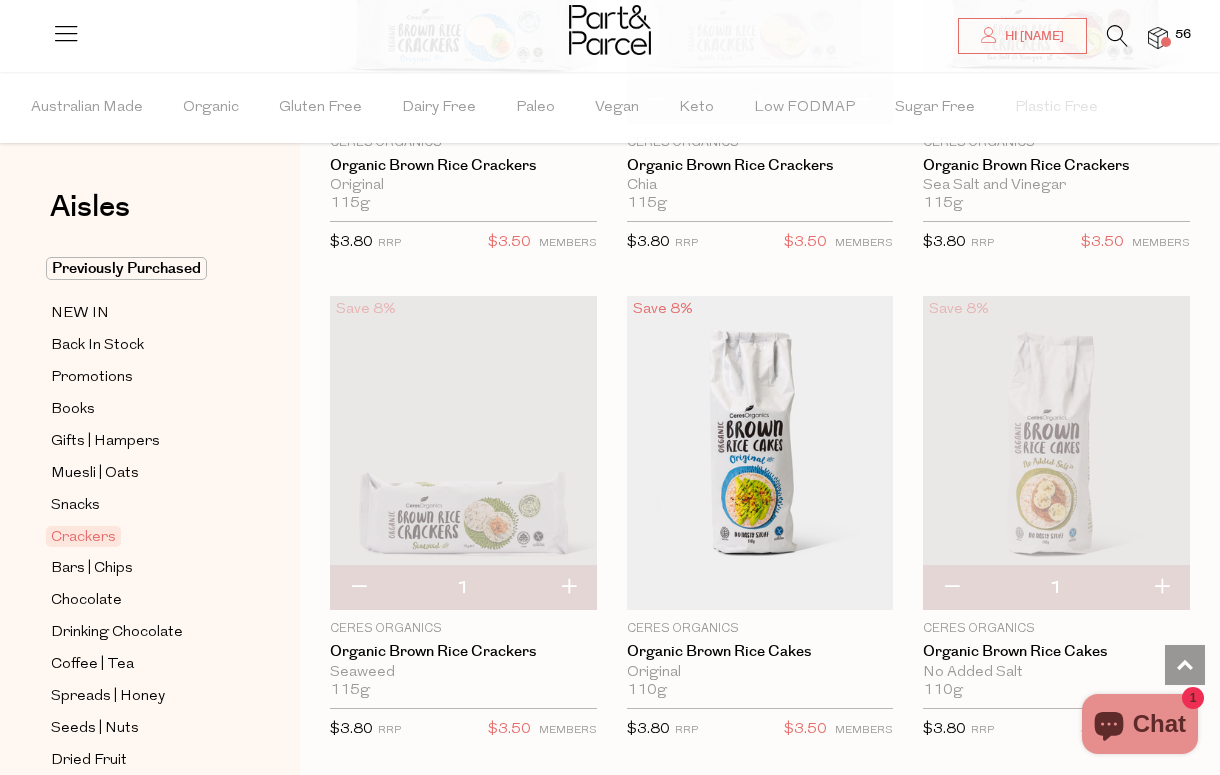 click at bounding box center [1161, 588] 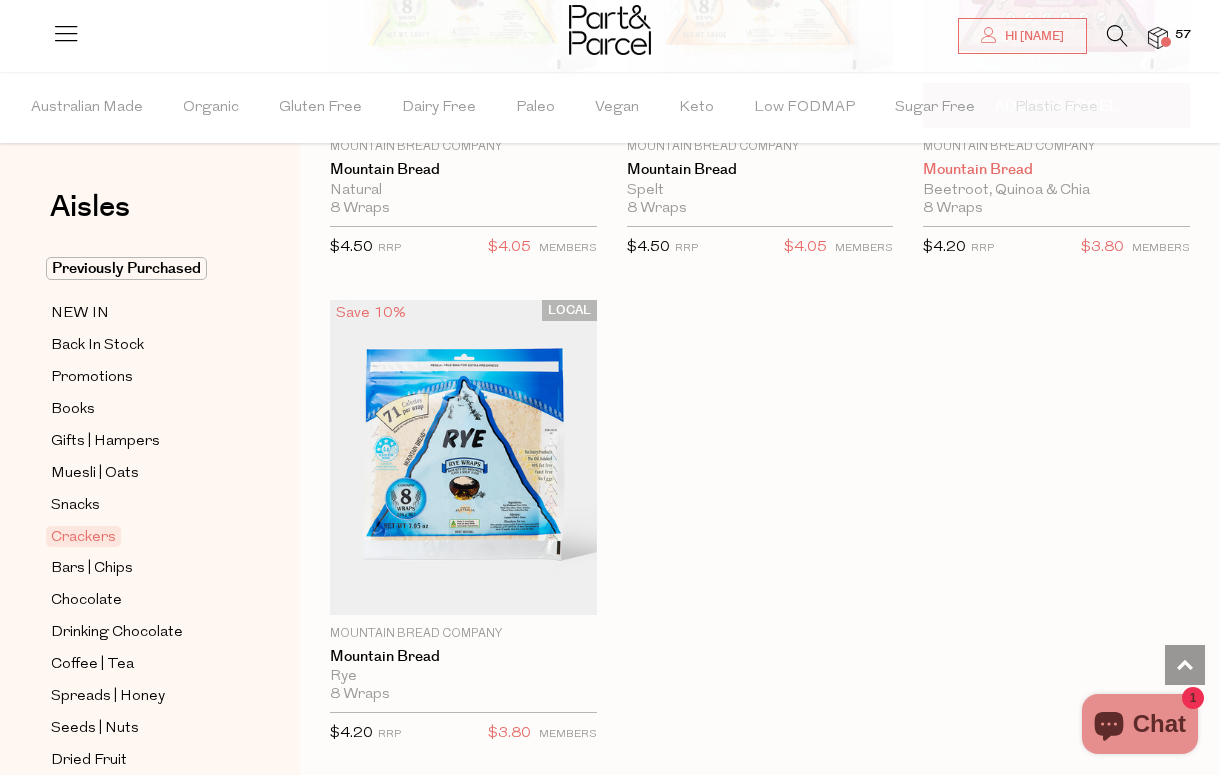 scroll, scrollTop: 5800, scrollLeft: 0, axis: vertical 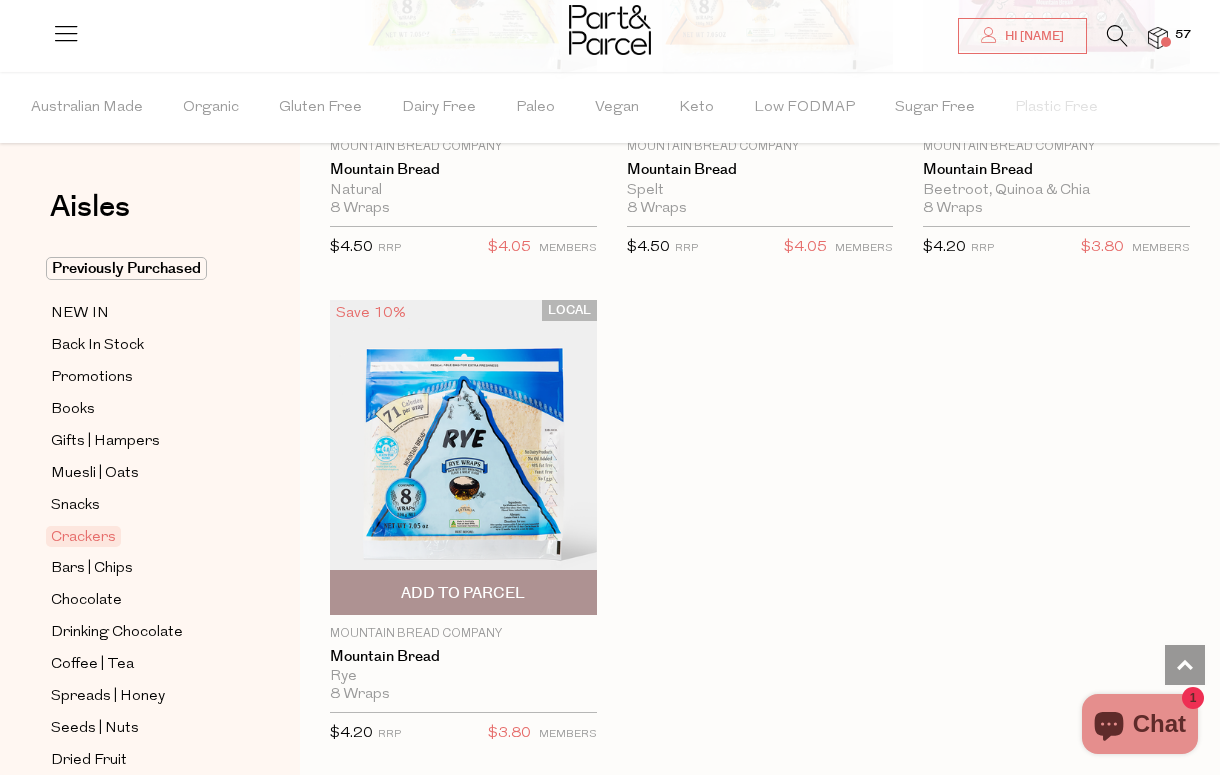 click on "Add To Parcel" at bounding box center (463, 593) 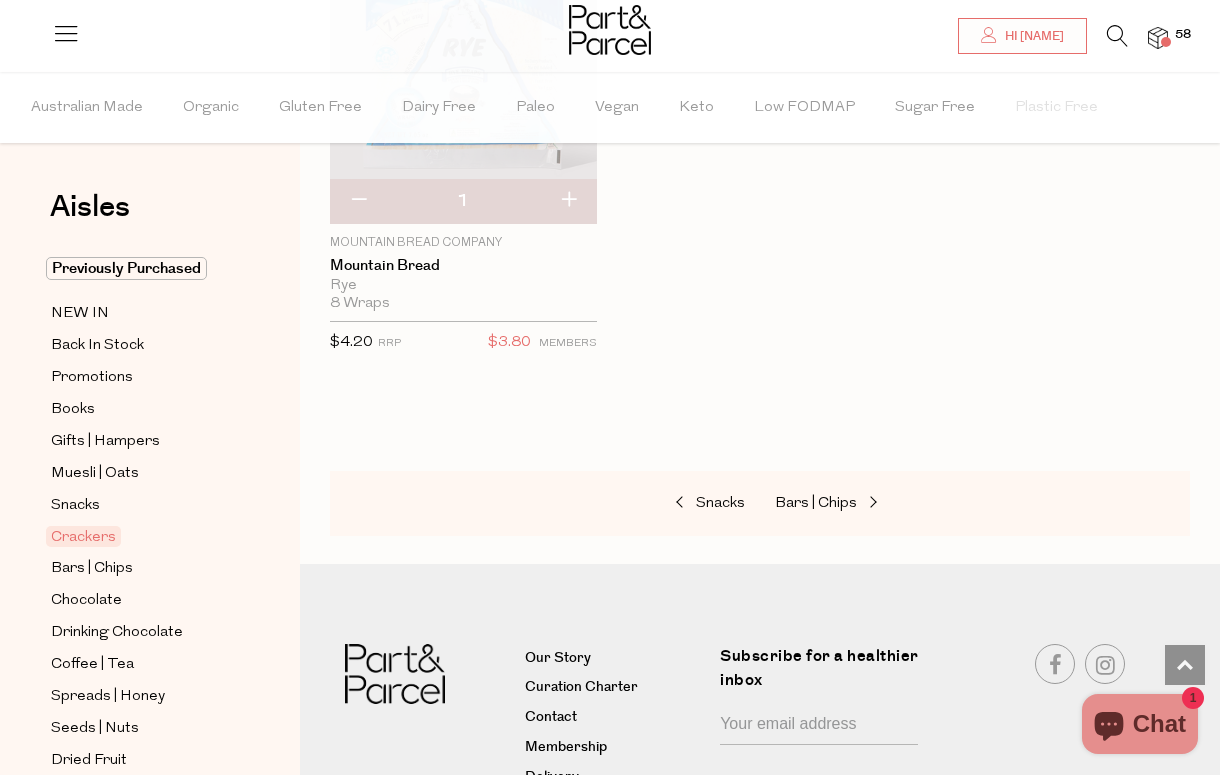 scroll, scrollTop: 6245, scrollLeft: 0, axis: vertical 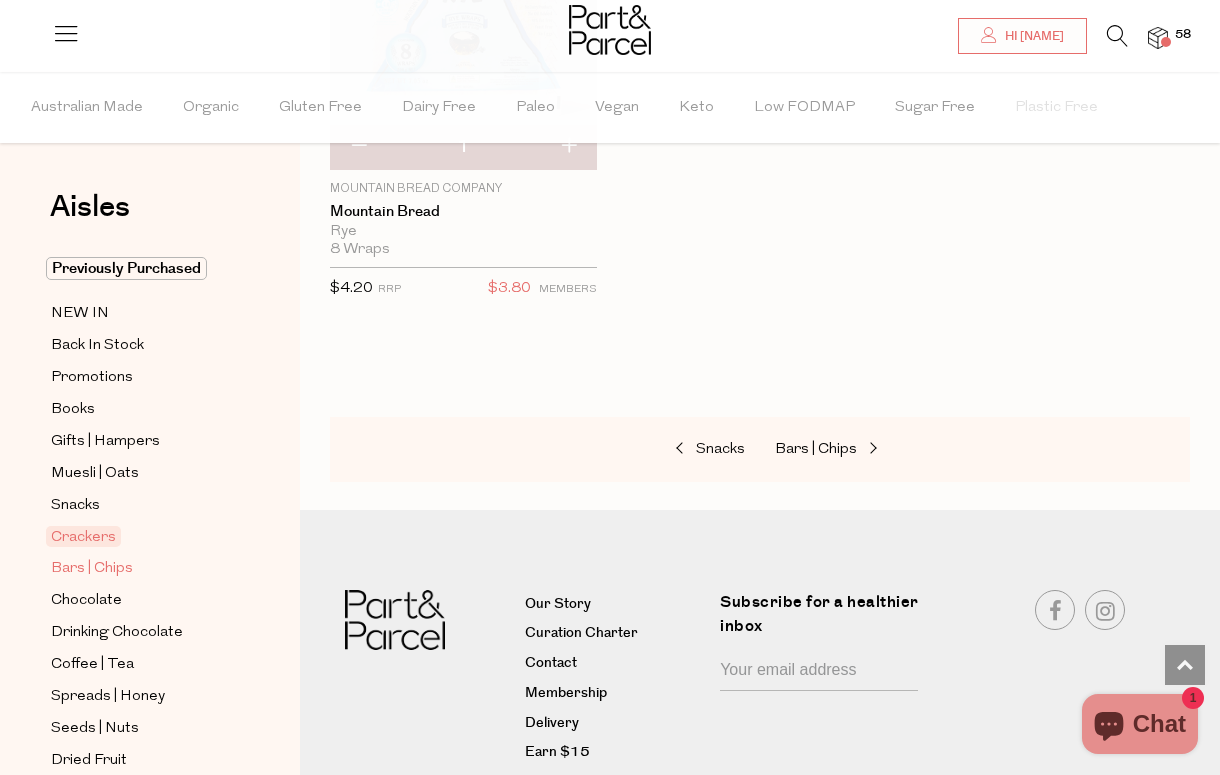 click on "Bars | Chips" at bounding box center (92, 569) 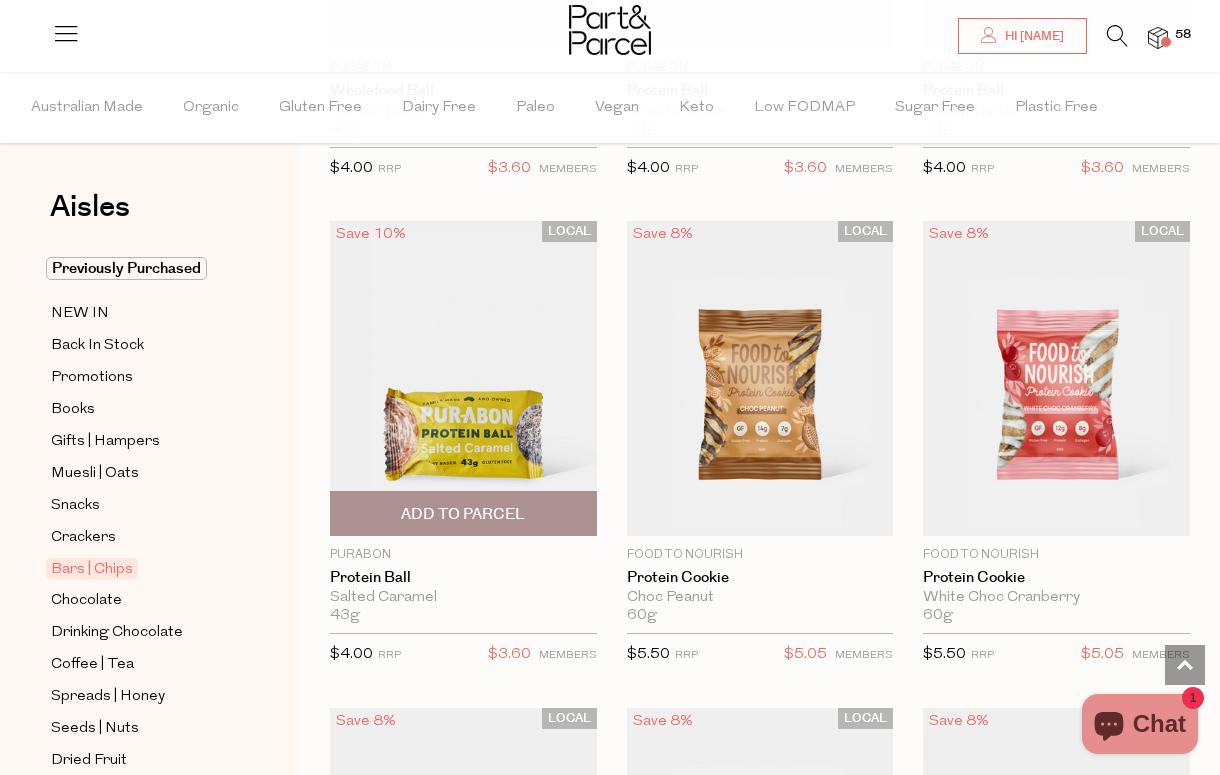 scroll, scrollTop: 6855, scrollLeft: 0, axis: vertical 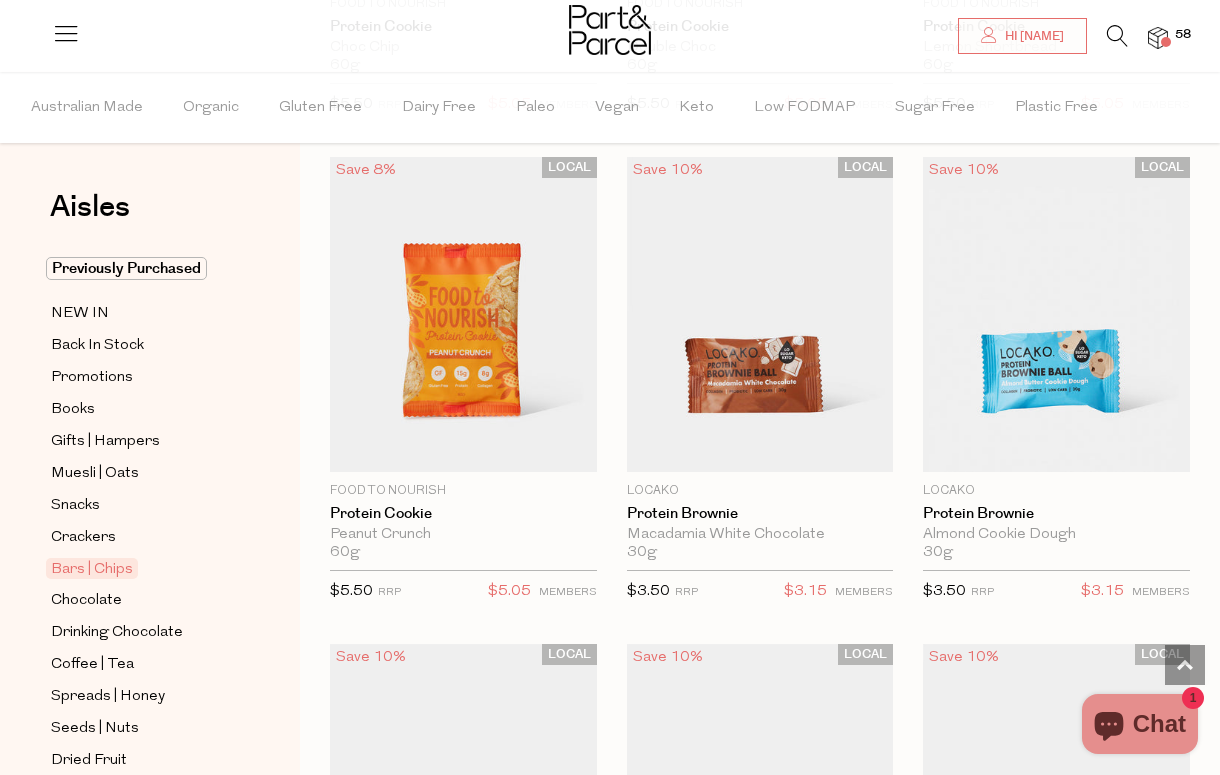 type on "2" 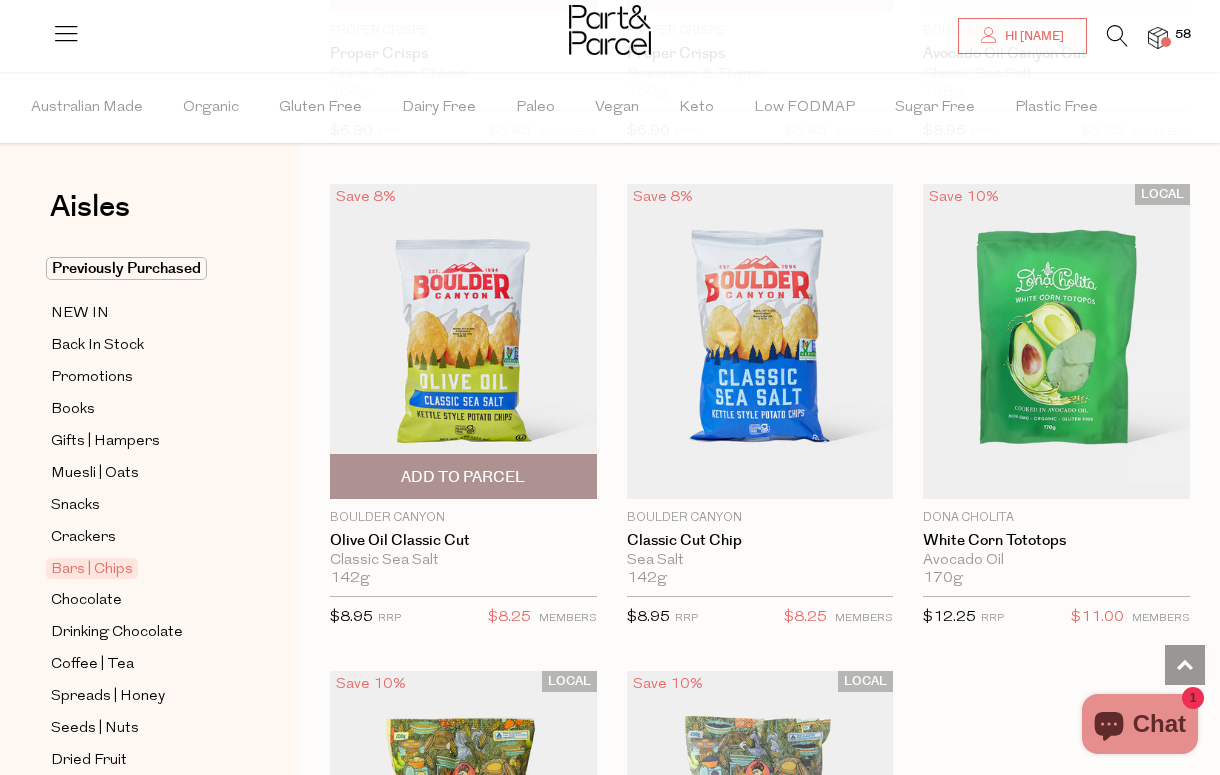 scroll, scrollTop: 10786, scrollLeft: 0, axis: vertical 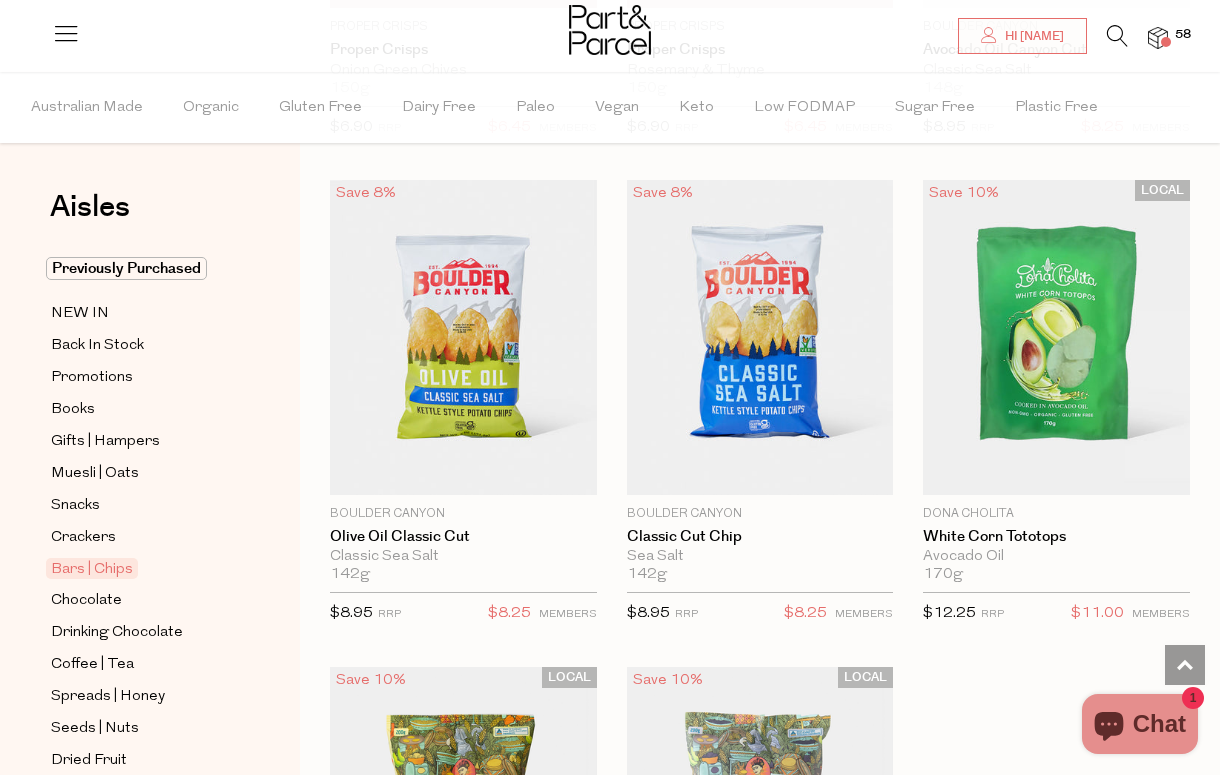 click at bounding box center [1158, 38] 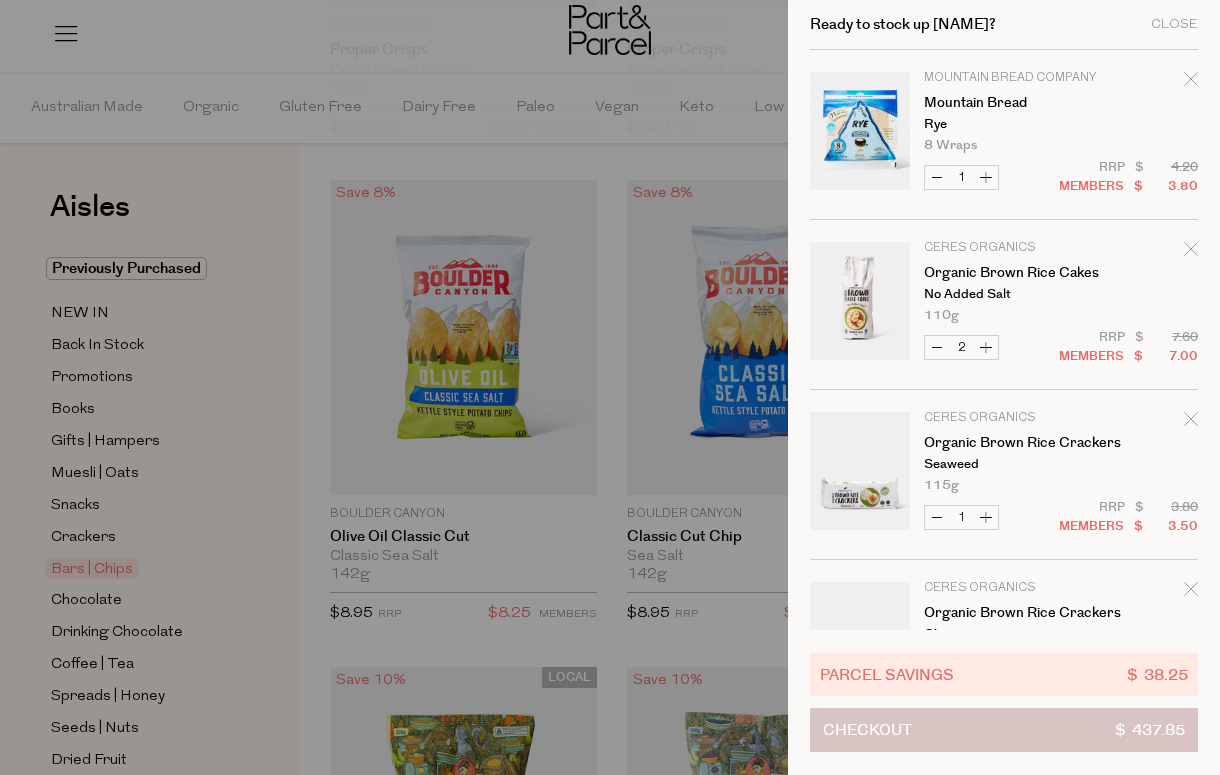 click on "Checkout $ 437.85" at bounding box center [1004, 730] 